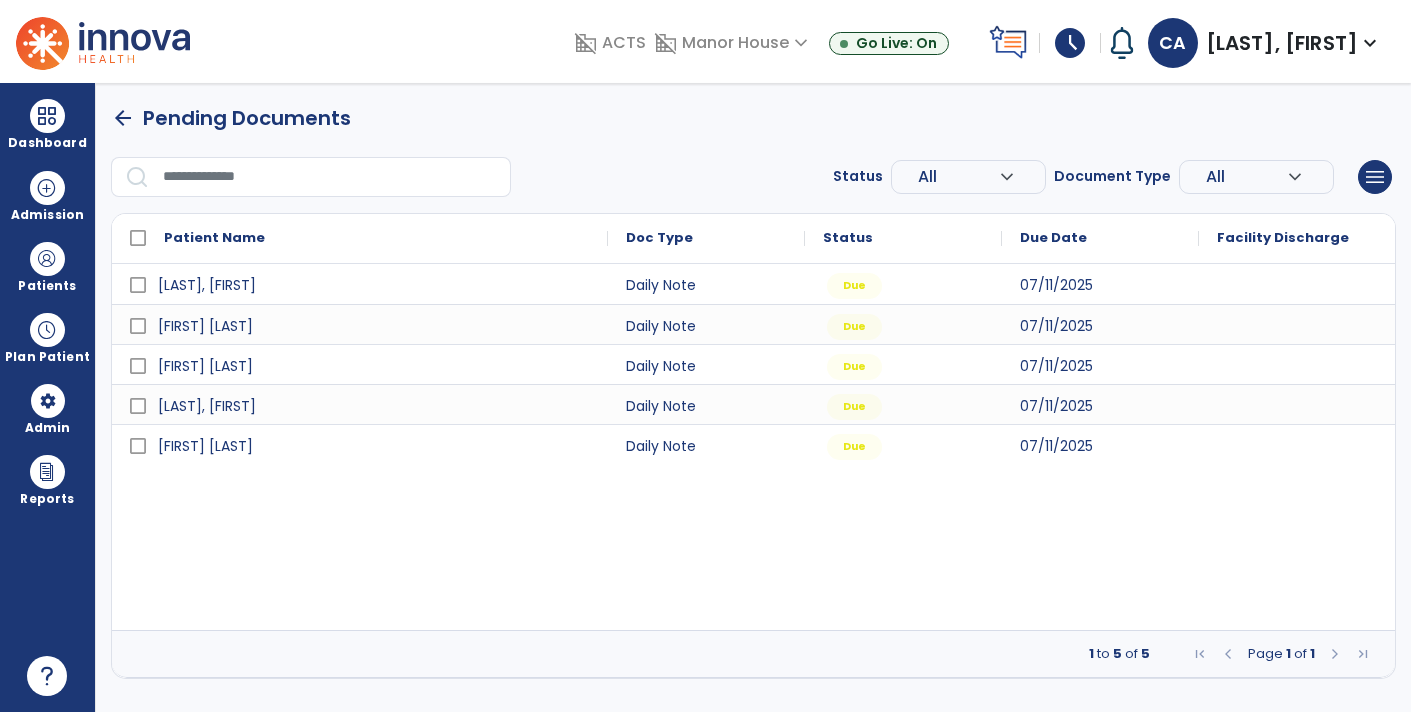 scroll, scrollTop: 0, scrollLeft: 0, axis: both 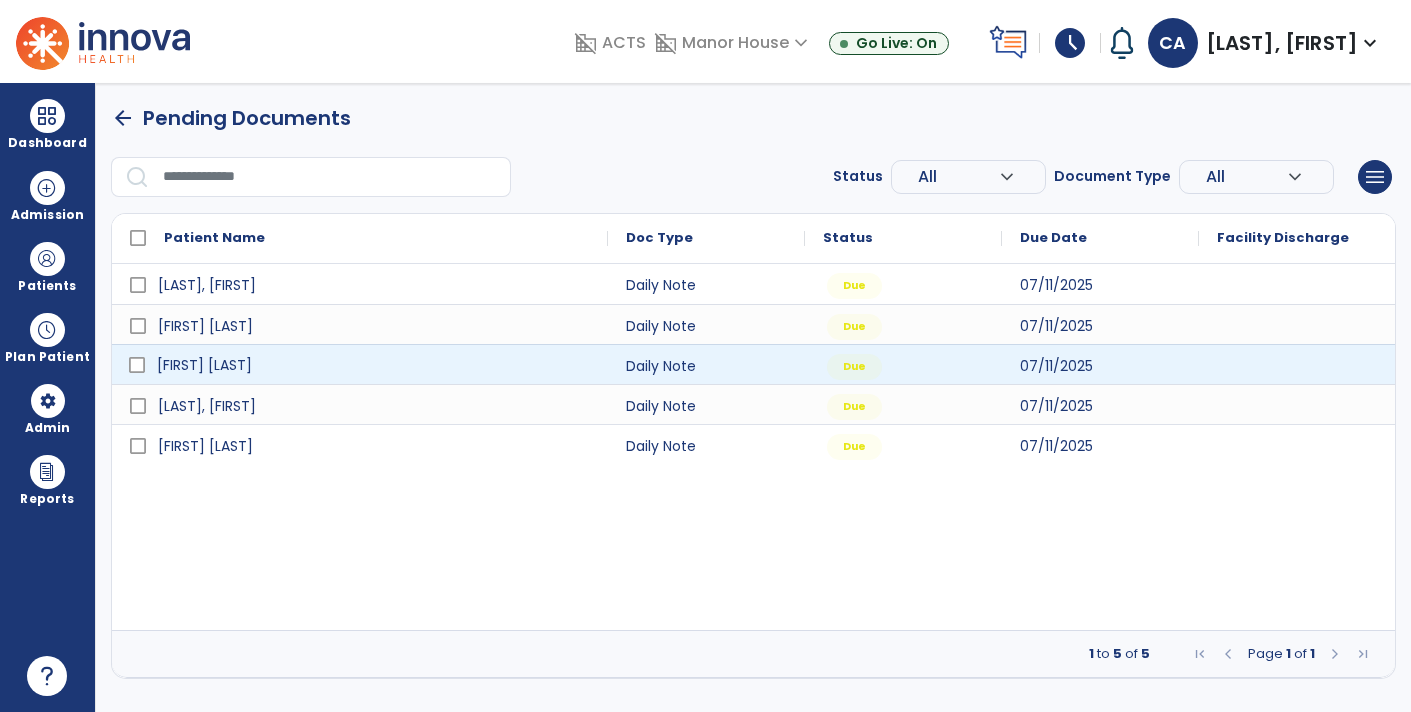 click on "[FIRST] [LAST]" at bounding box center (374, 365) 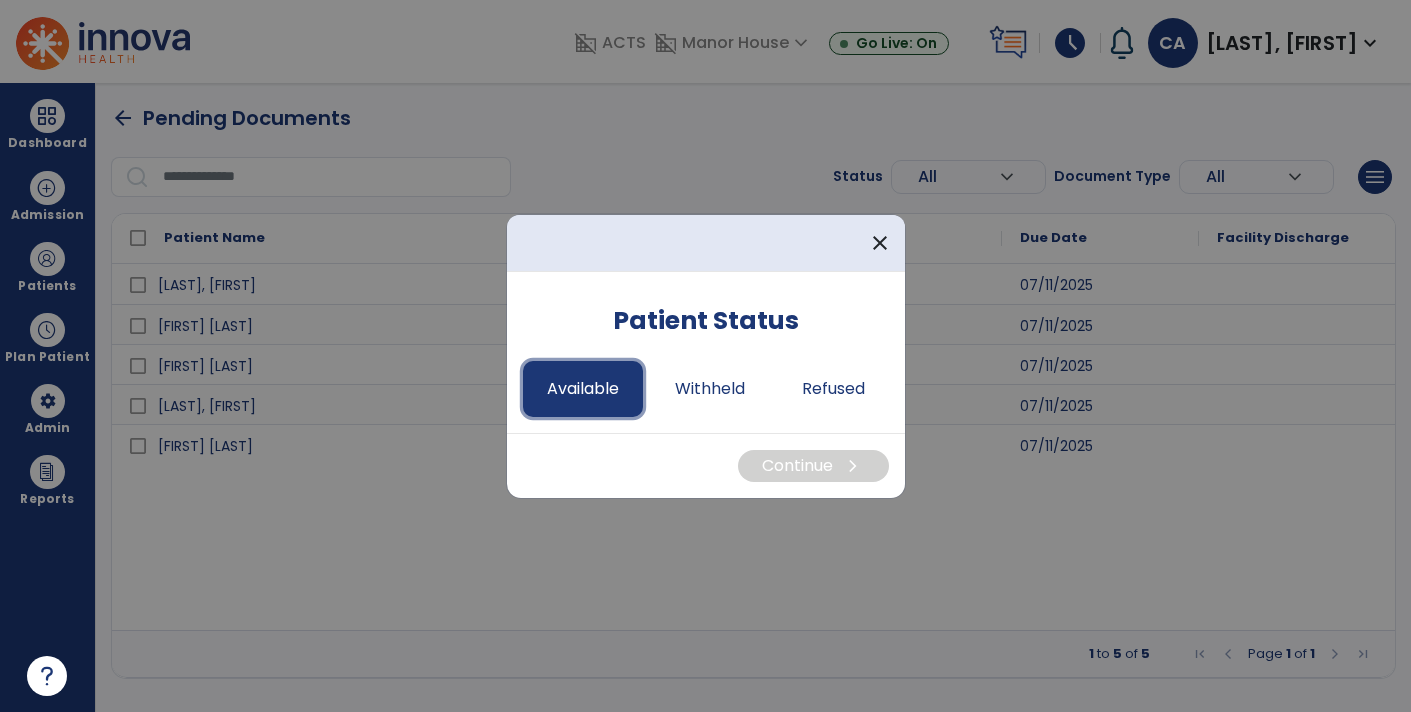 click on "Available" at bounding box center [583, 389] 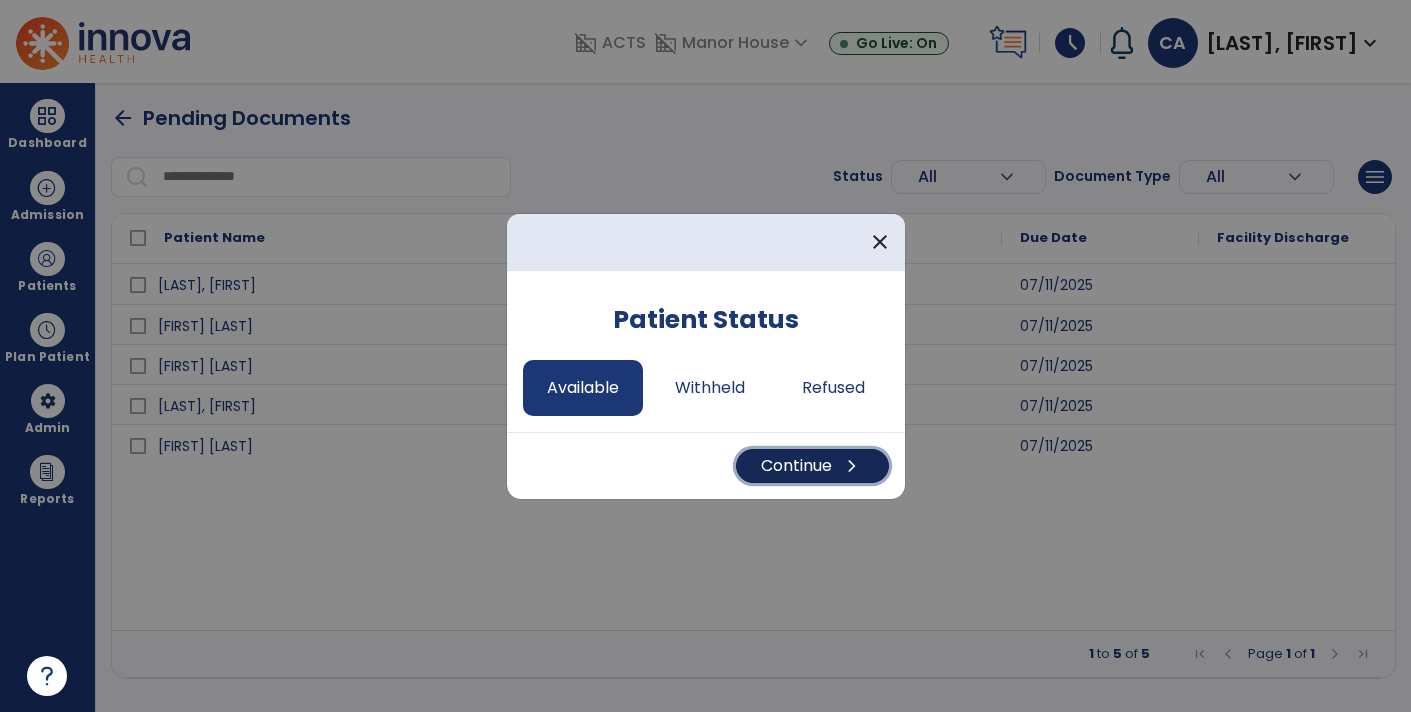 click on "Continue   chevron_right" at bounding box center (812, 466) 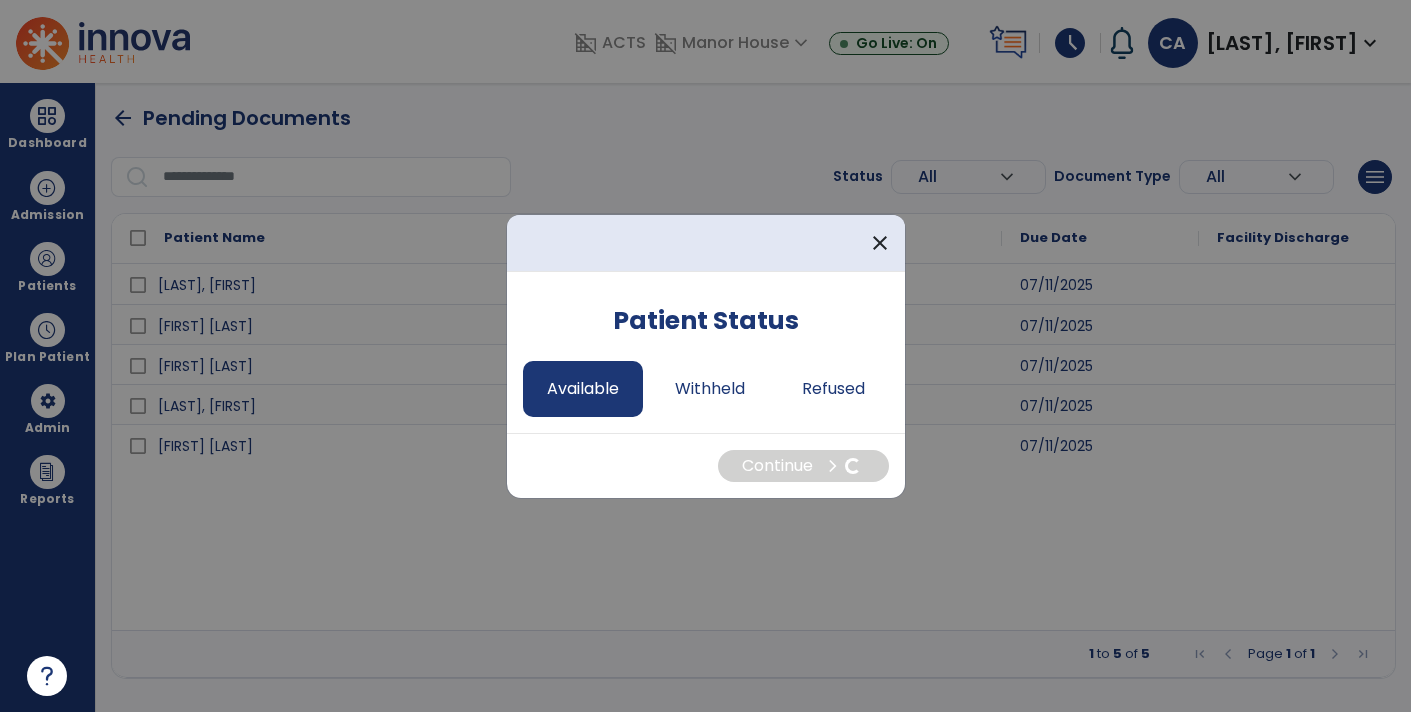 select on "*" 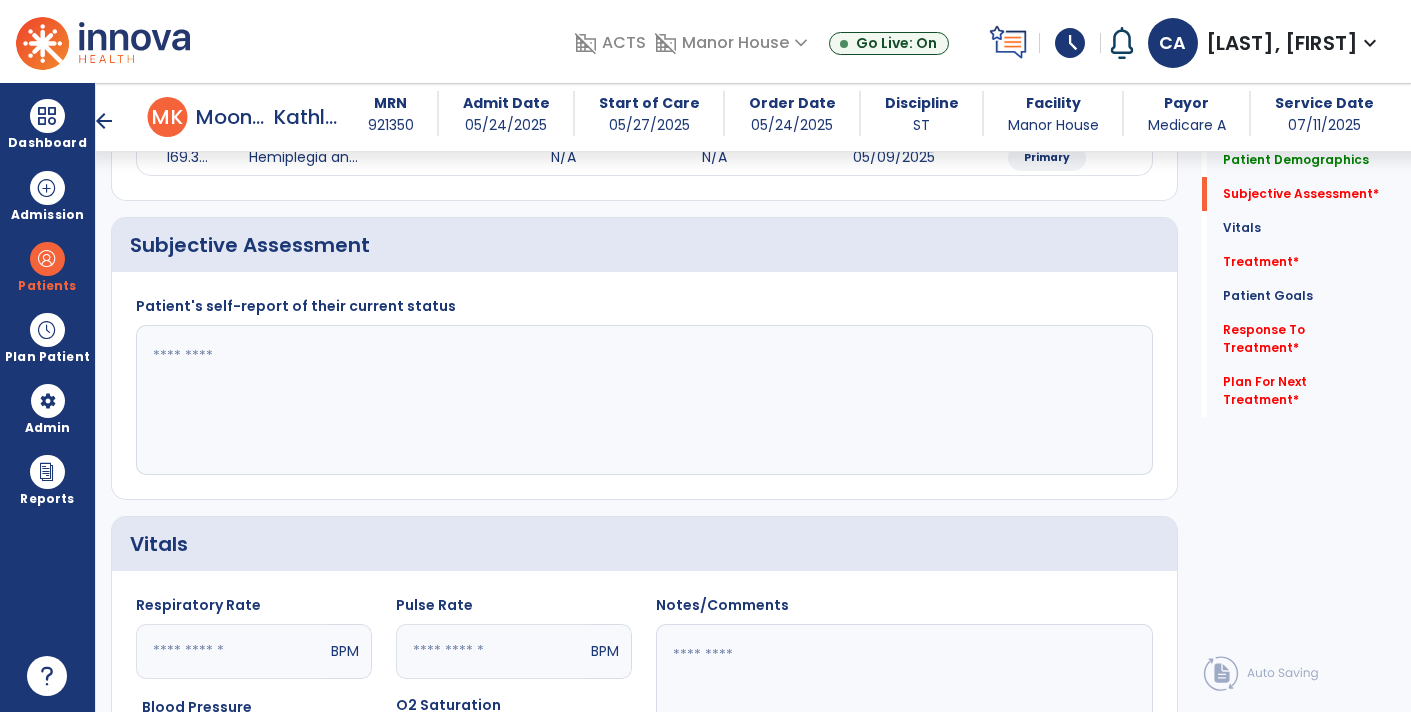 scroll, scrollTop: 471, scrollLeft: 0, axis: vertical 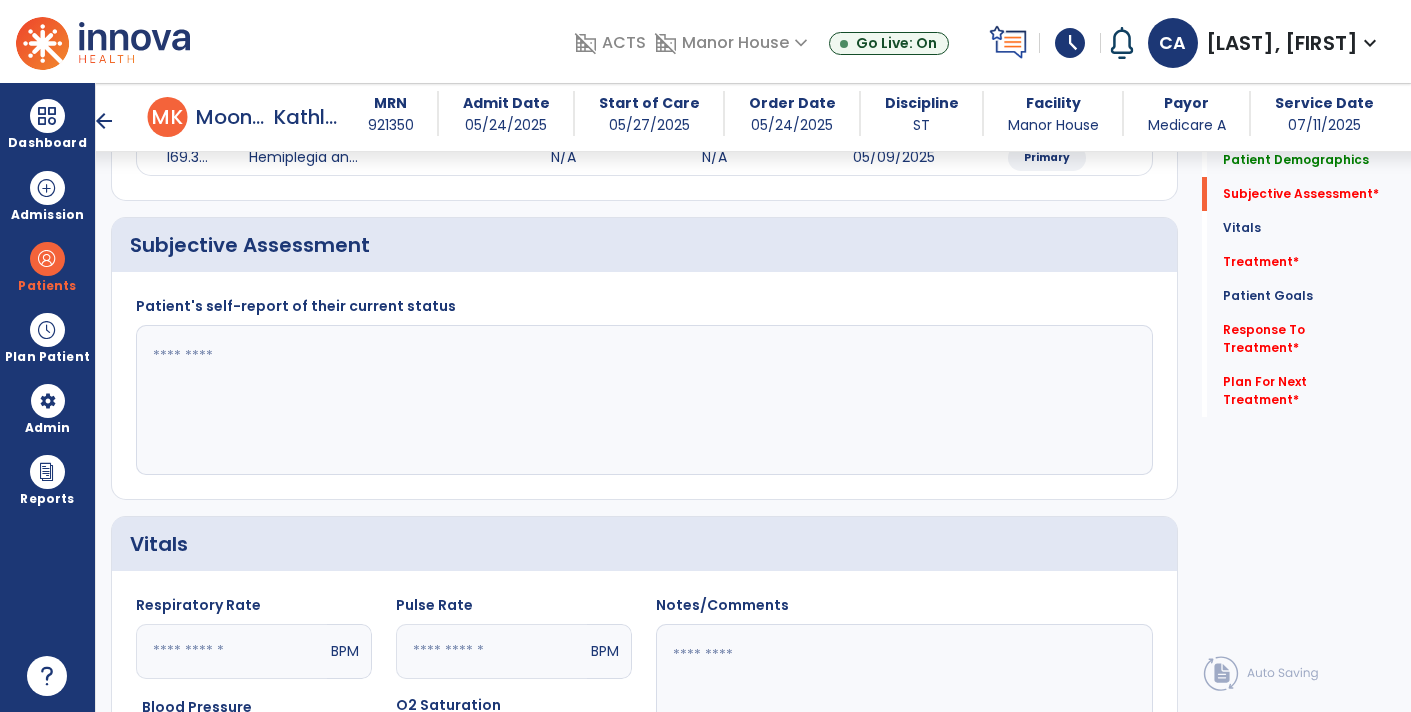 click 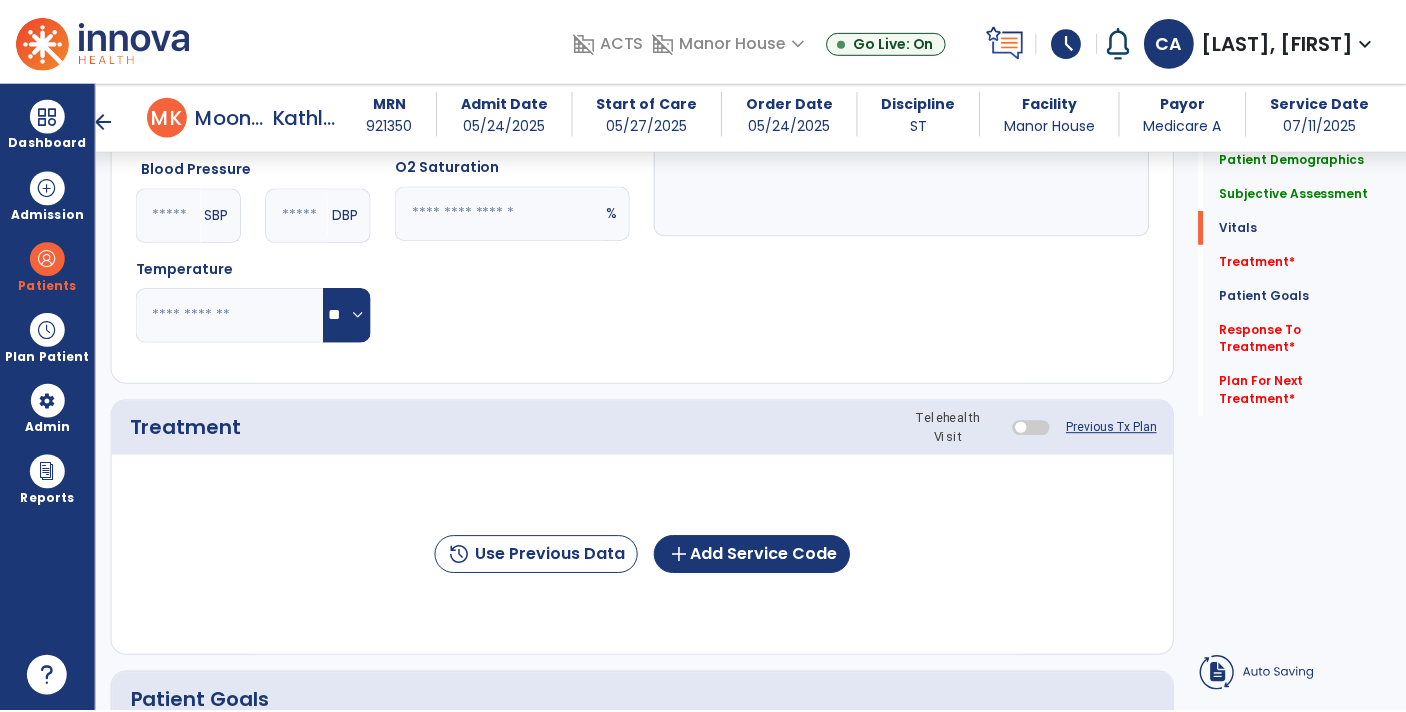 scroll, scrollTop: 1026, scrollLeft: 0, axis: vertical 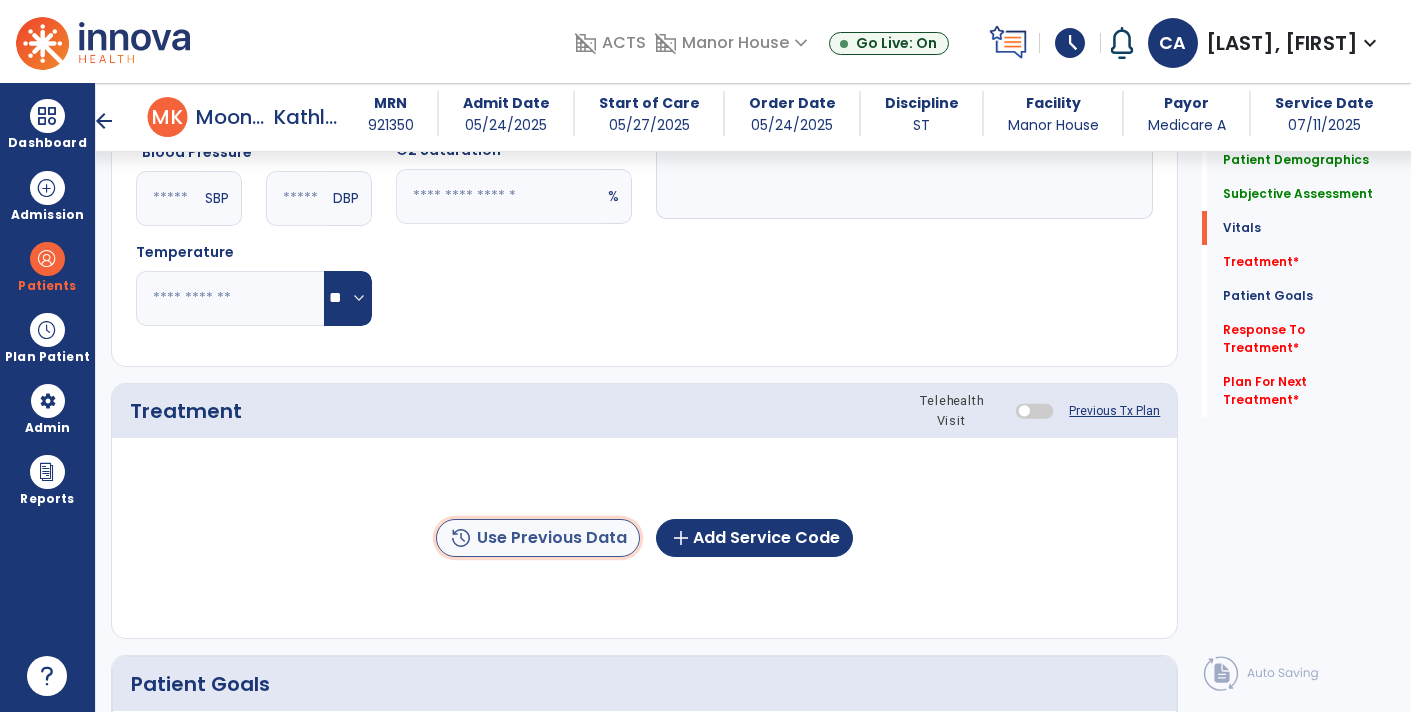 click on "history  Use Previous Data" 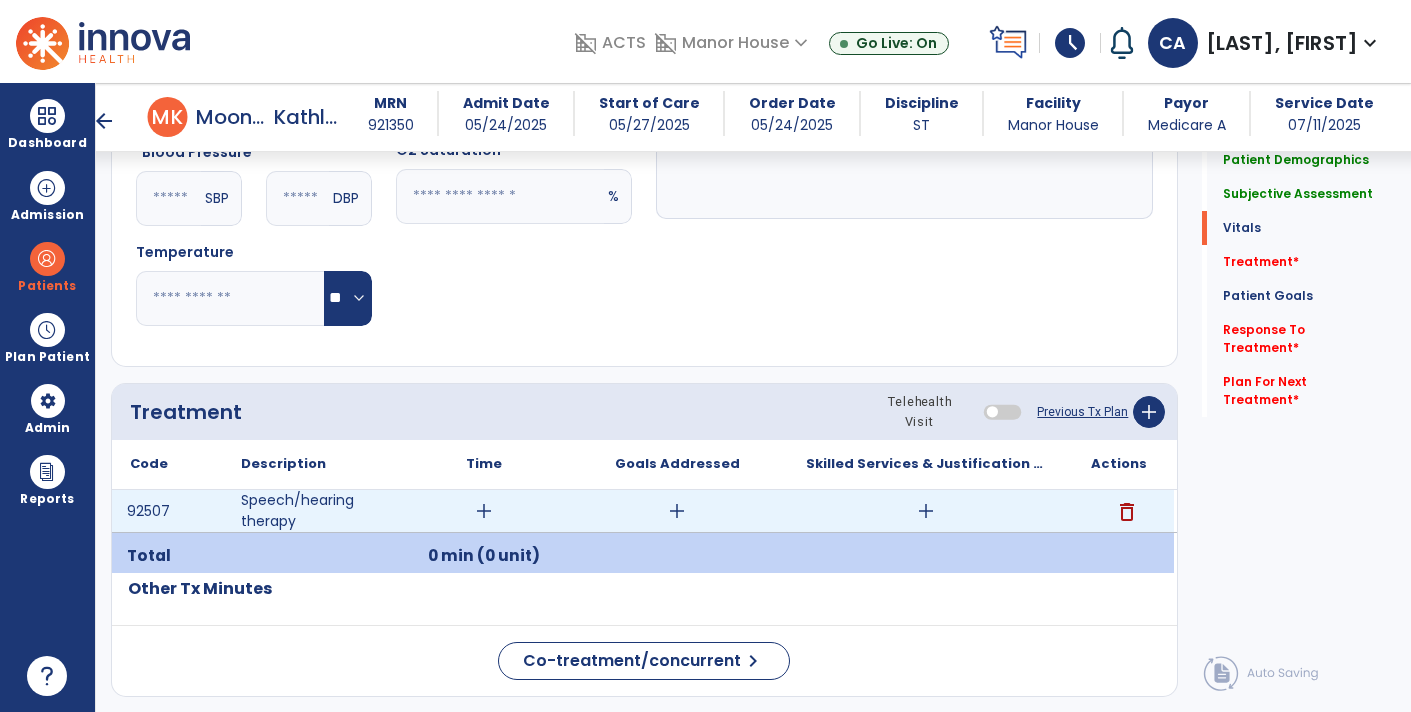 click on "add" at bounding box center [484, 511] 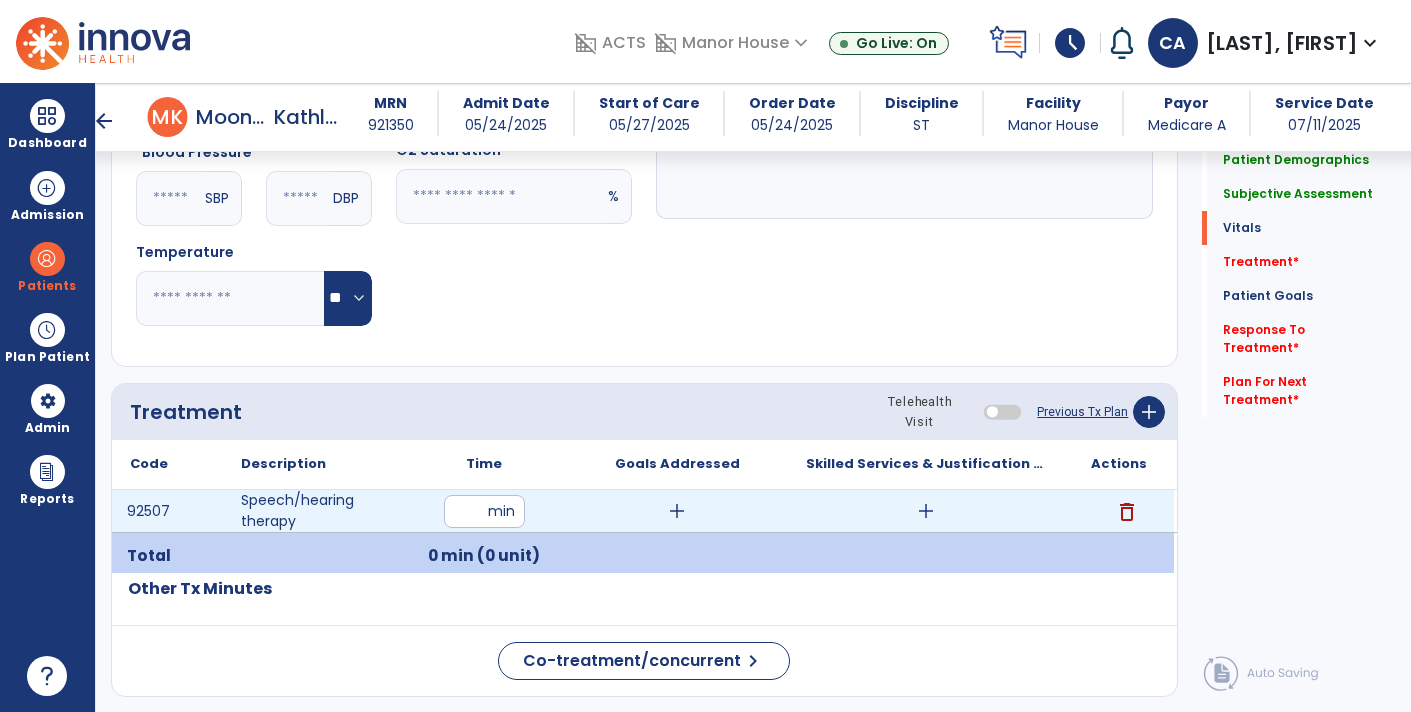 type on "*" 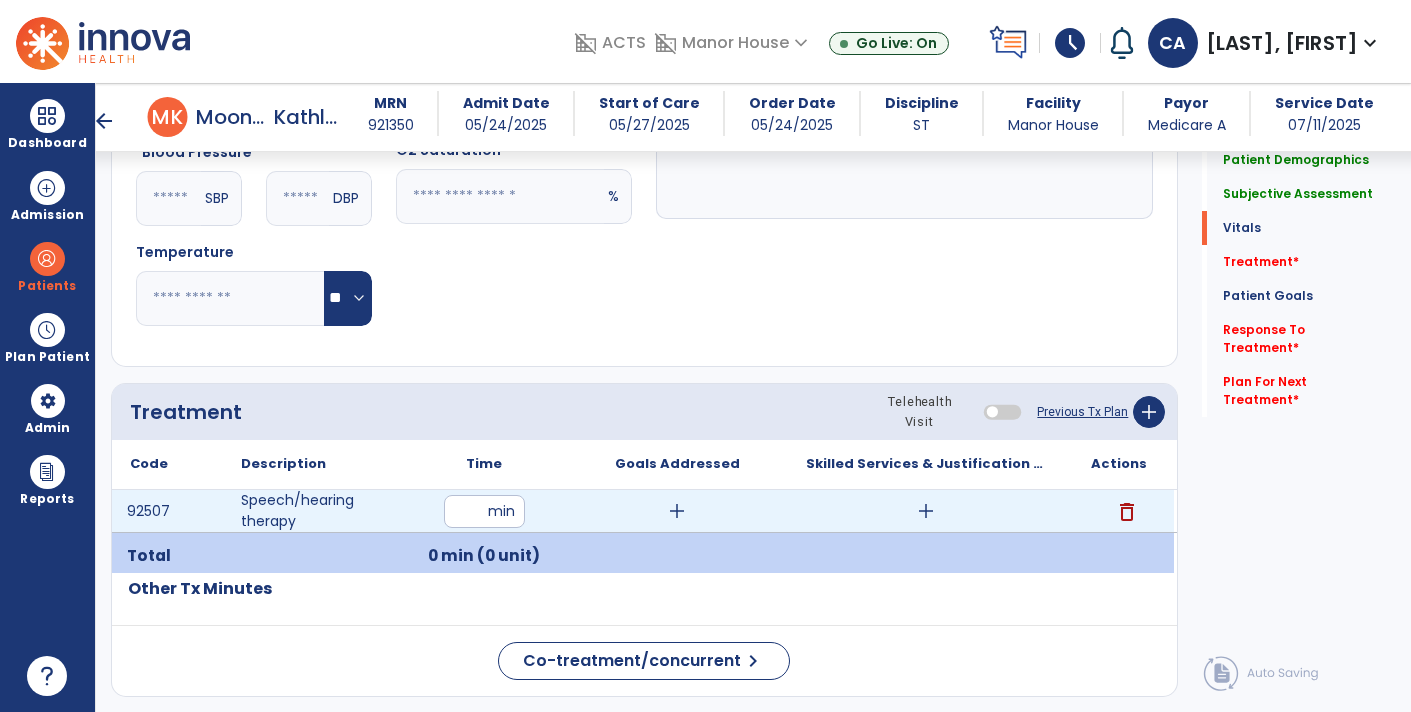 type on "**" 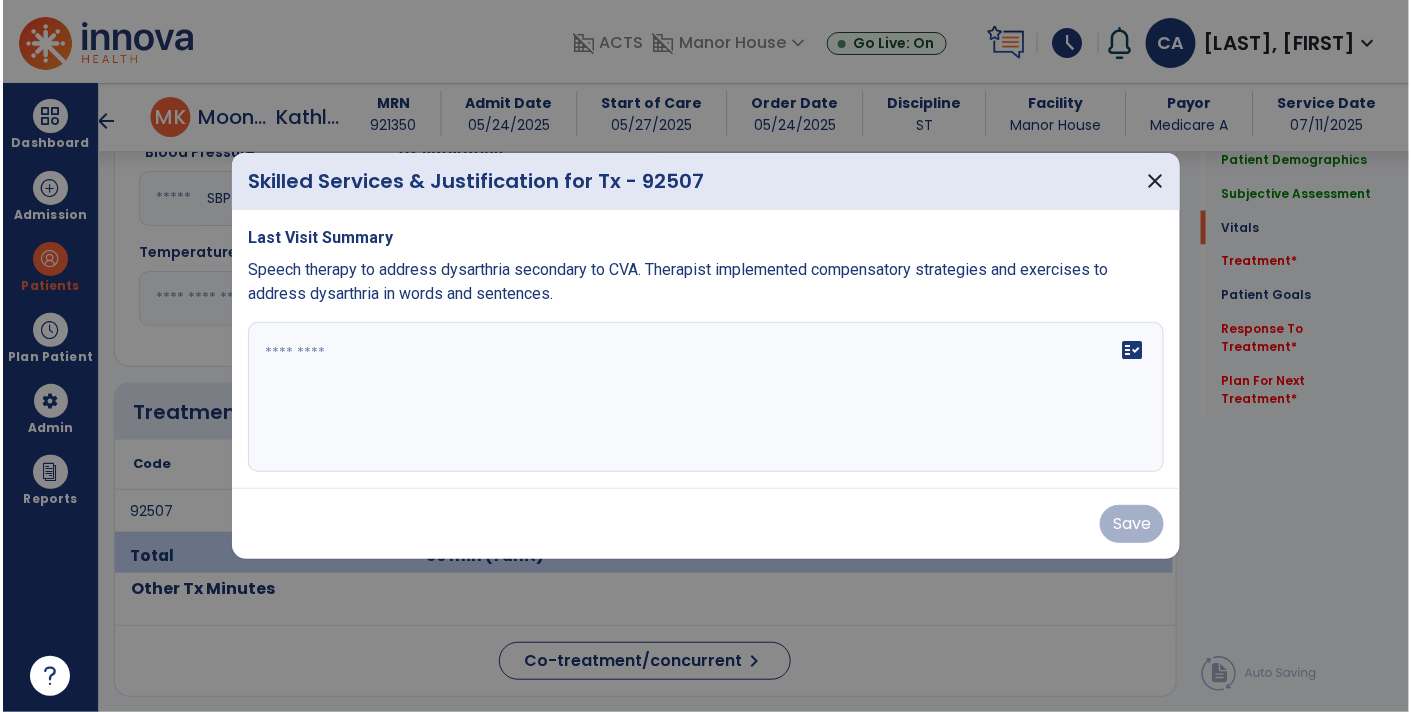 scroll, scrollTop: 1026, scrollLeft: 0, axis: vertical 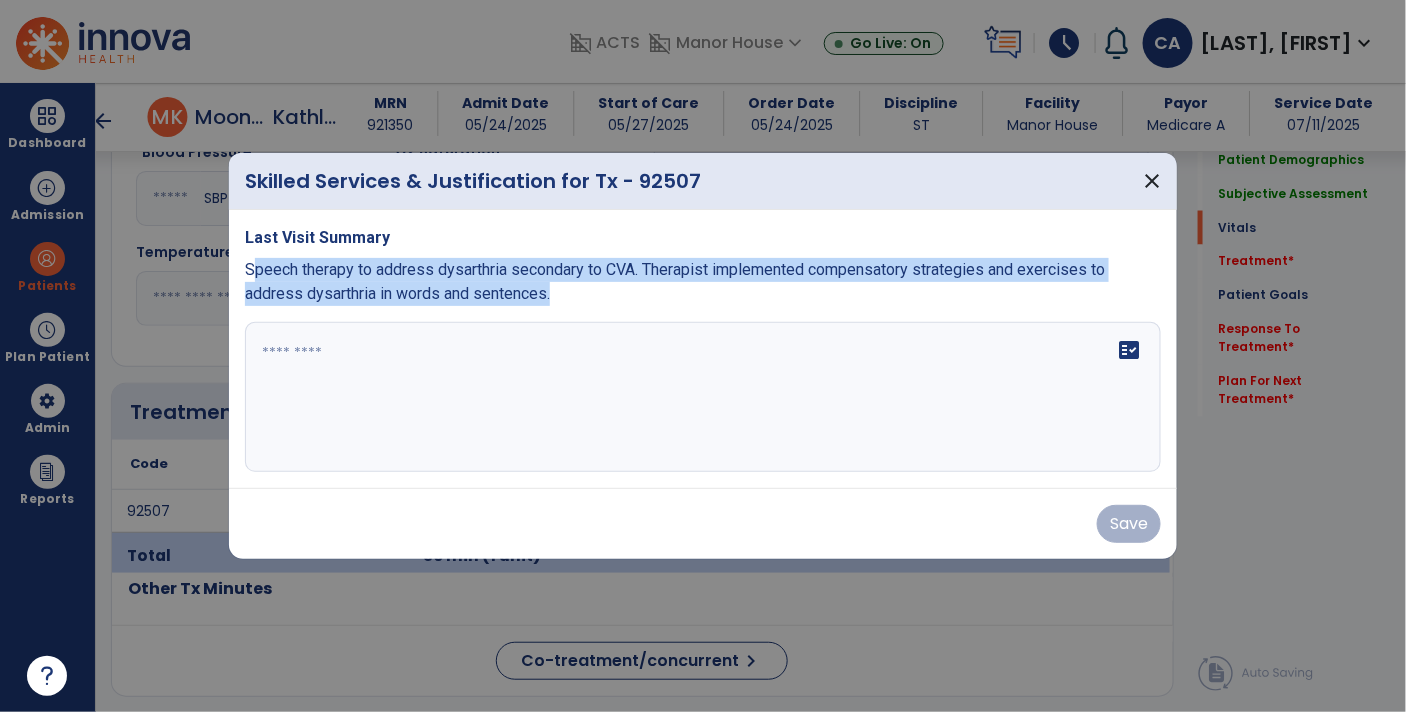 drag, startPoint x: 587, startPoint y: 301, endPoint x: 250, endPoint y: 279, distance: 337.71735 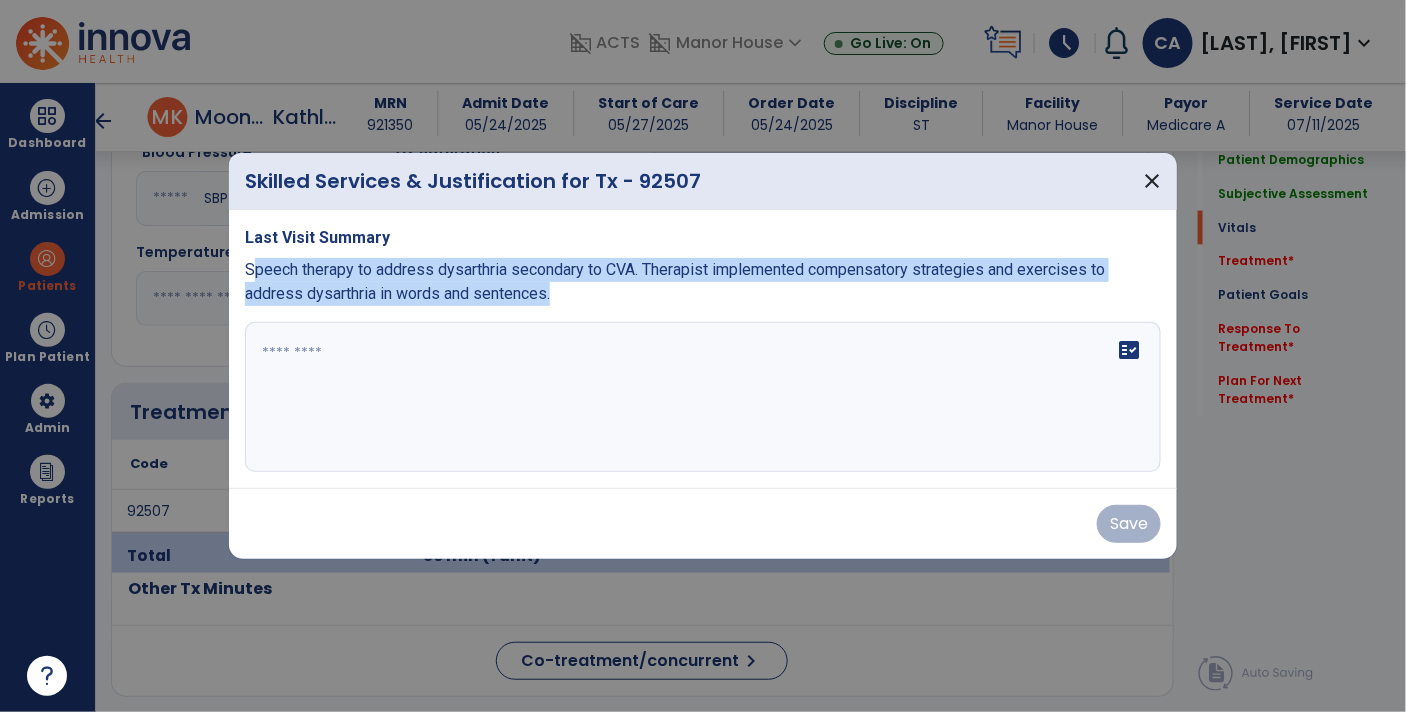 click on "Speech therapy to address dysarthria secondary to CVA. Therapist implemented compensatory strategies and exercises to address dysarthria in words and sentences." at bounding box center [703, 282] 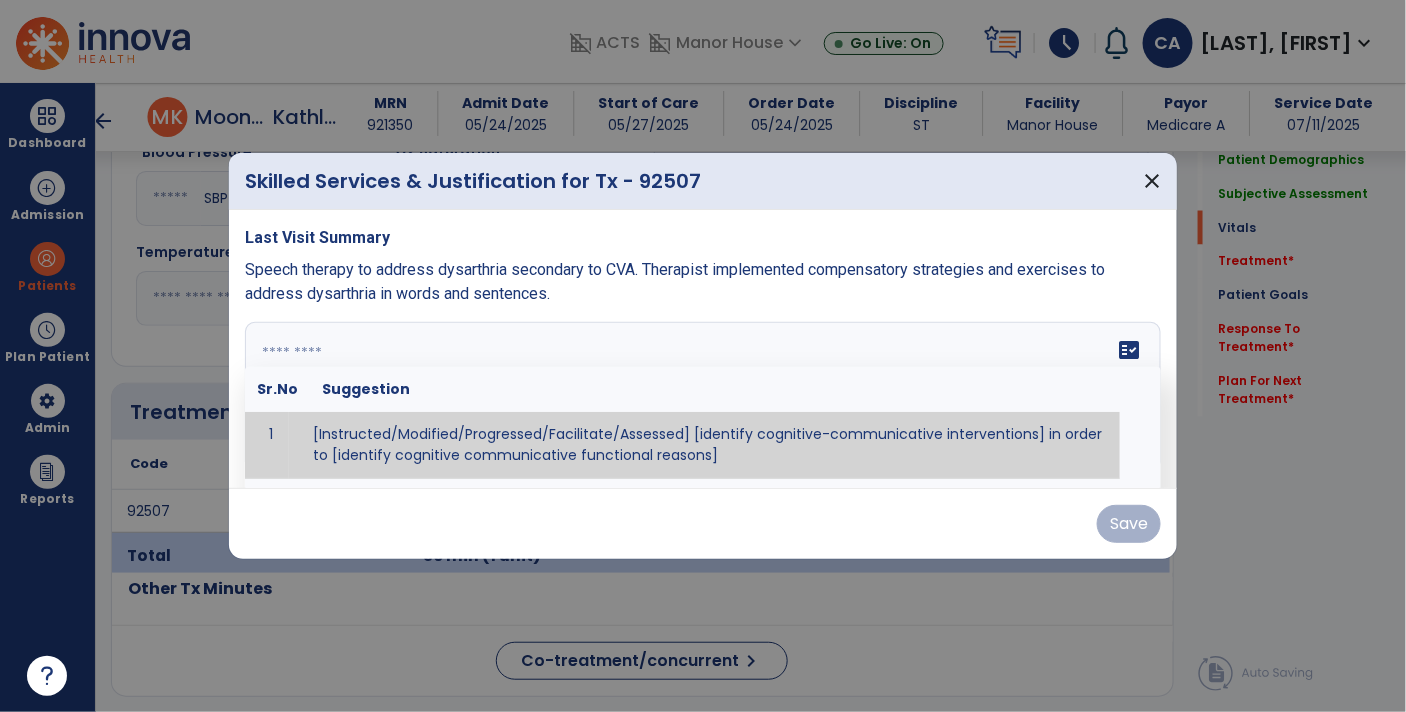paste on "**********" 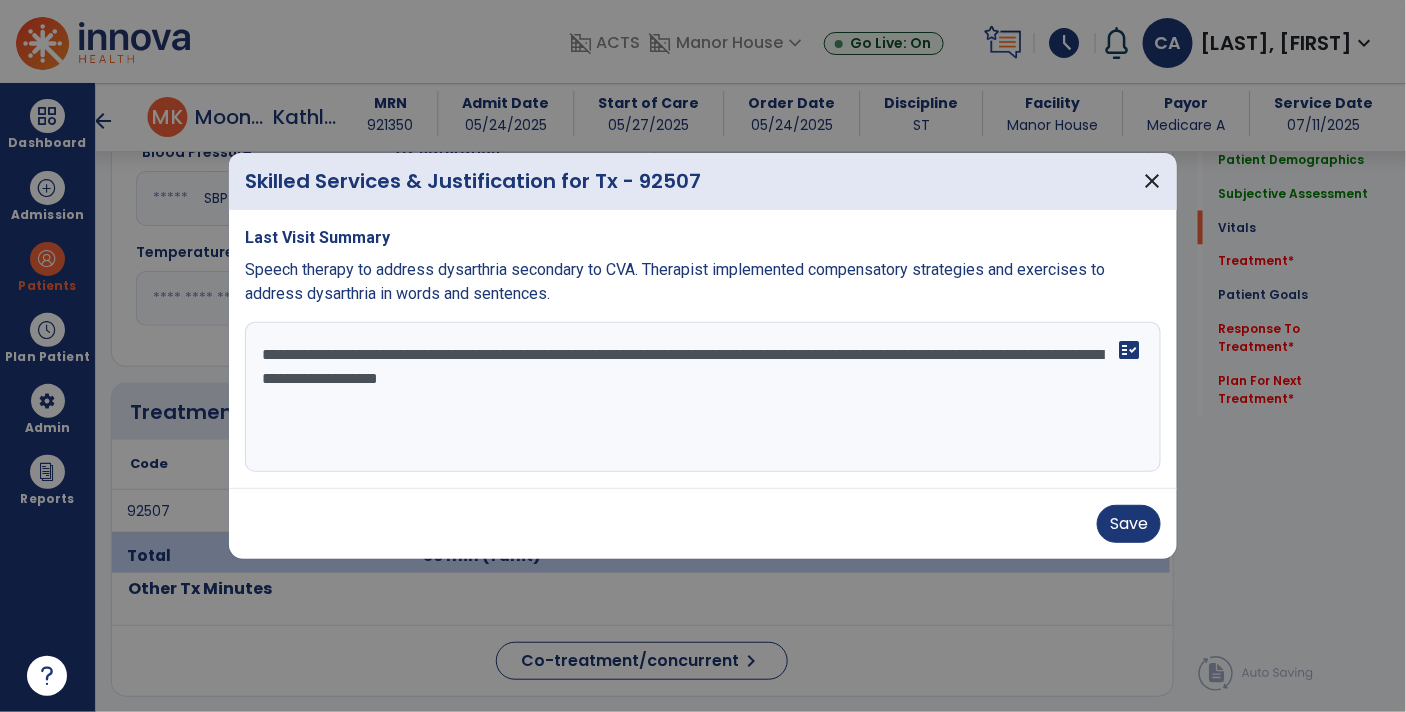 click on "**********" at bounding box center [703, 397] 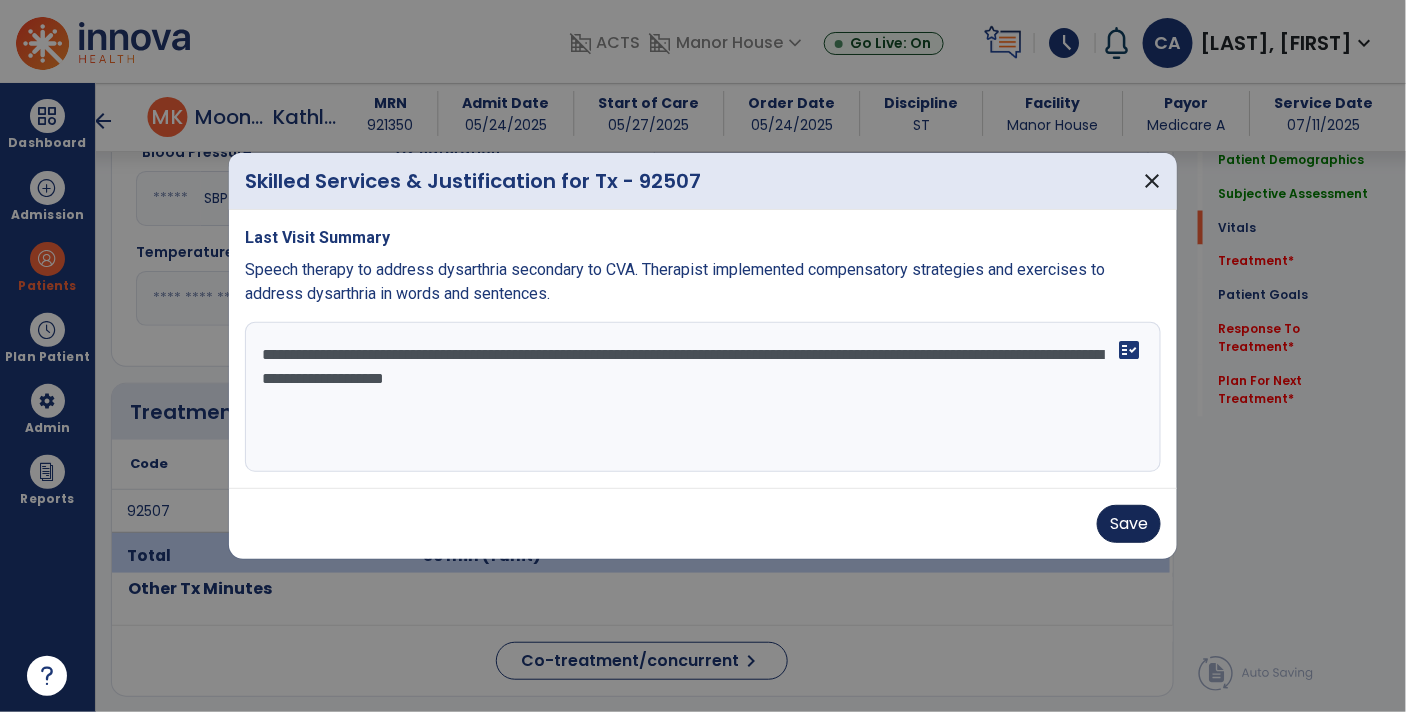 type on "**********" 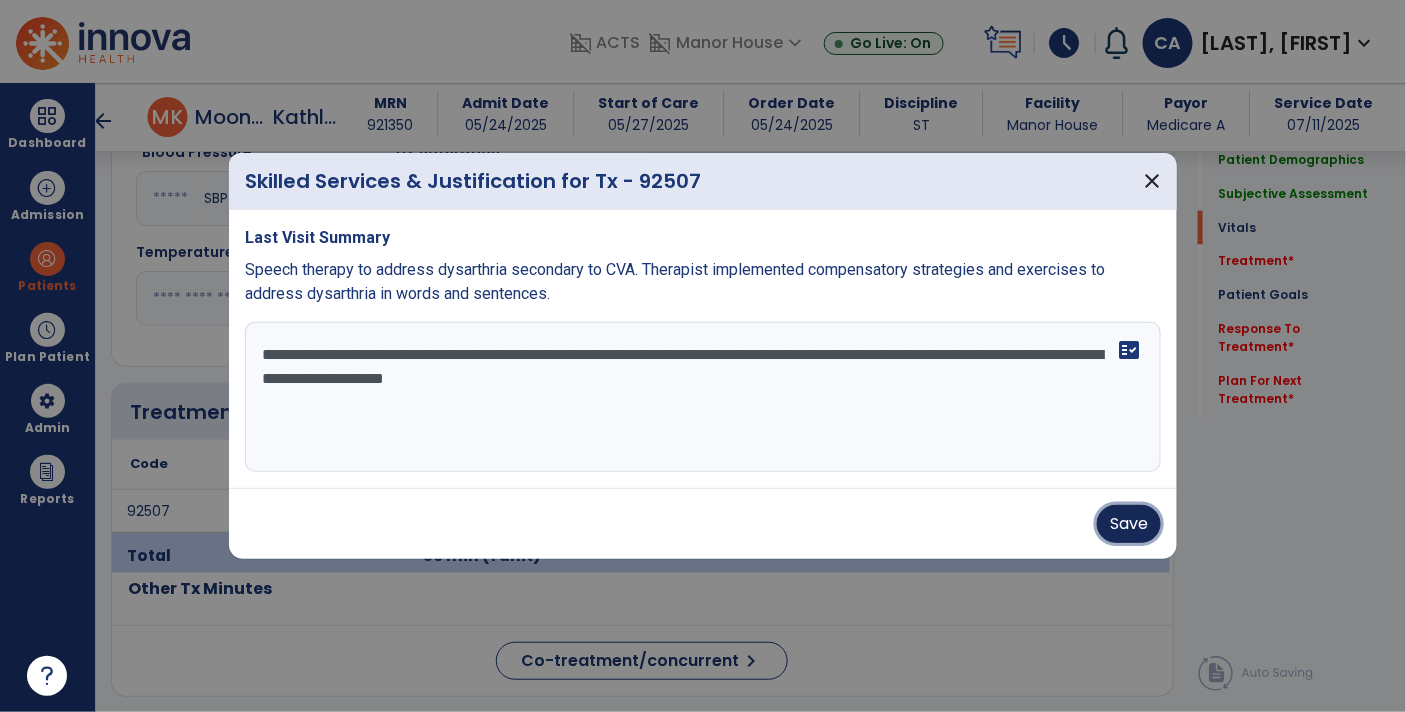 click on "Save" at bounding box center (1129, 524) 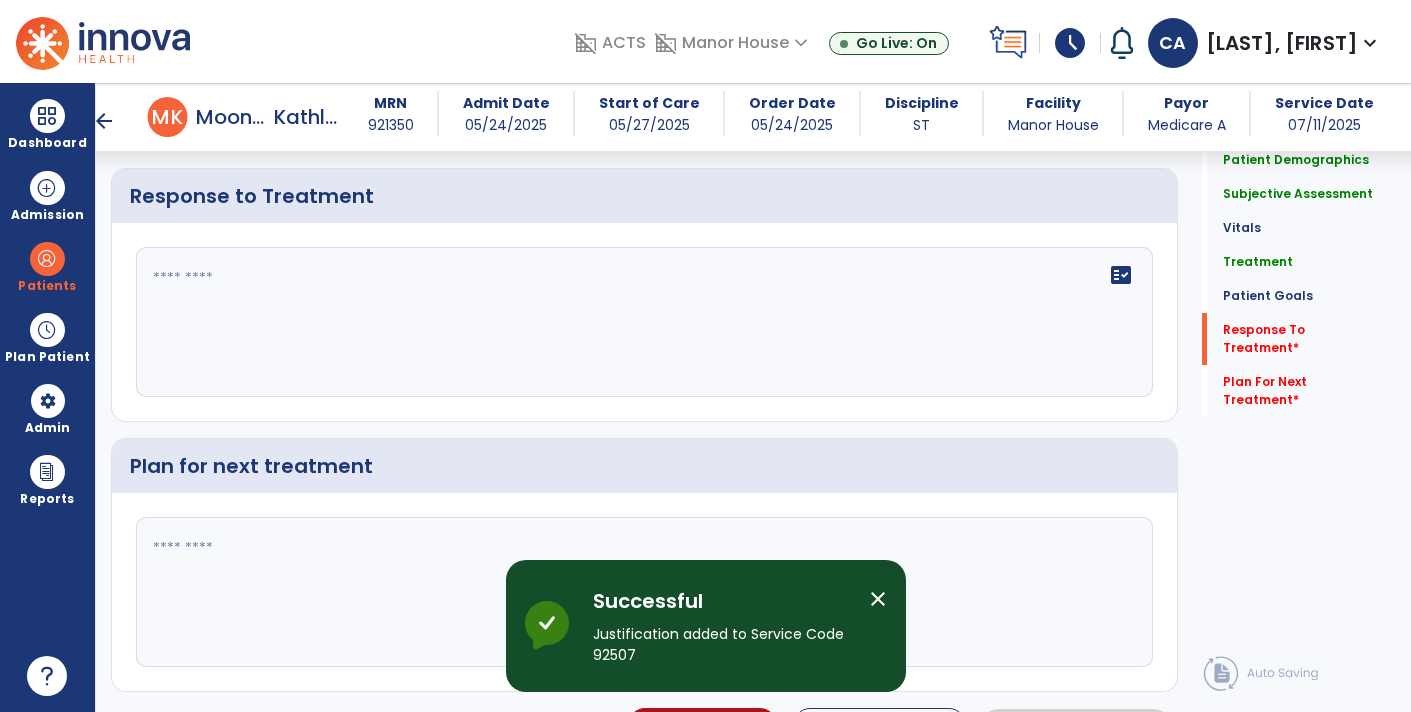 scroll, scrollTop: 3199, scrollLeft: 0, axis: vertical 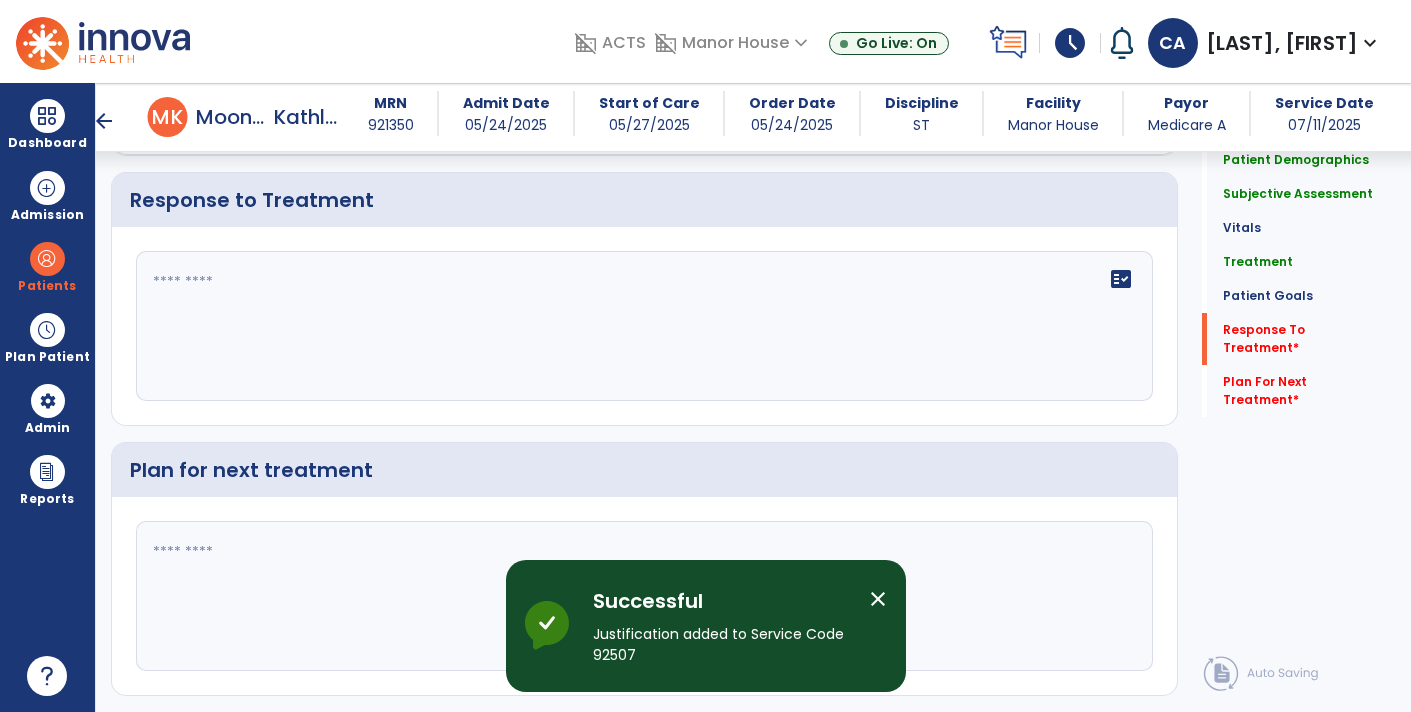 click 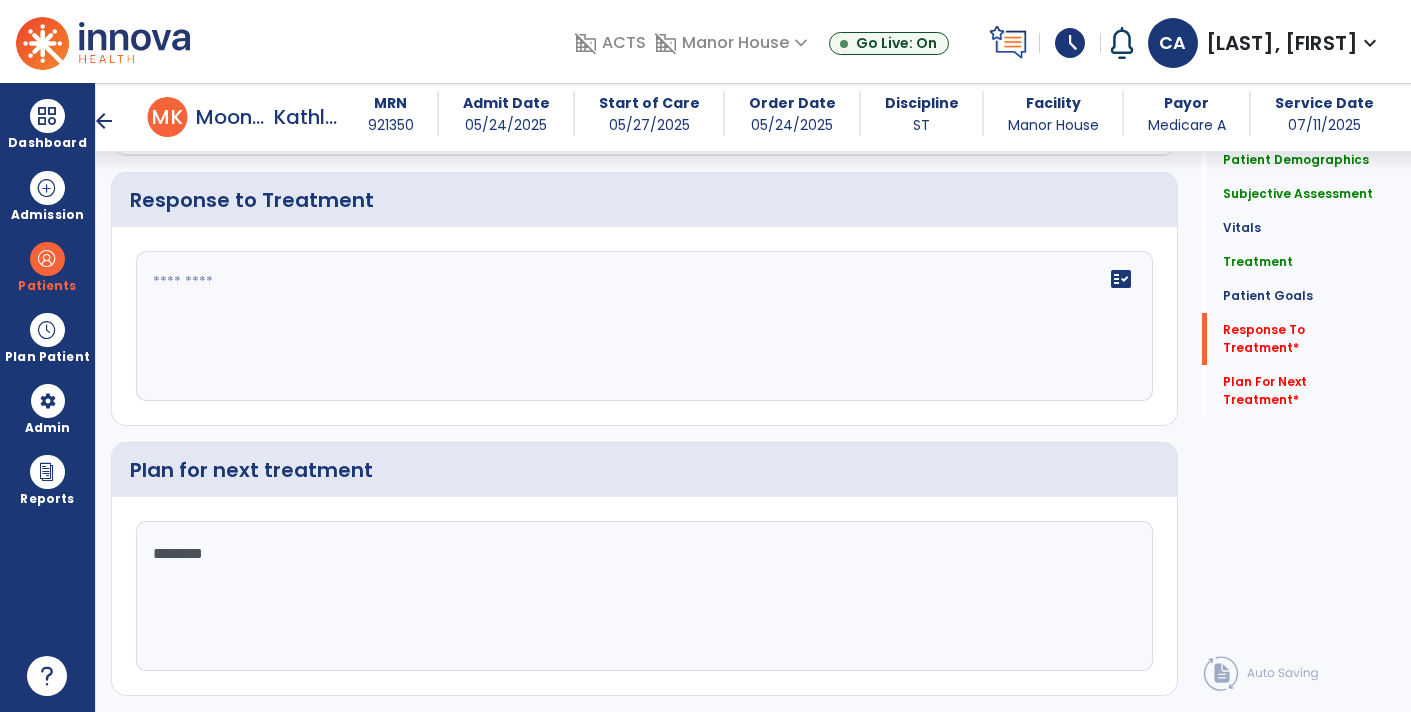 type on "*********" 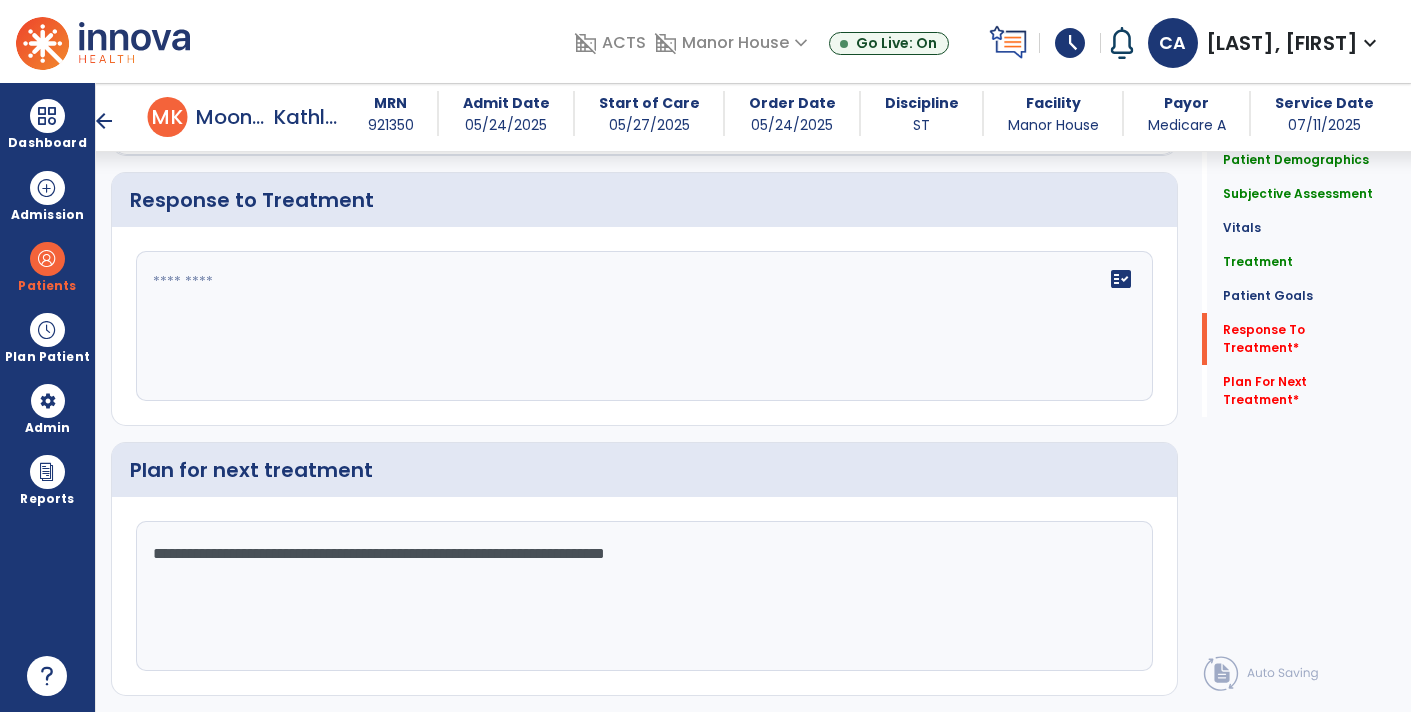 type on "**********" 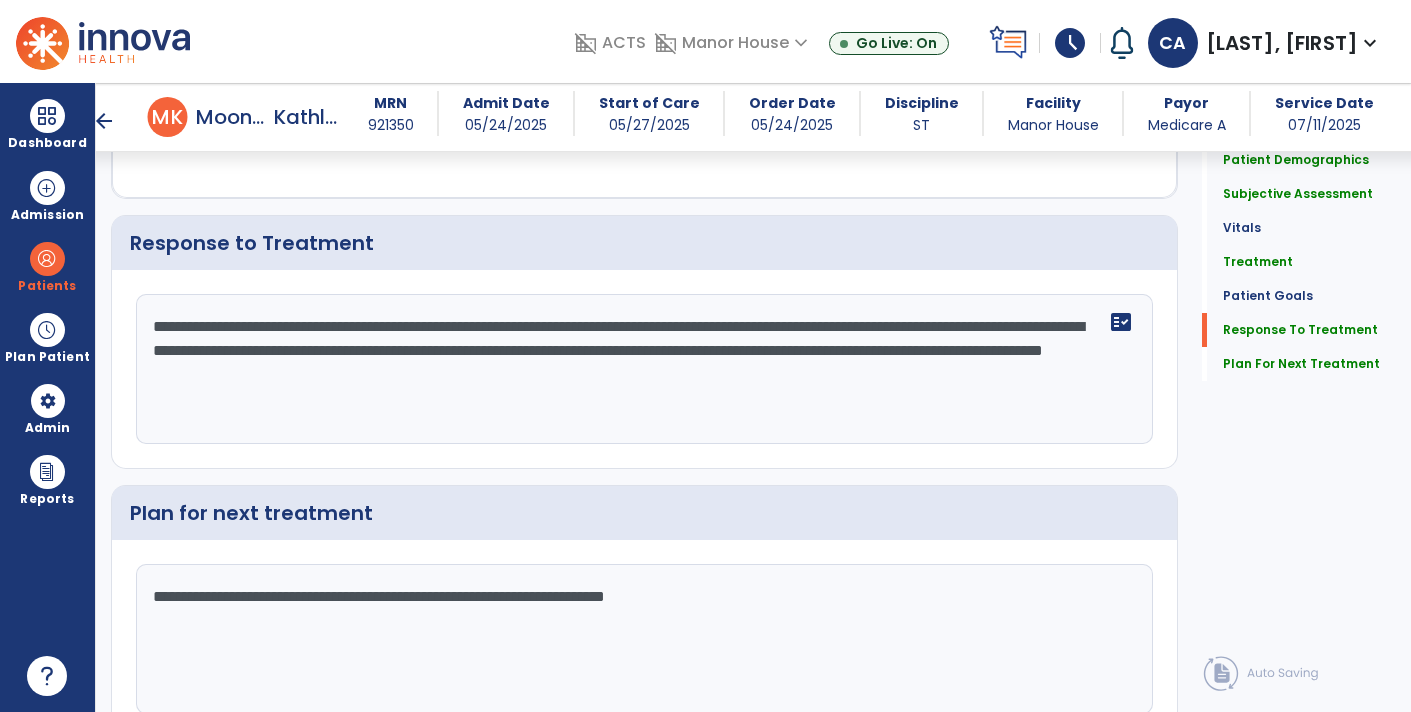 scroll, scrollTop: 3200, scrollLeft: 0, axis: vertical 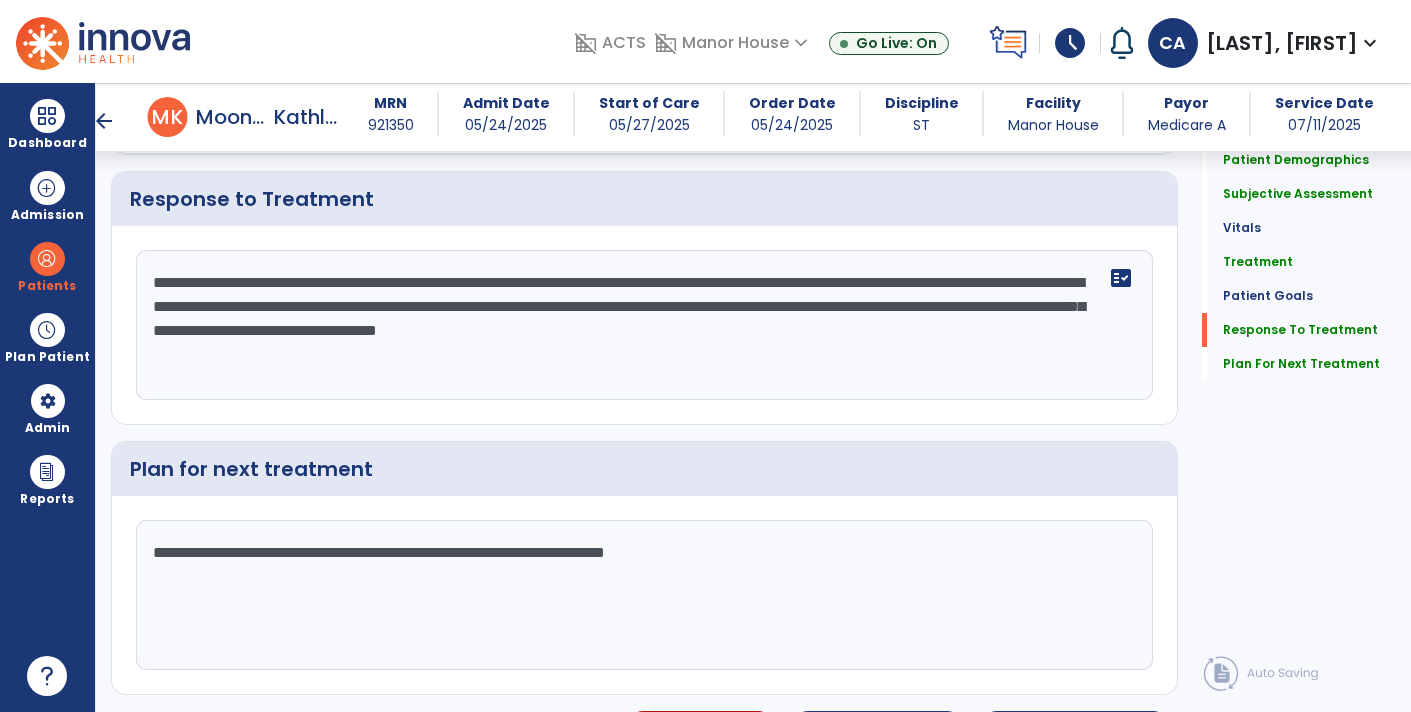 click on "**********" 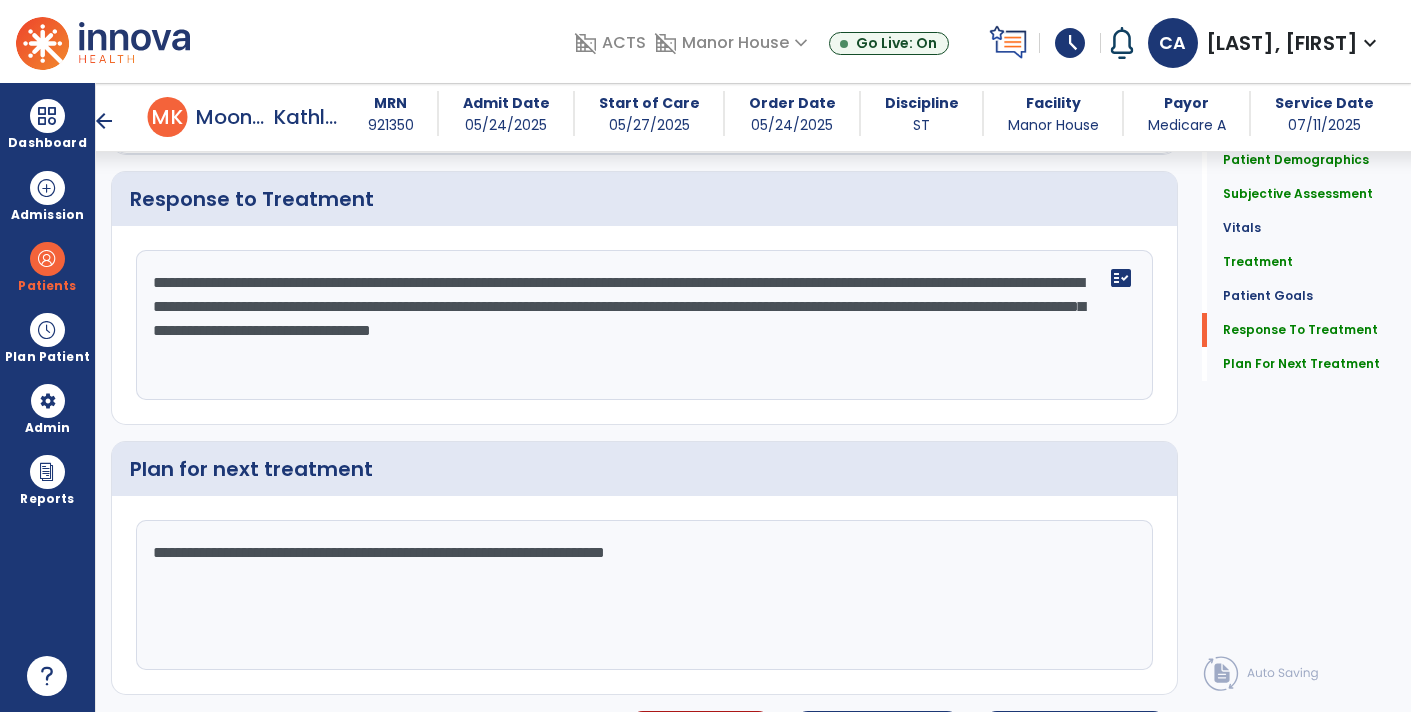 click on "**********" 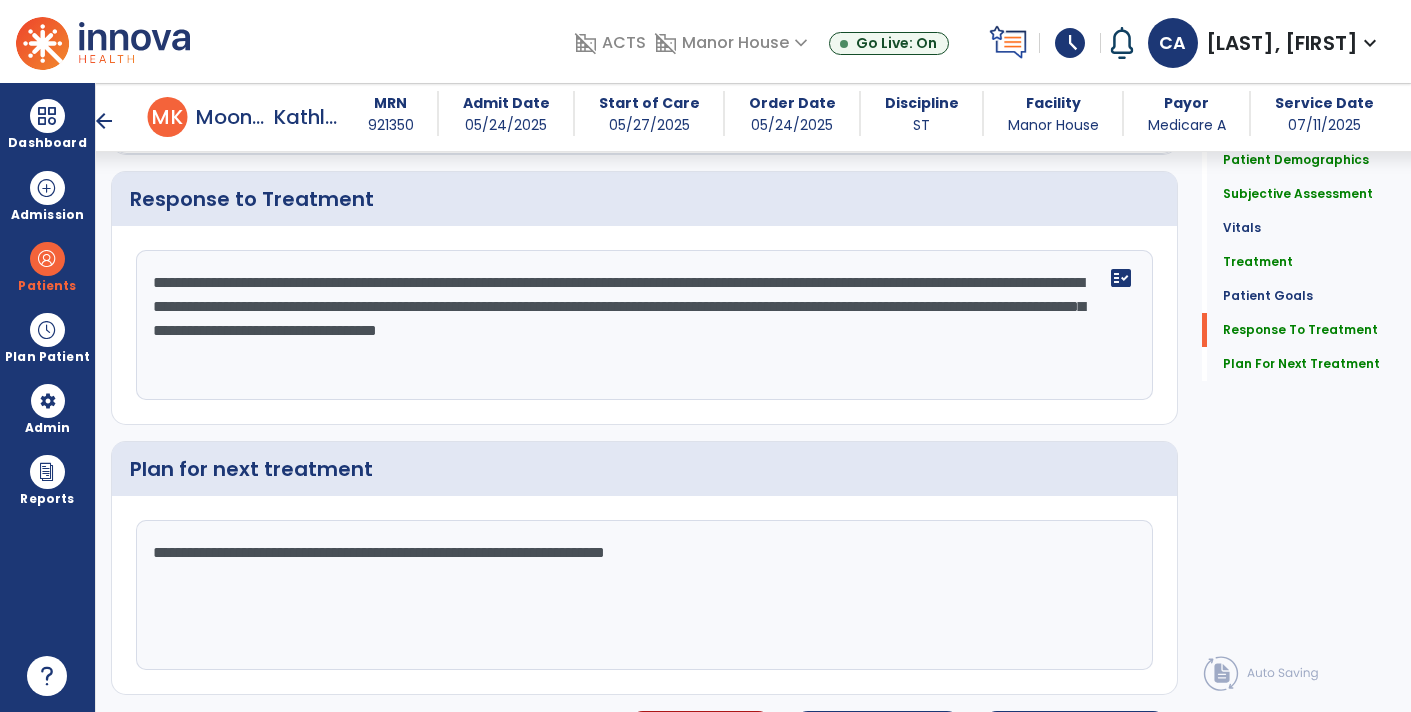 click on "**********" 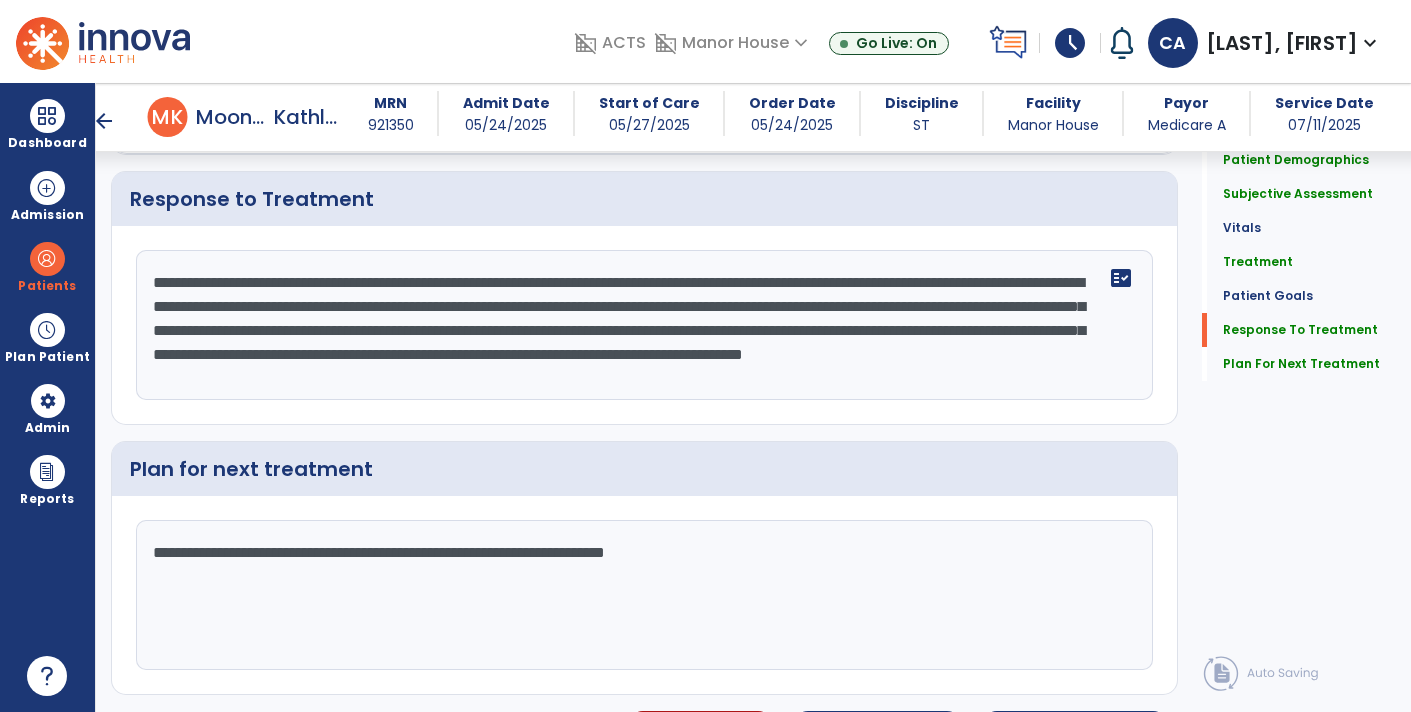 scroll, scrollTop: 3237, scrollLeft: 0, axis: vertical 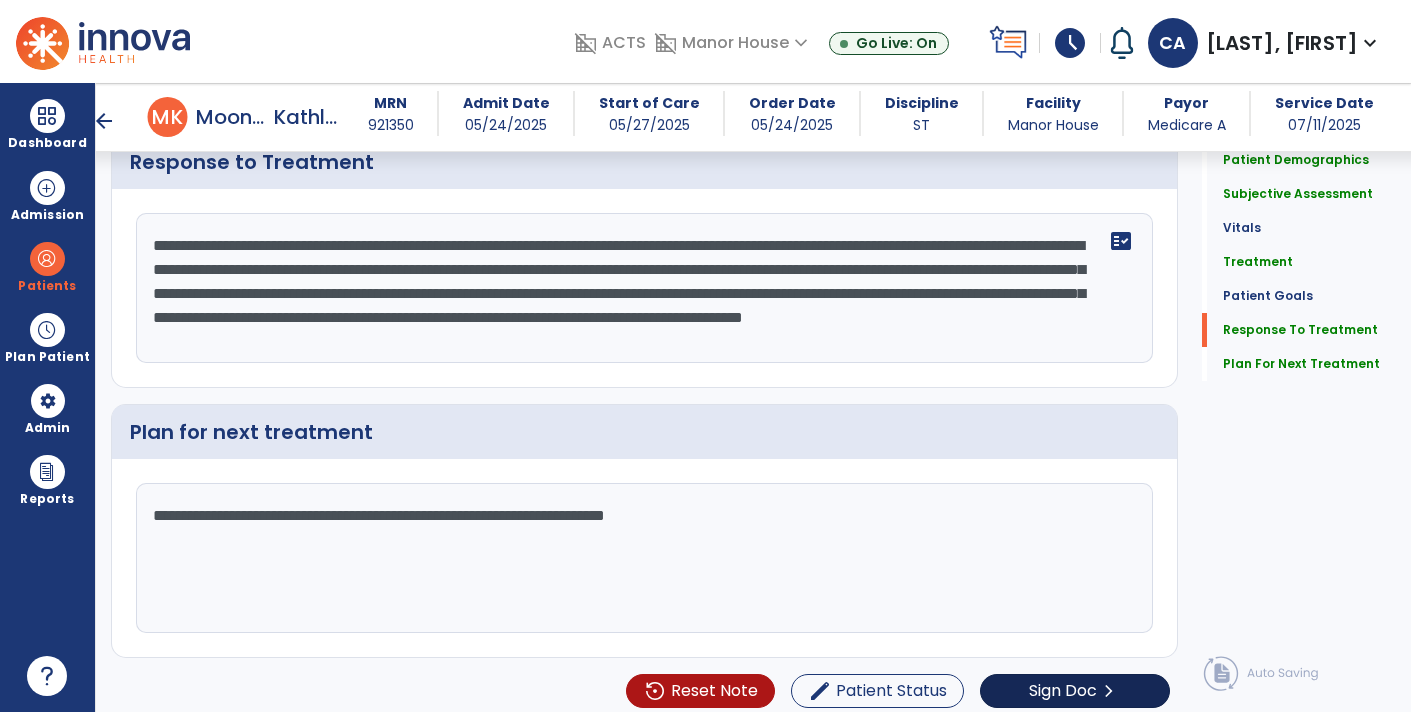 type on "**********" 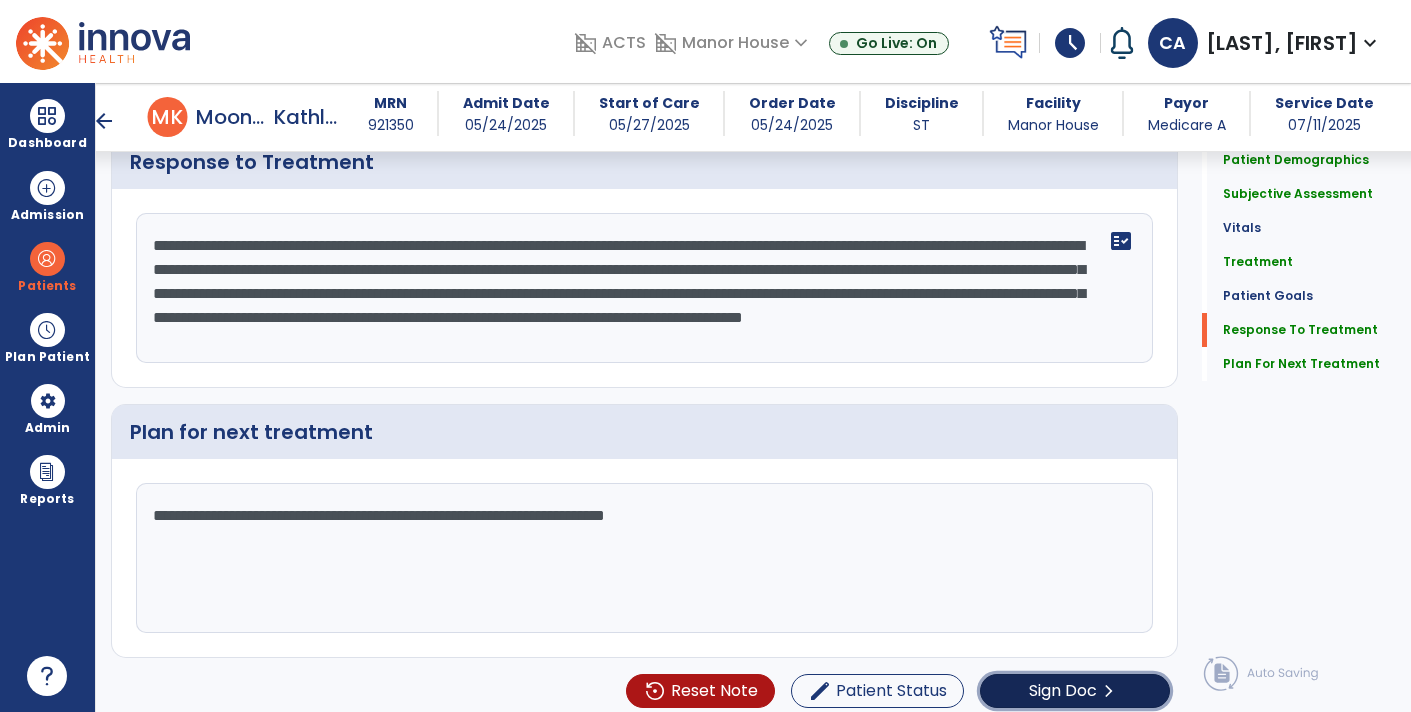 click on "chevron_right" 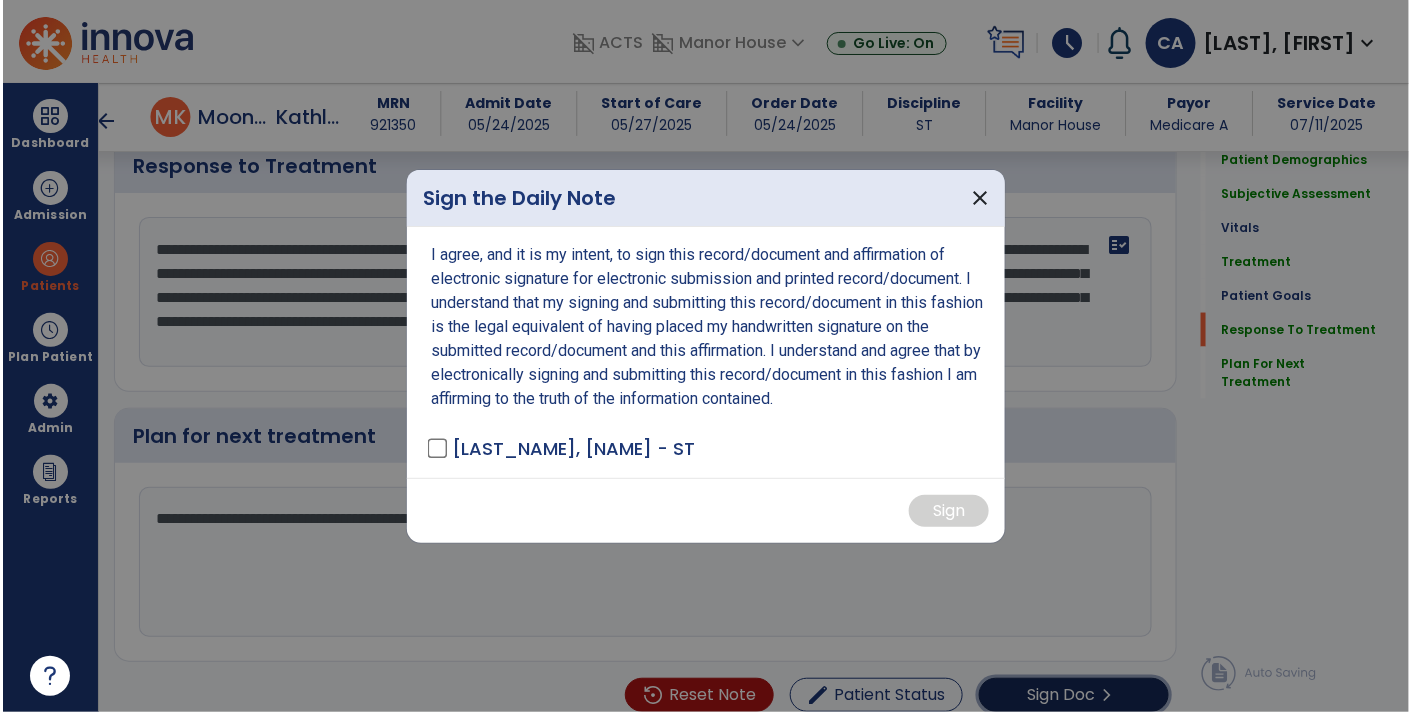 scroll, scrollTop: 3237, scrollLeft: 0, axis: vertical 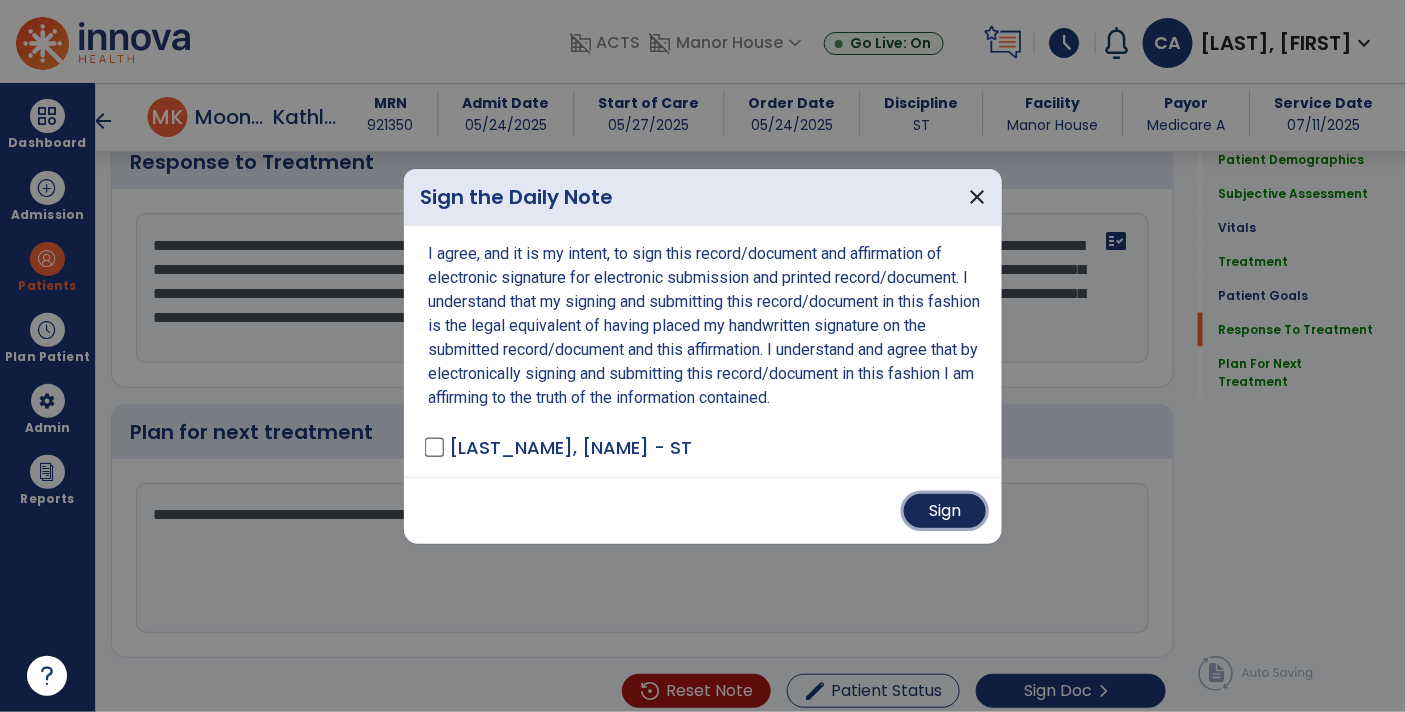 click on "Sign" at bounding box center [945, 511] 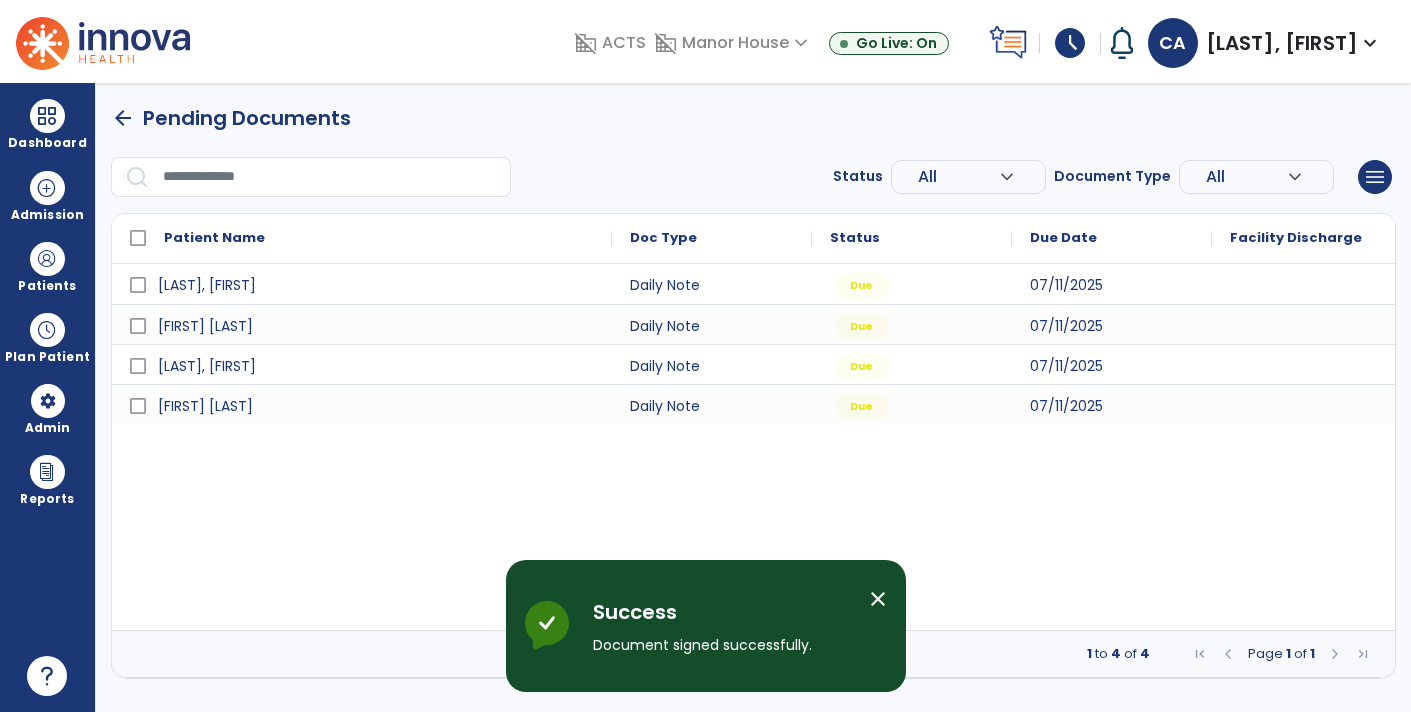 scroll, scrollTop: 0, scrollLeft: 0, axis: both 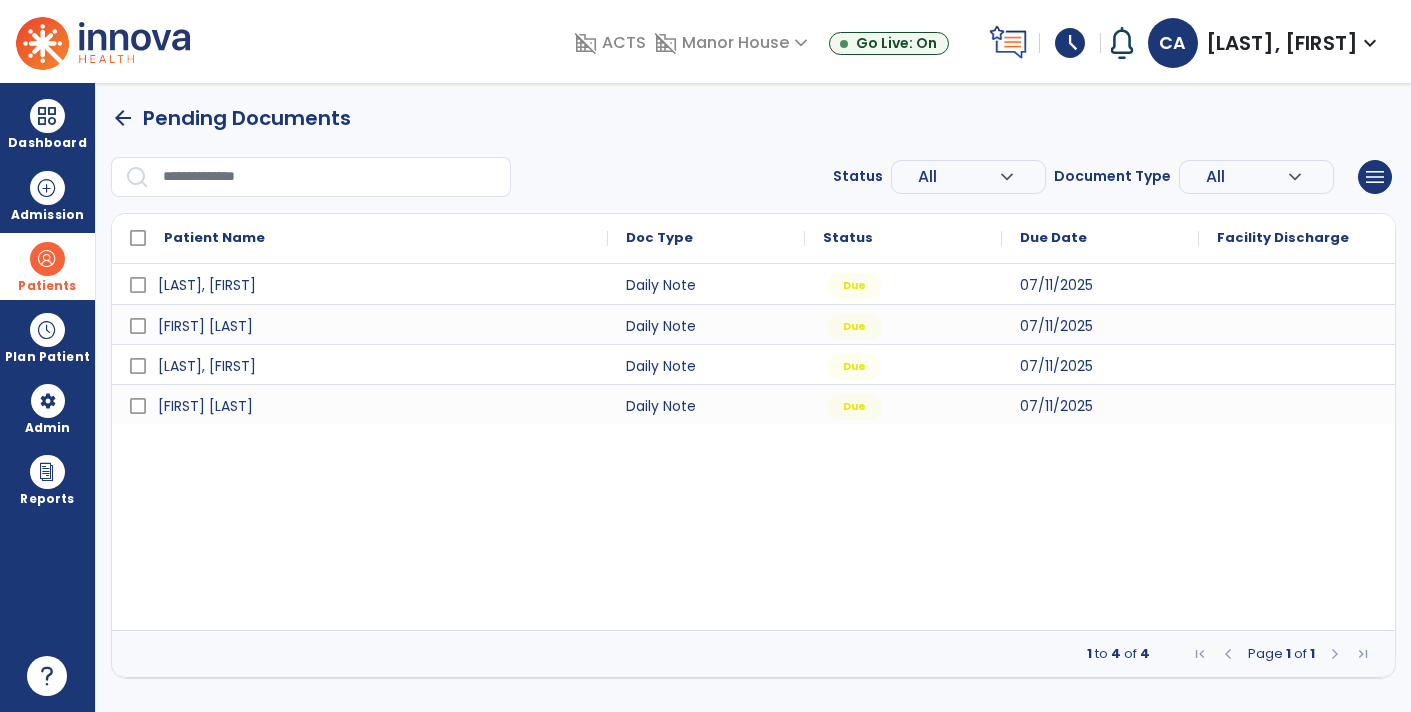 click on "Patients" at bounding box center (47, 266) 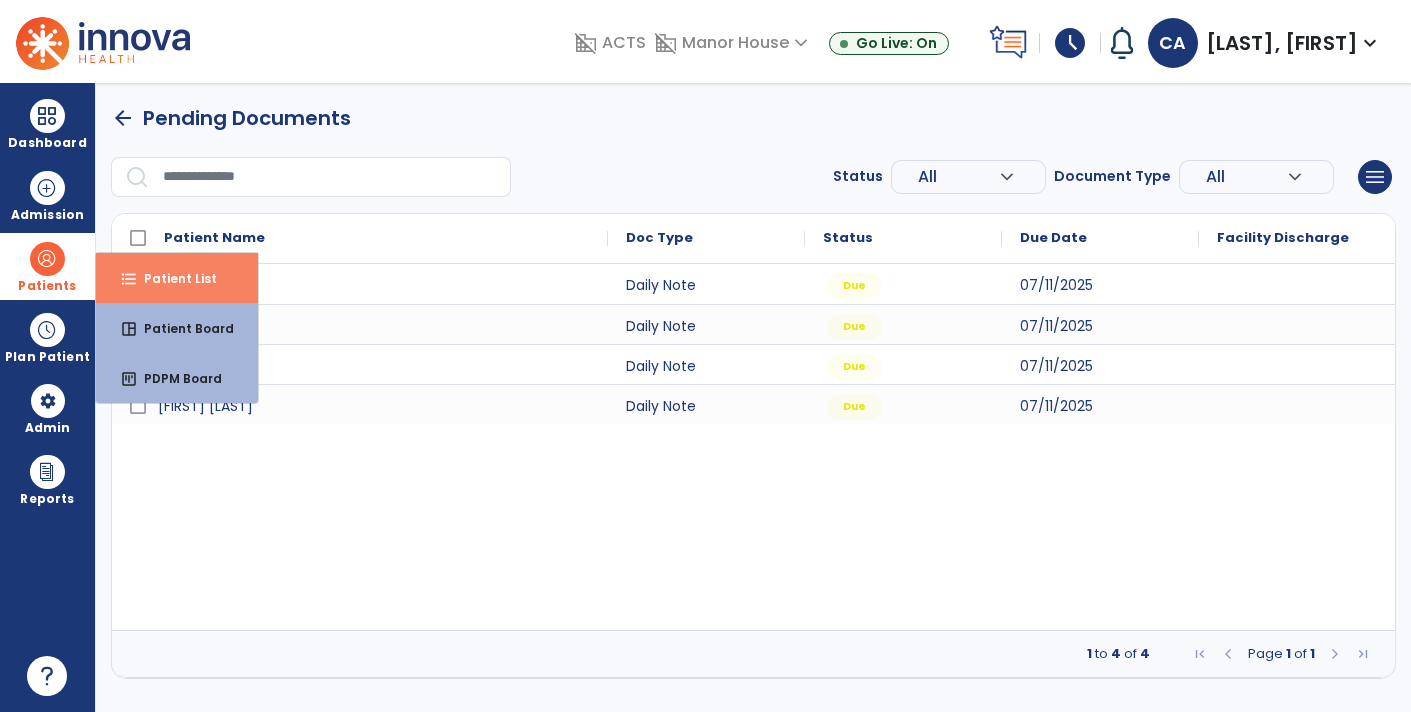click on "Patient List" at bounding box center (172, 278) 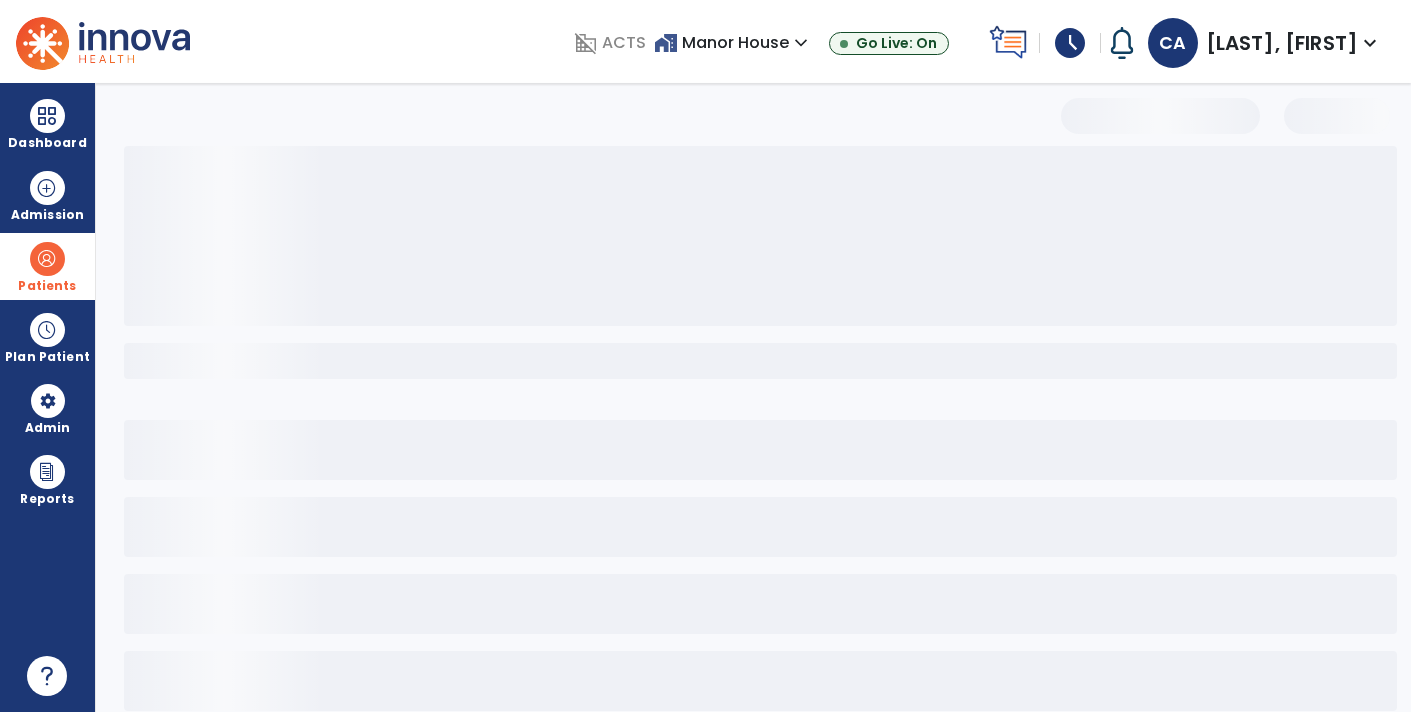 select on "***" 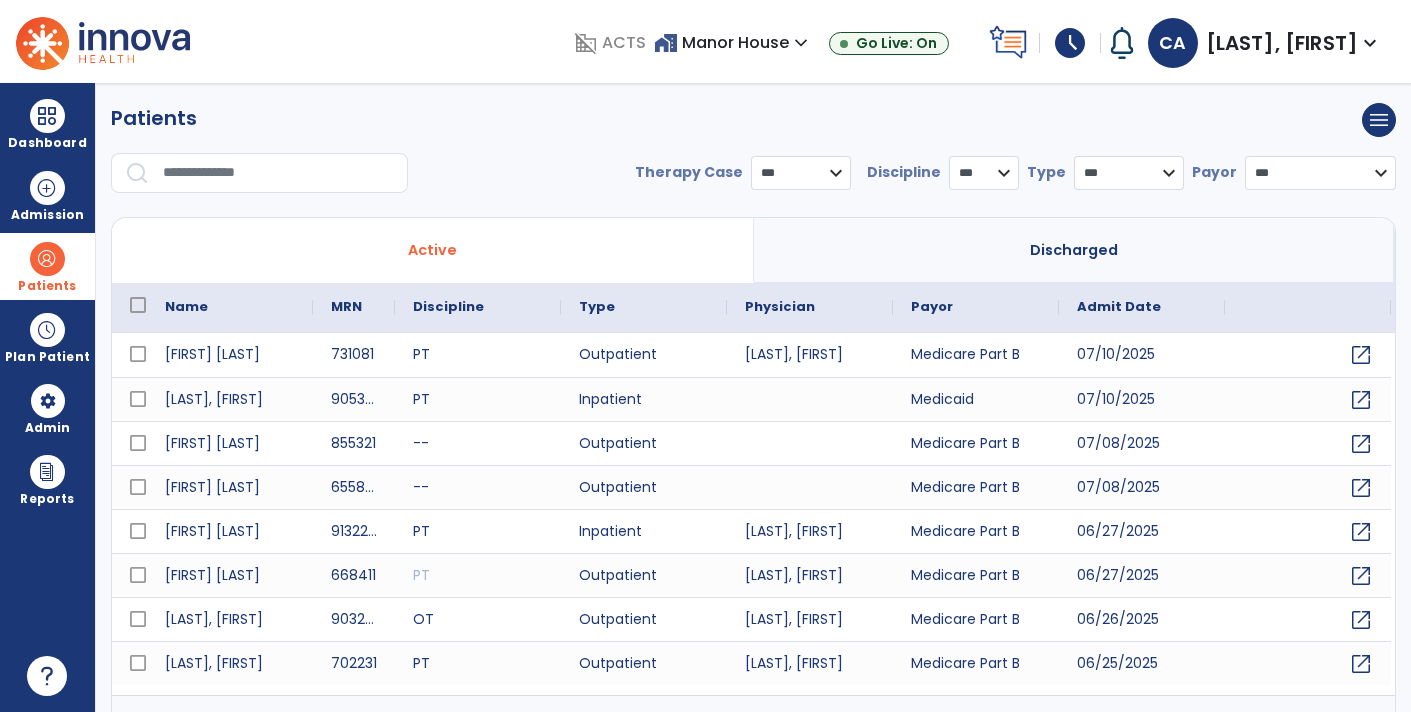 click at bounding box center [278, 173] 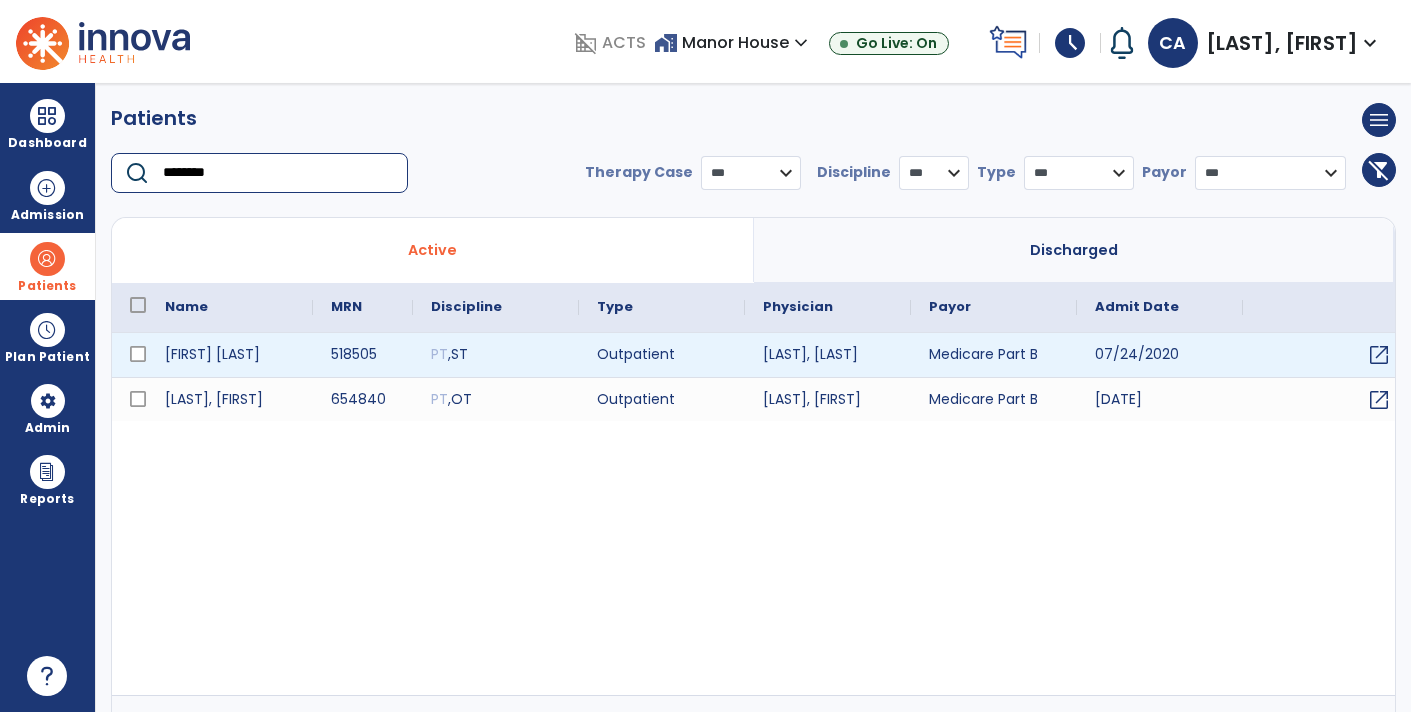 type on "********" 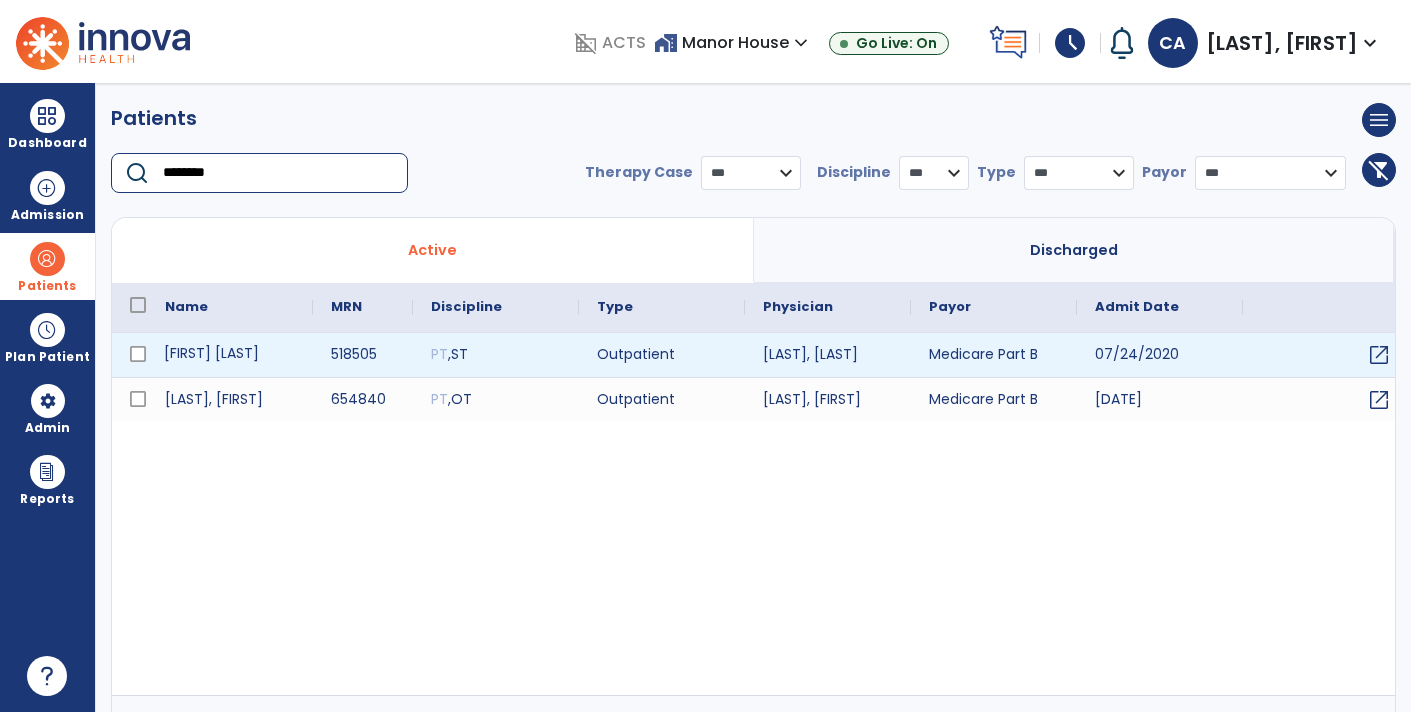 click on "[FIRST] [LAST]" at bounding box center [230, 355] 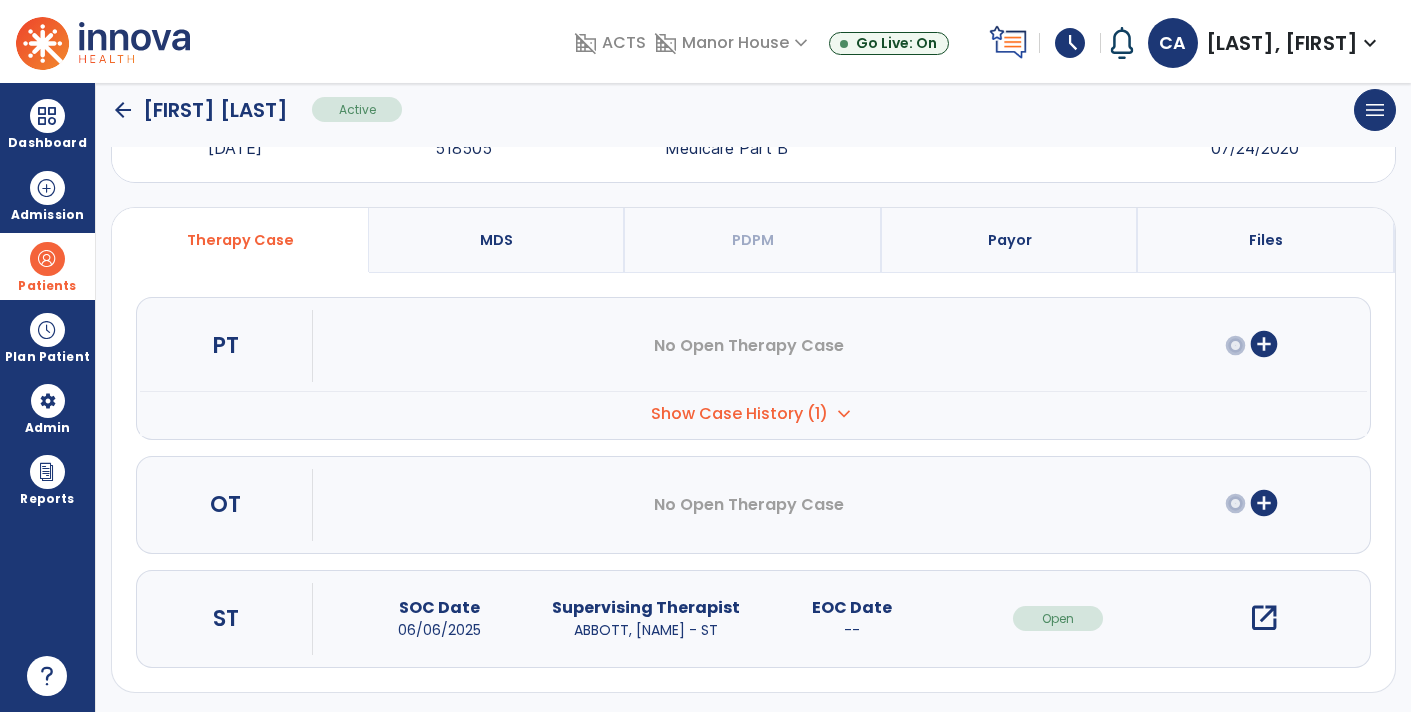 scroll, scrollTop: 87, scrollLeft: 0, axis: vertical 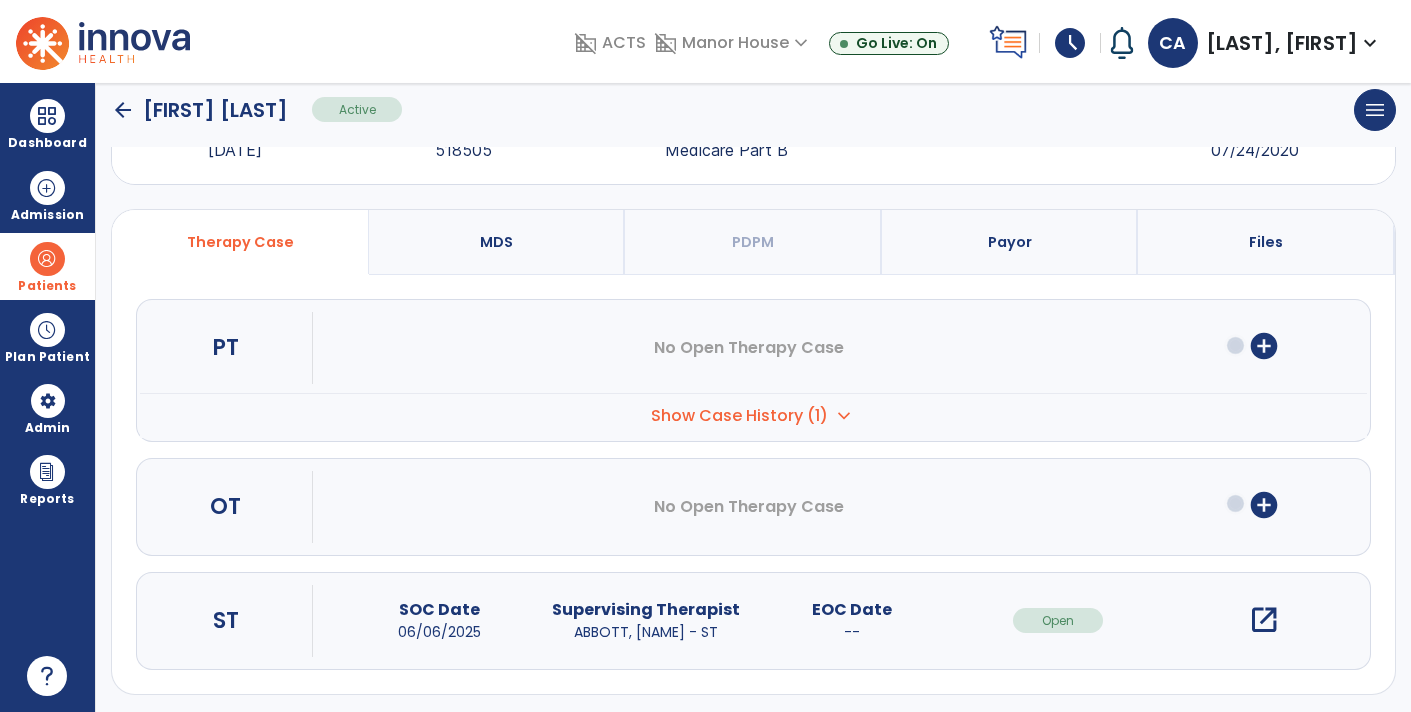 click on "open_in_new" at bounding box center [1264, 620] 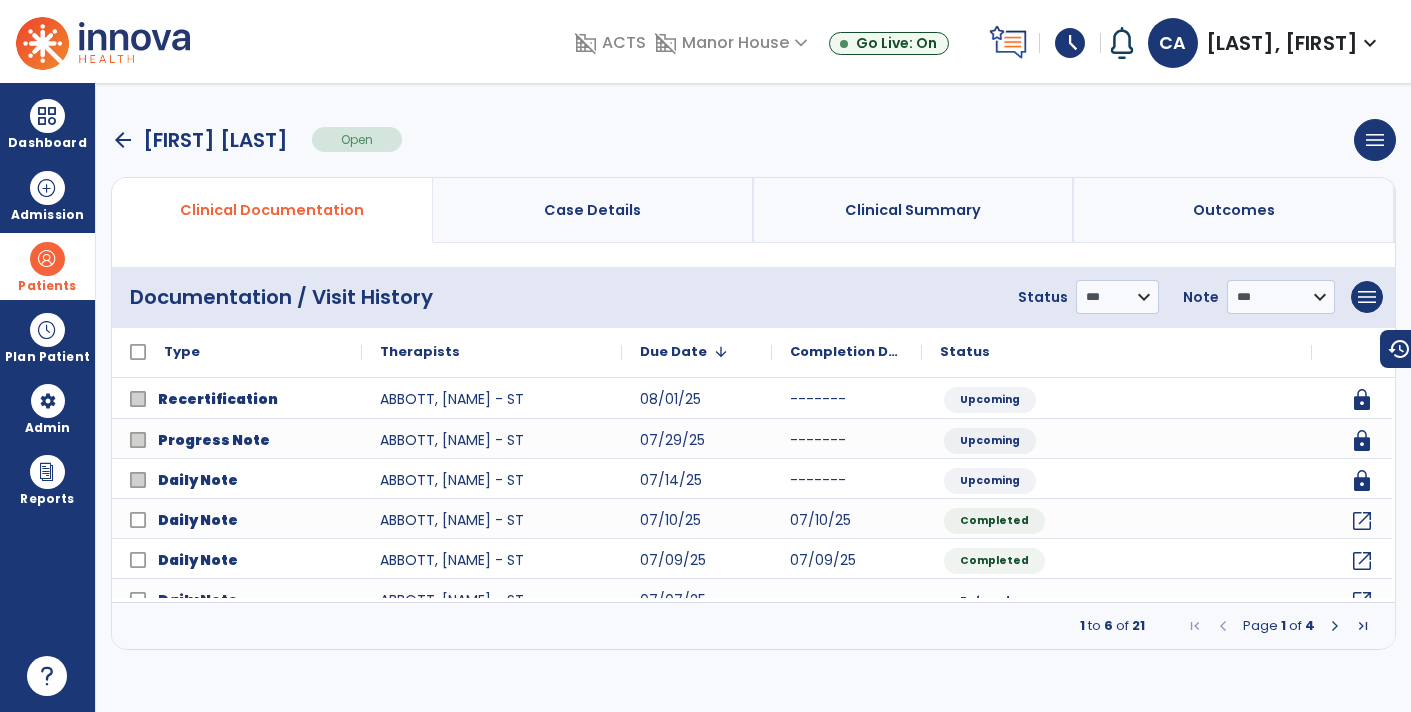 scroll, scrollTop: 0, scrollLeft: 0, axis: both 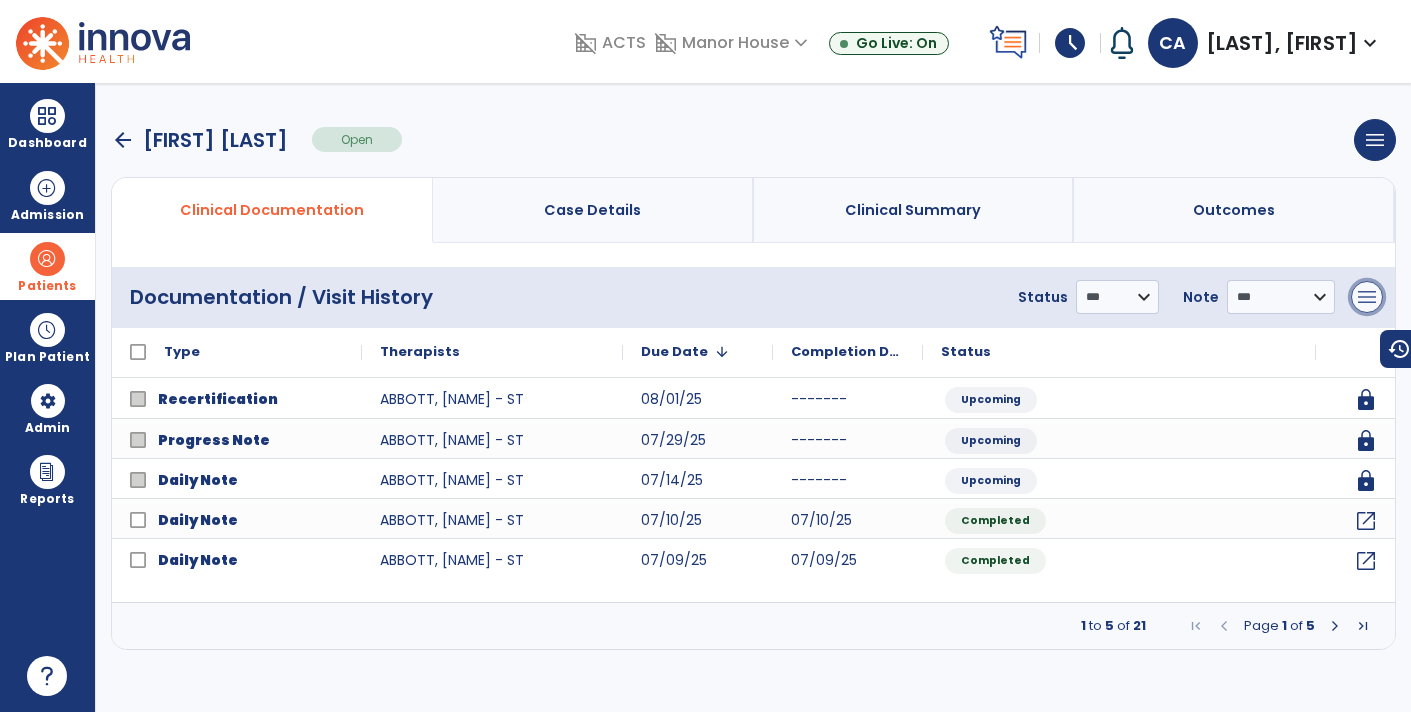 click on "menu" at bounding box center [1367, 297] 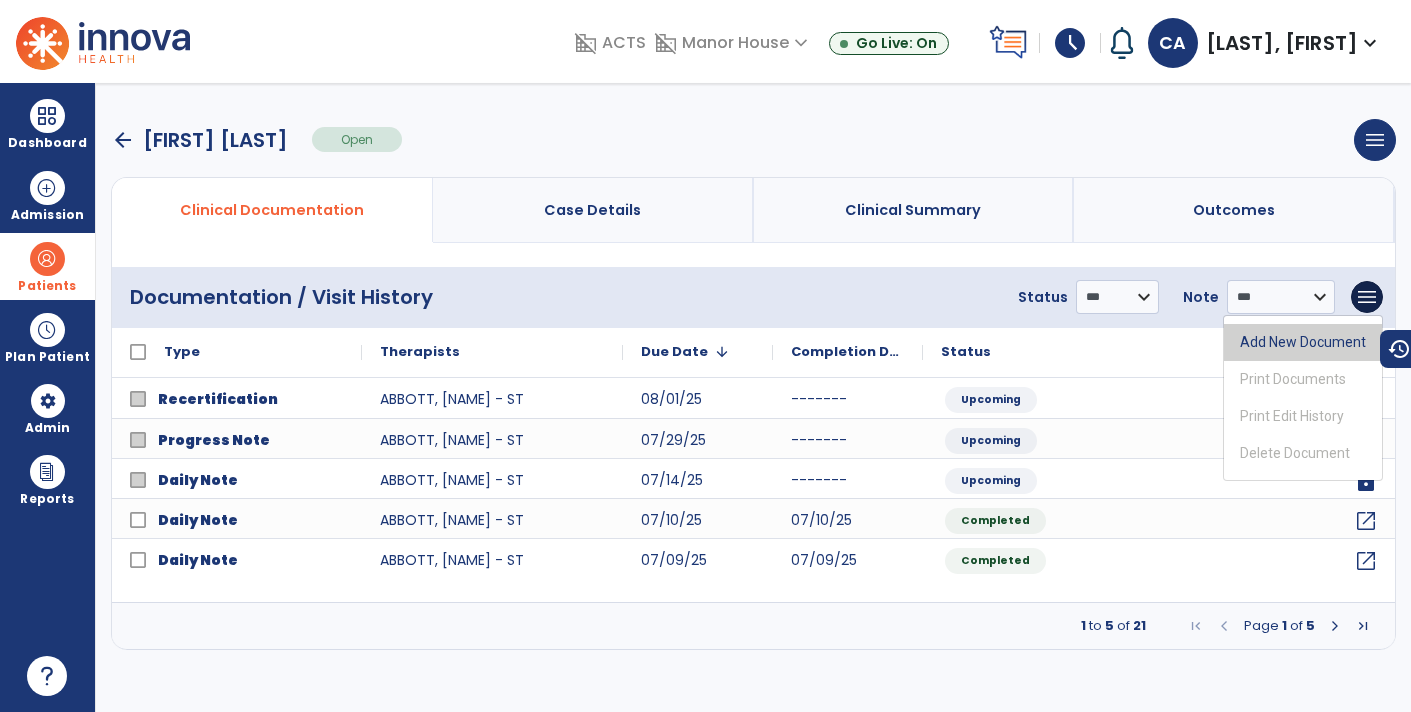 click on "Add New Document" at bounding box center [1303, 342] 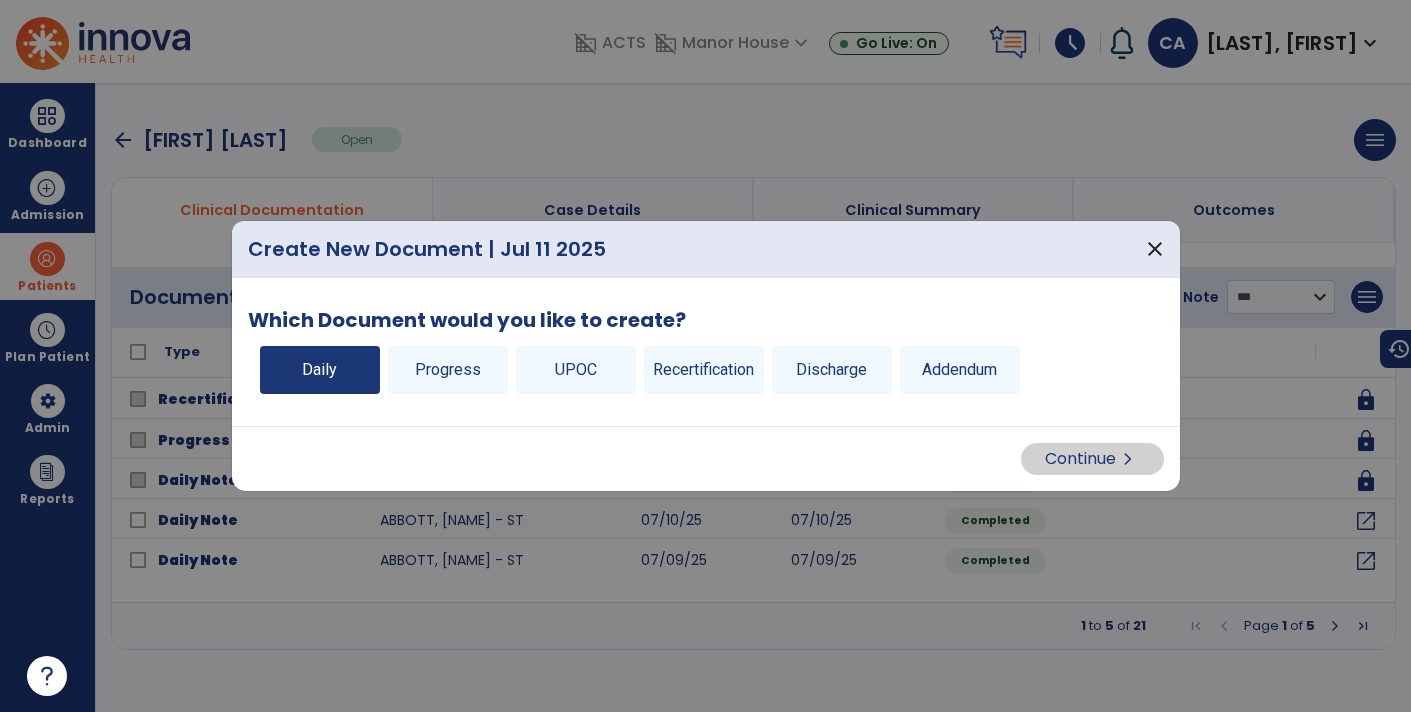 click on "Daily" at bounding box center (320, 370) 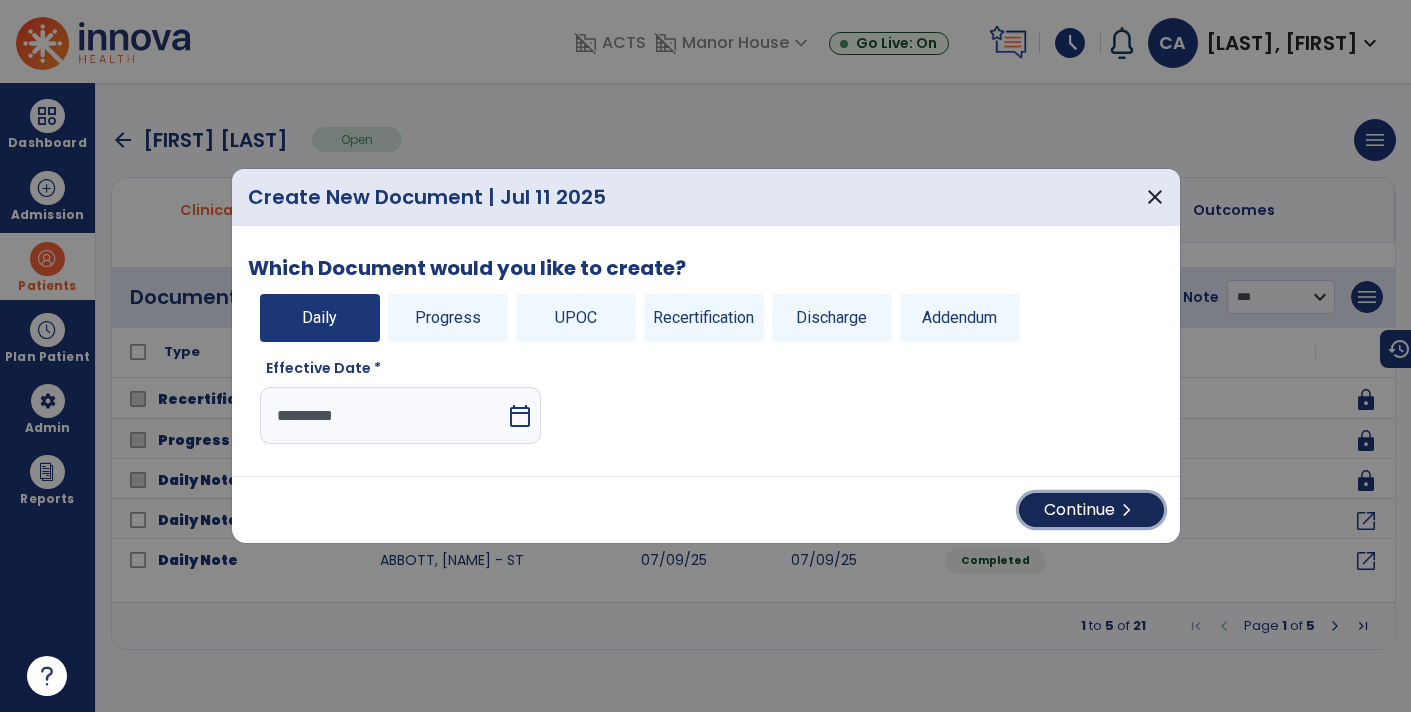 click on "Continue   chevron_right" at bounding box center (1091, 510) 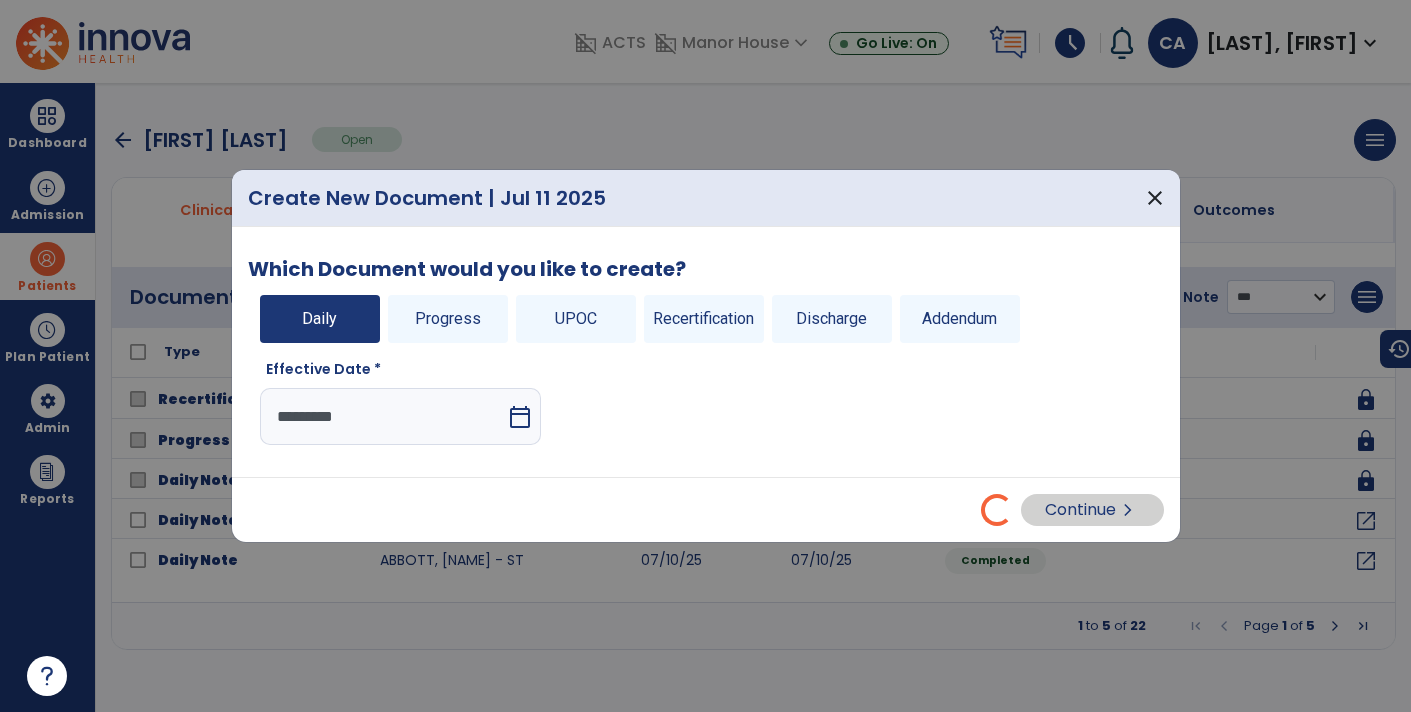 select on "*" 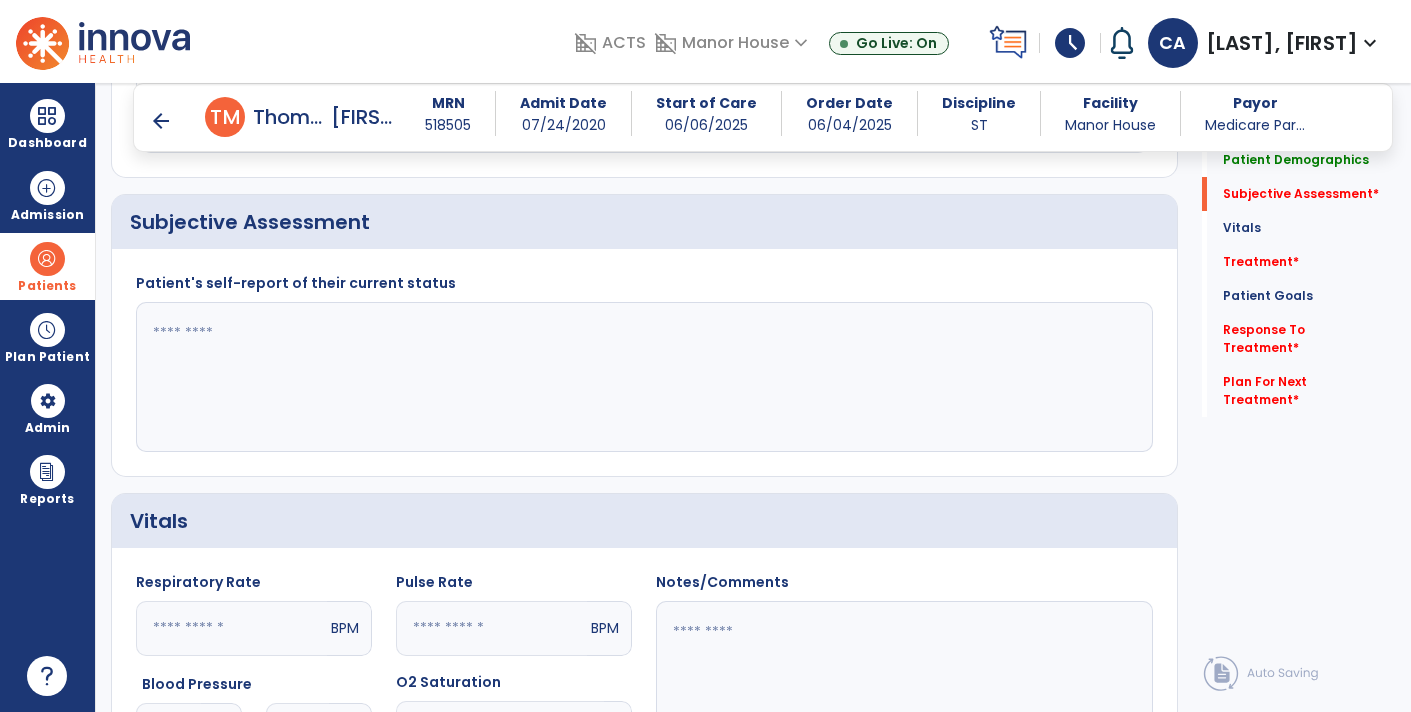 scroll, scrollTop: 471, scrollLeft: 0, axis: vertical 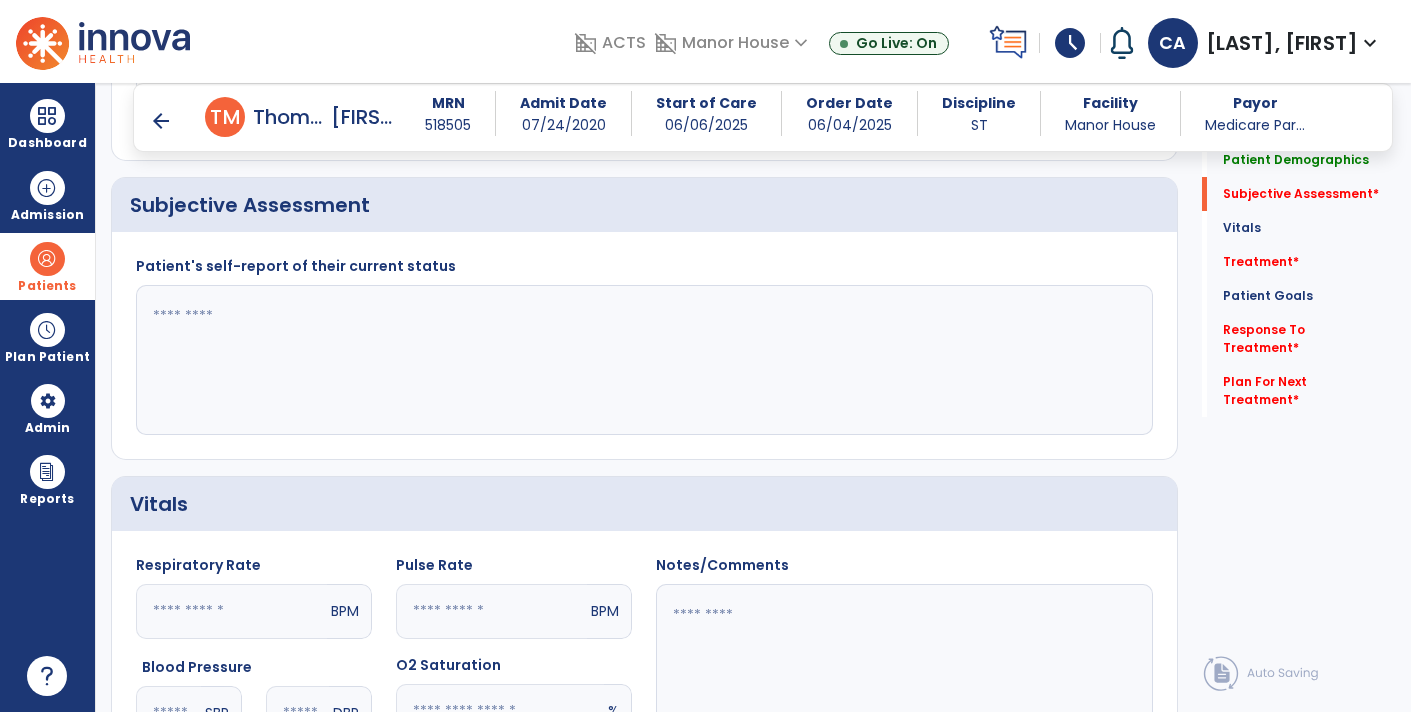 click 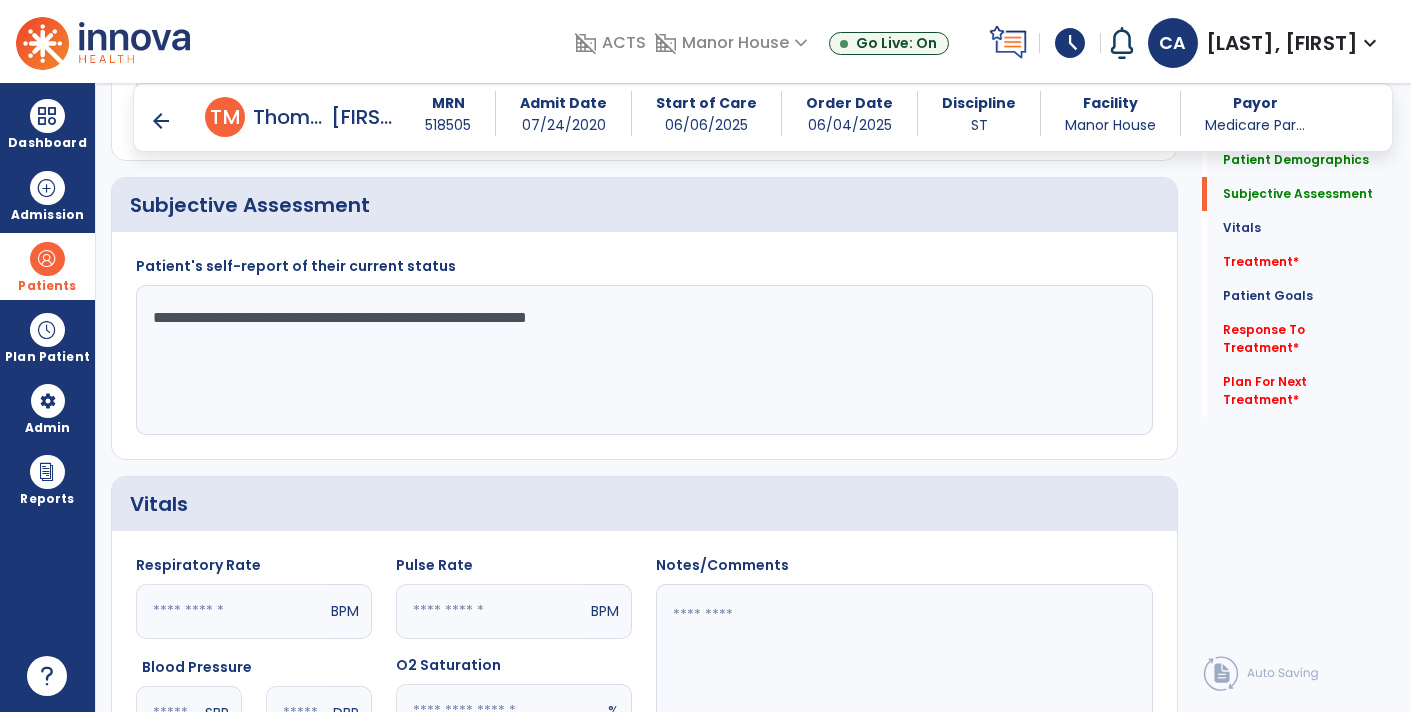 click on "**********" 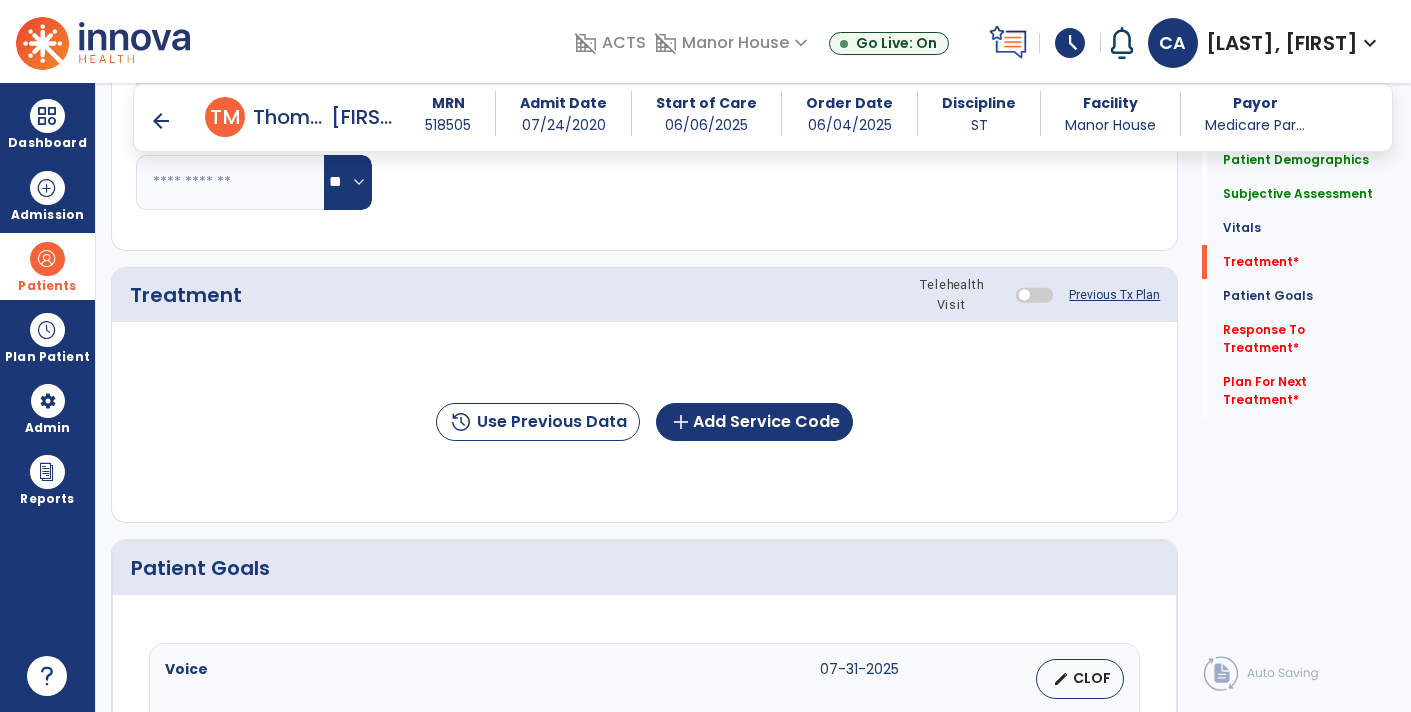 scroll, scrollTop: 1300, scrollLeft: 0, axis: vertical 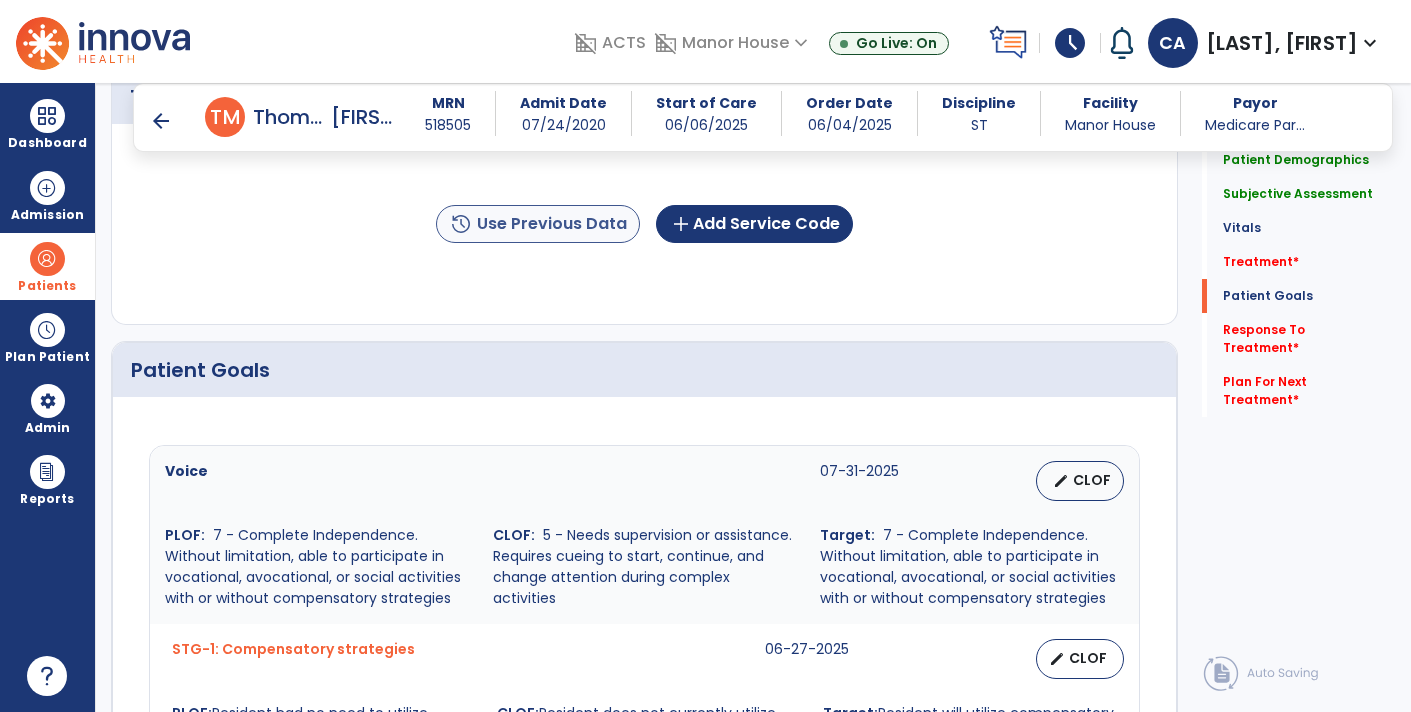 type on "**********" 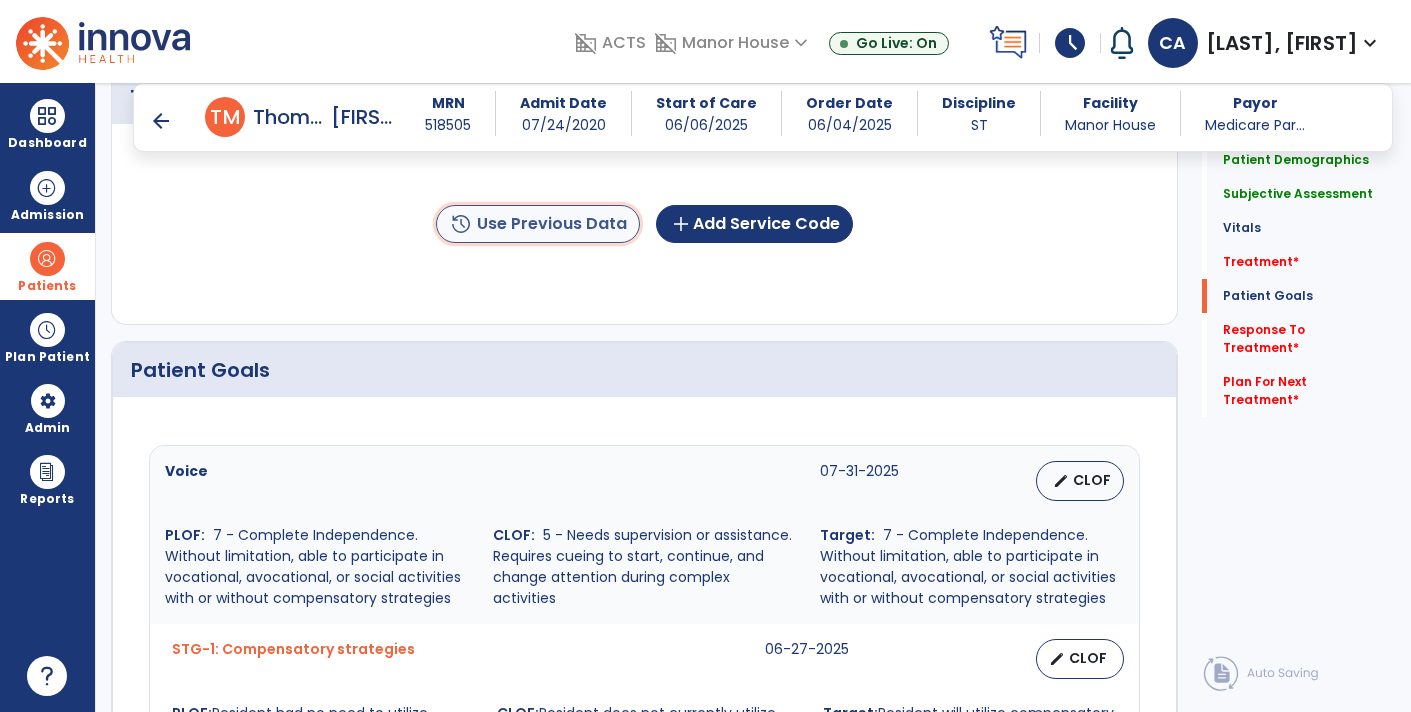 click on "history  Use Previous Data" 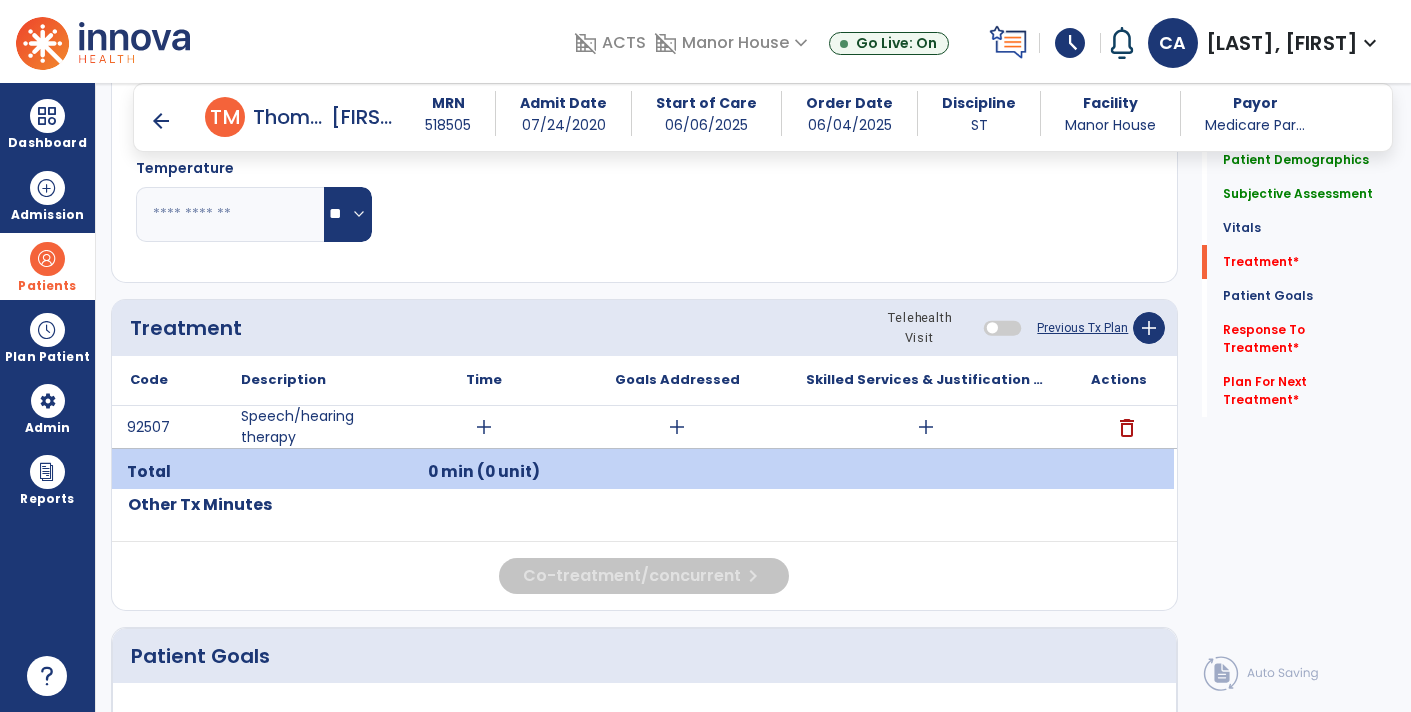 scroll, scrollTop: 1058, scrollLeft: 0, axis: vertical 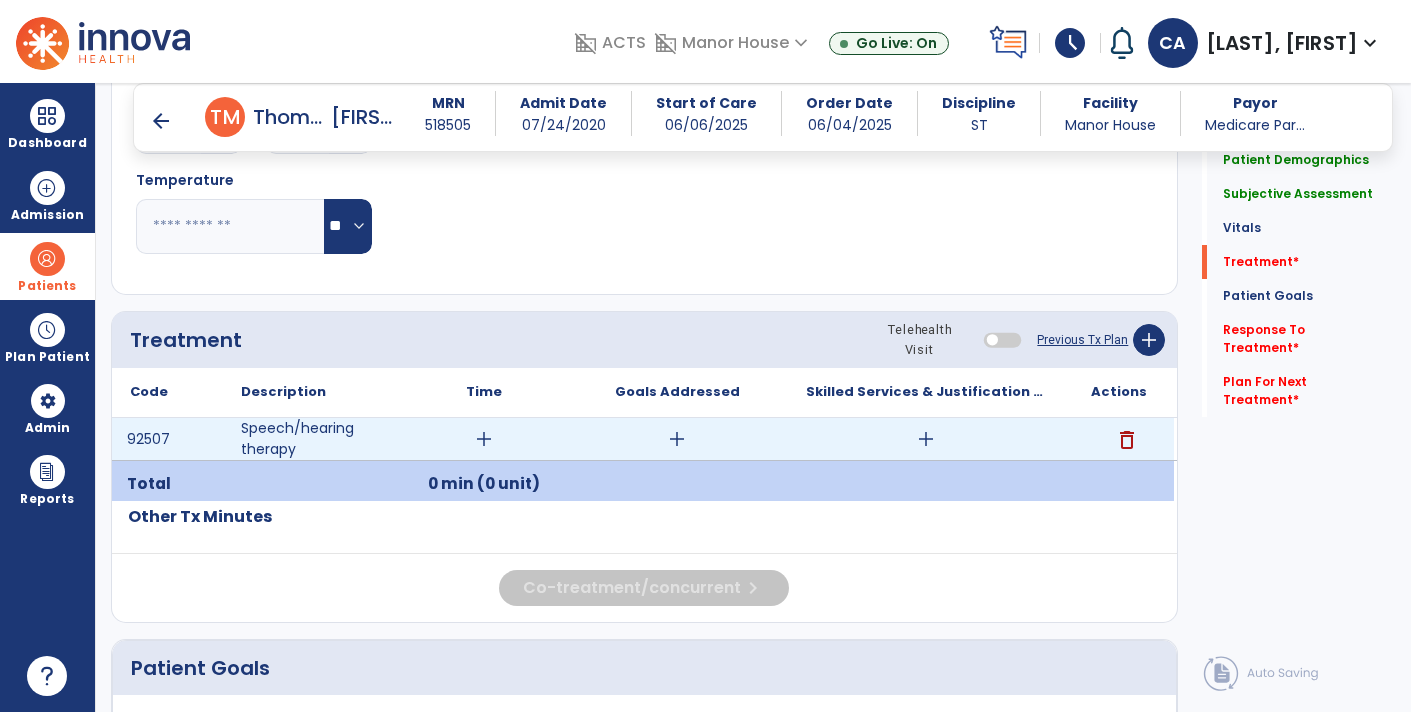 click on "add" at bounding box center (484, 439) 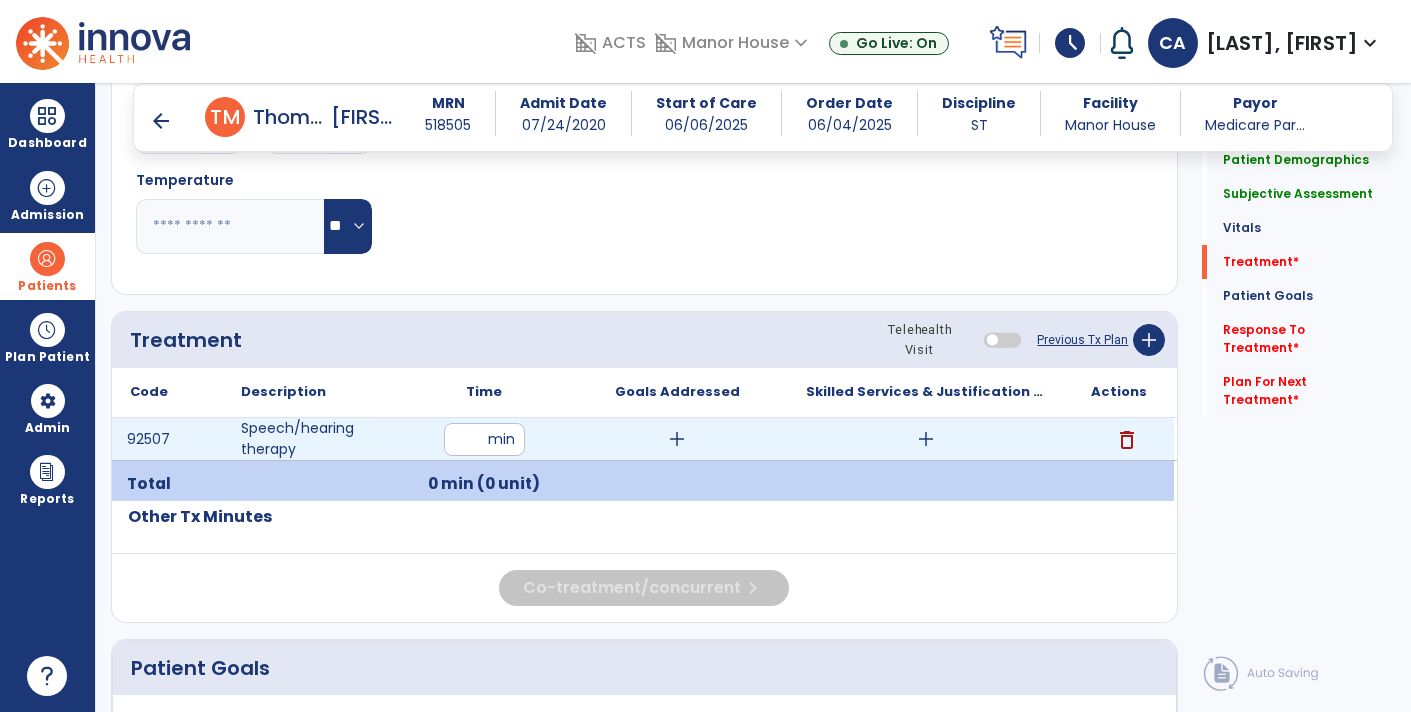 type on "**" 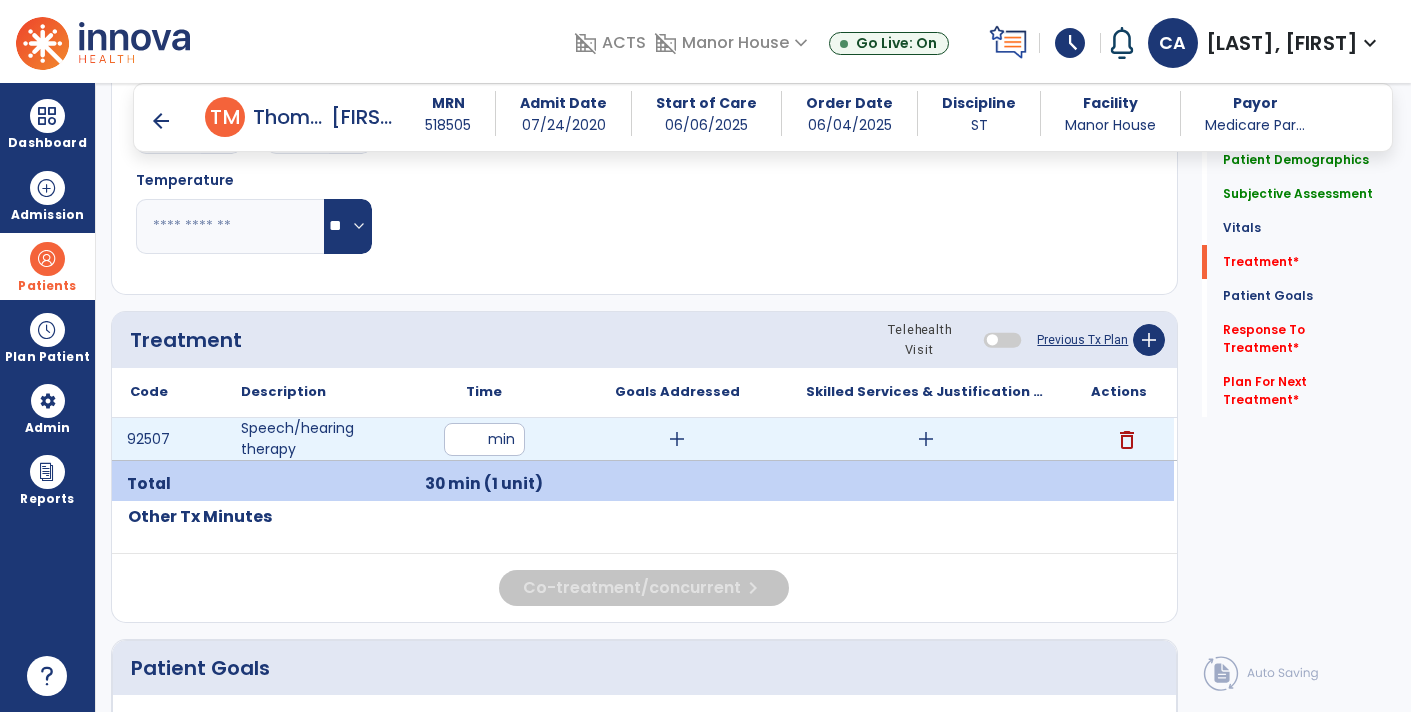 click on "add" at bounding box center [926, 439] 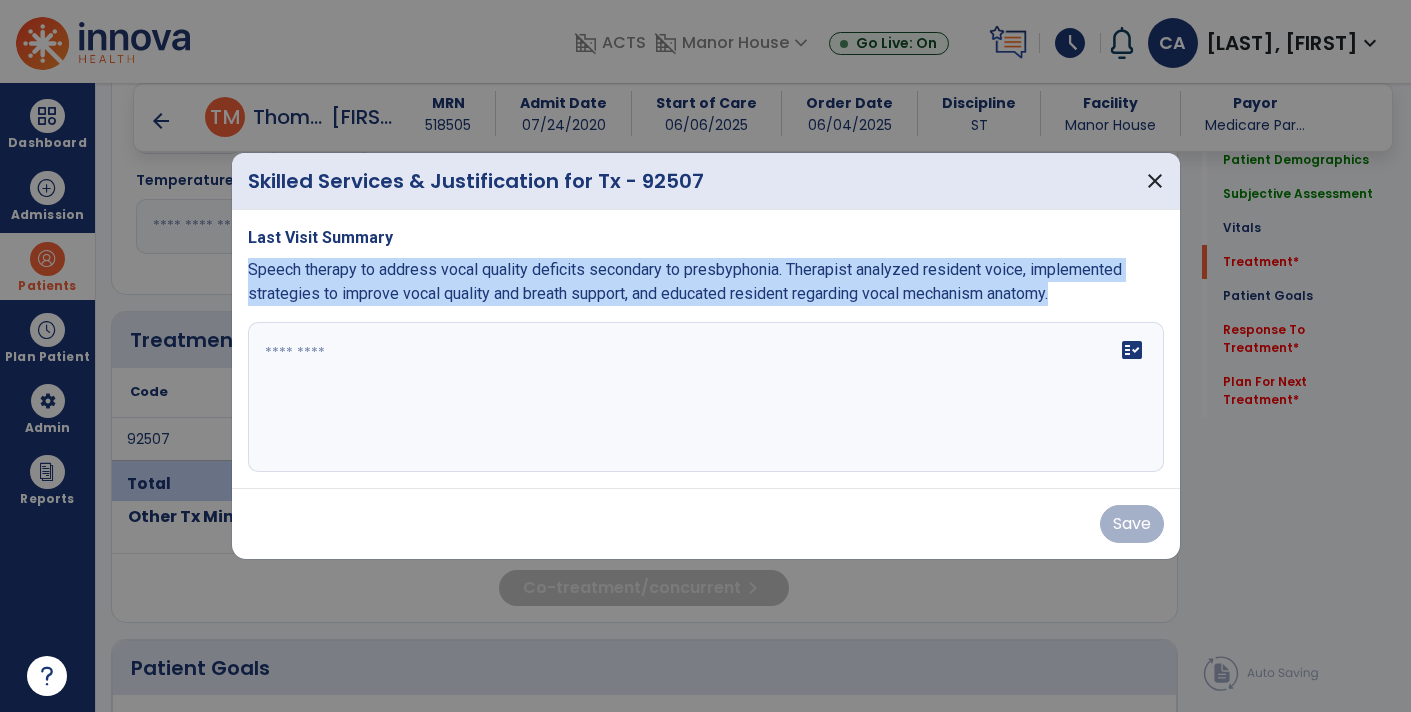 drag, startPoint x: 1081, startPoint y: 290, endPoint x: 240, endPoint y: 280, distance: 841.05945 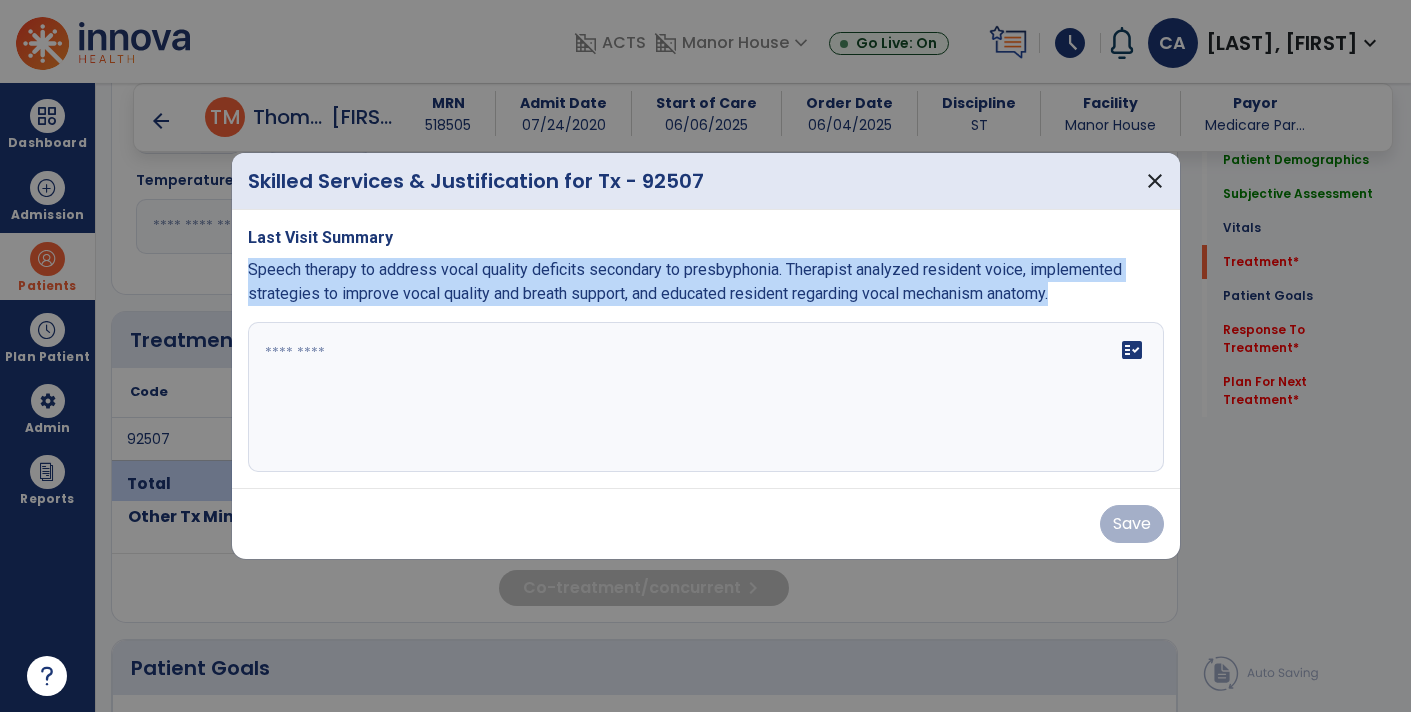 click on "Last Visit Summary Speech therapy to address vocal quality deficits secondary to presbyphonia. Therapist analyzed resident voice, implemented strategies to improve vocal quality and breath support, and educated resident regarding vocal mechanism anatomy.   fact_check" at bounding box center [706, 349] 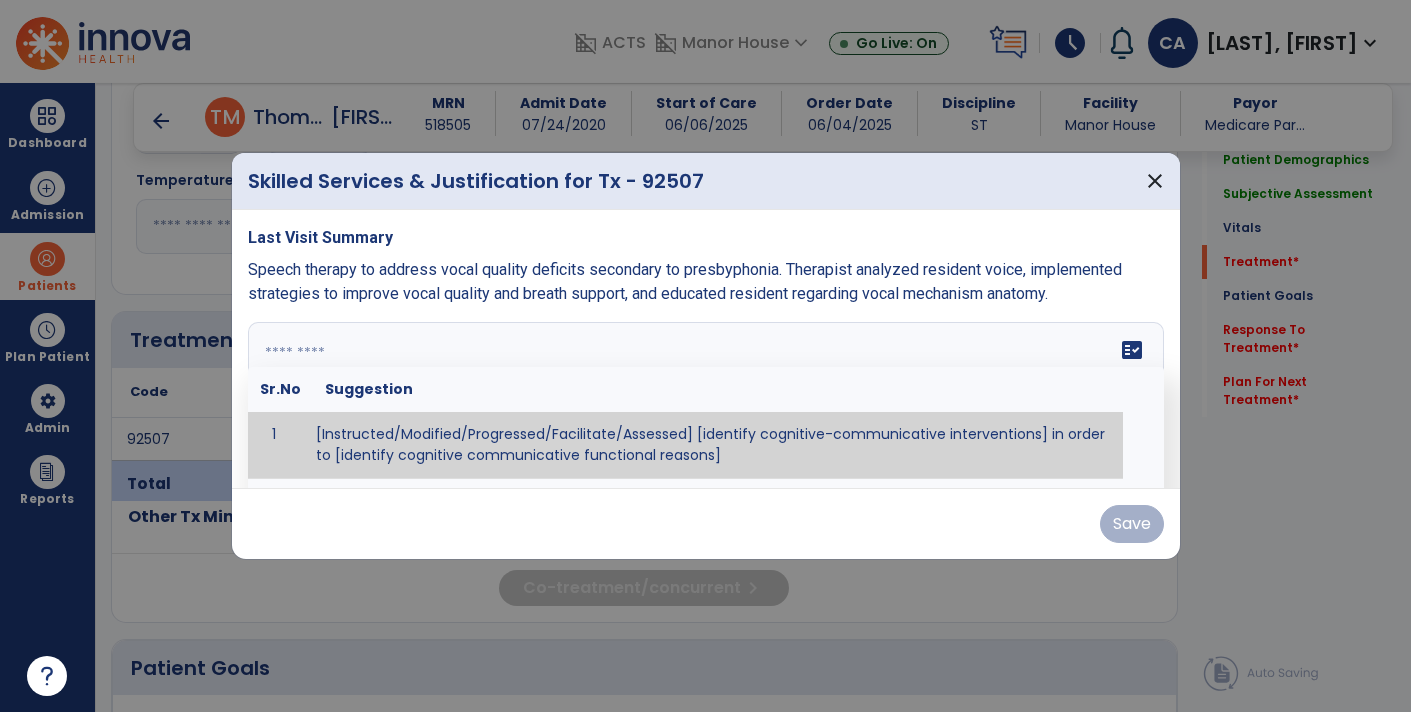 paste on "**********" 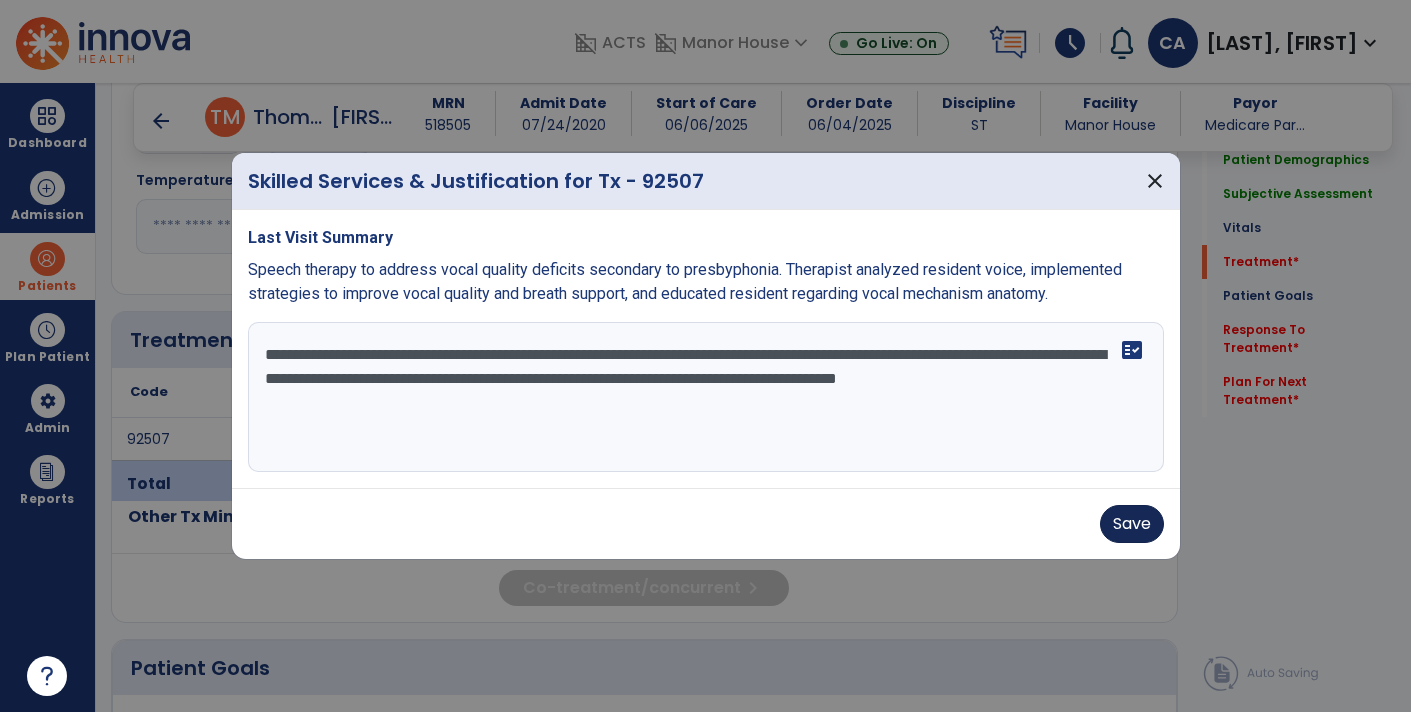 type on "**********" 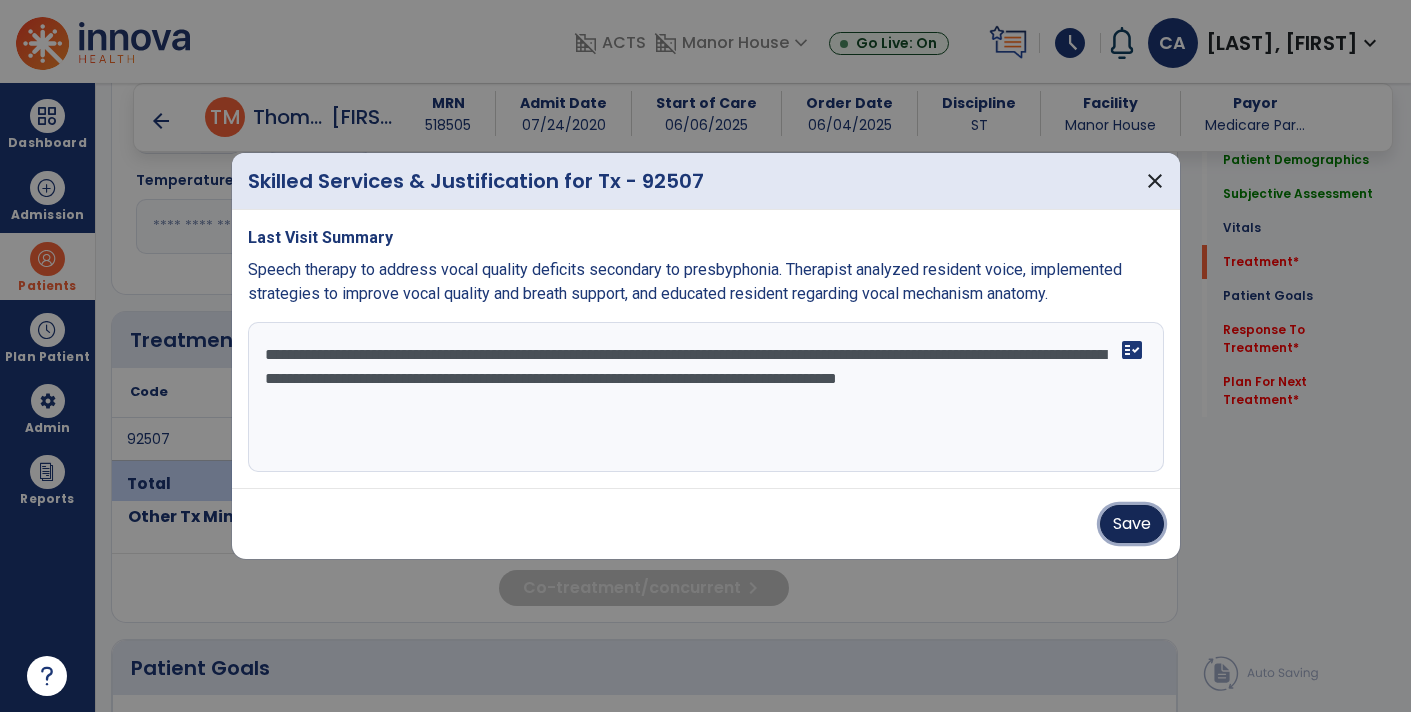 click on "Save" at bounding box center (1132, 524) 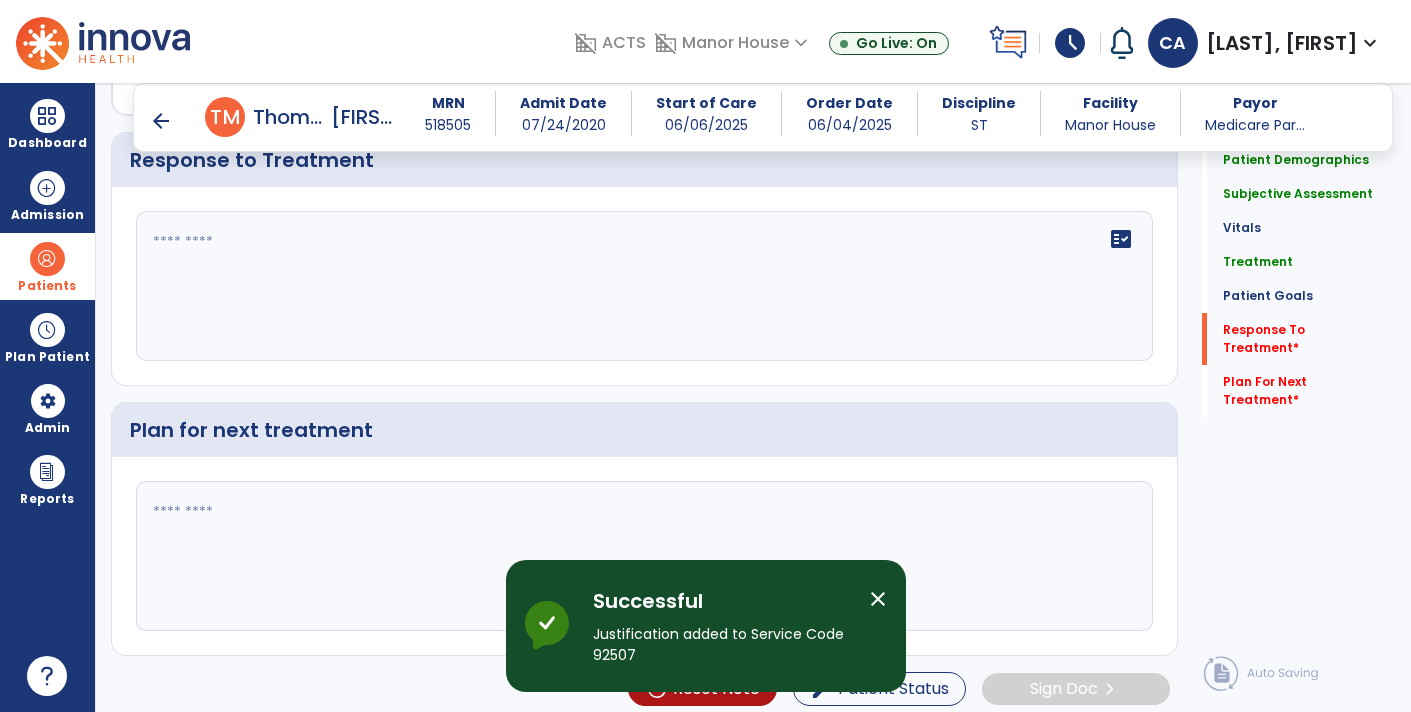 scroll, scrollTop: 2524, scrollLeft: 0, axis: vertical 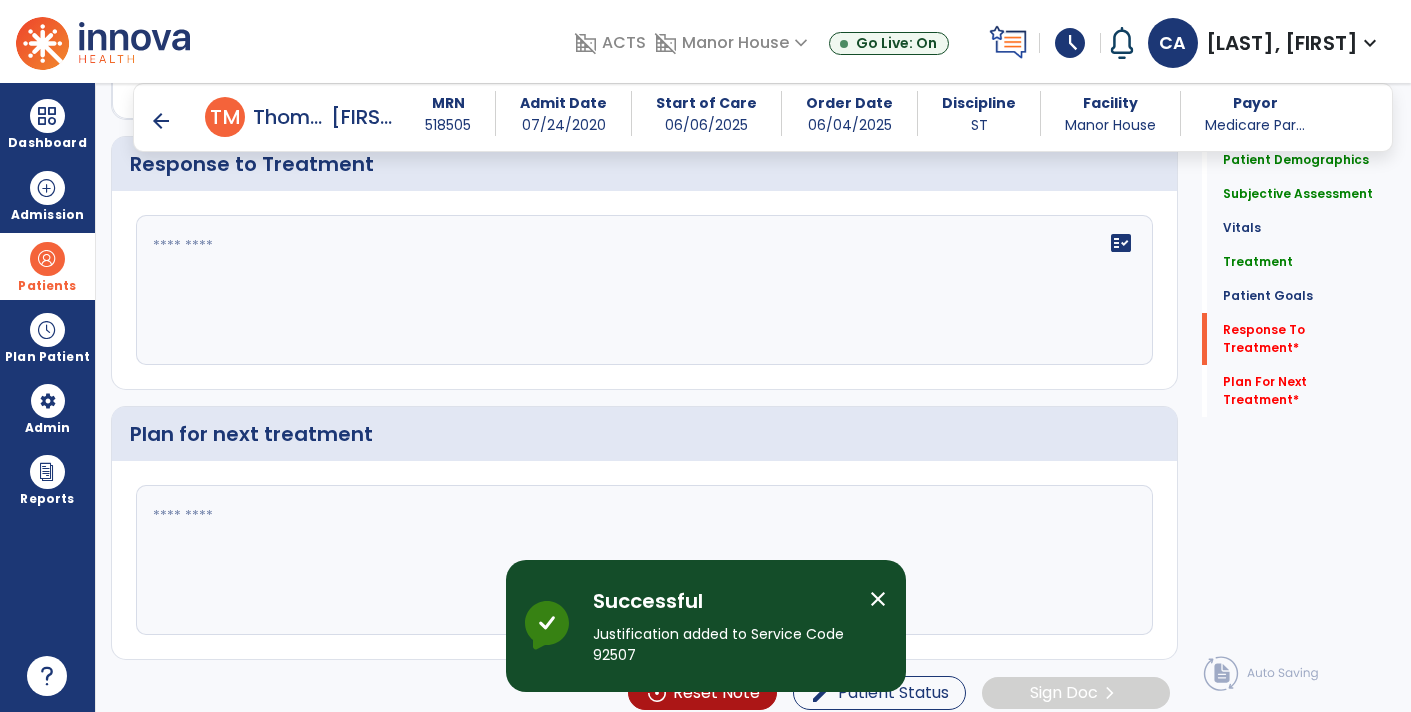 click on "Plan for next treatment" 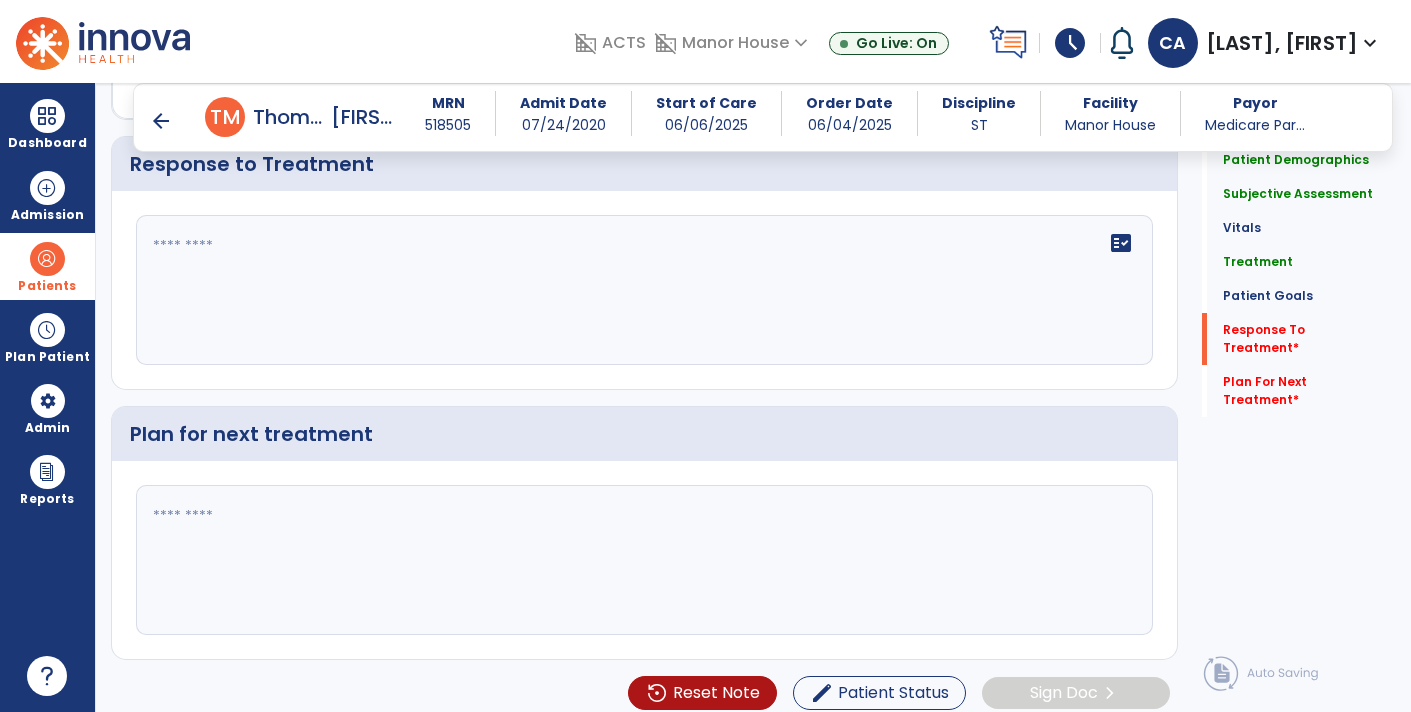 click 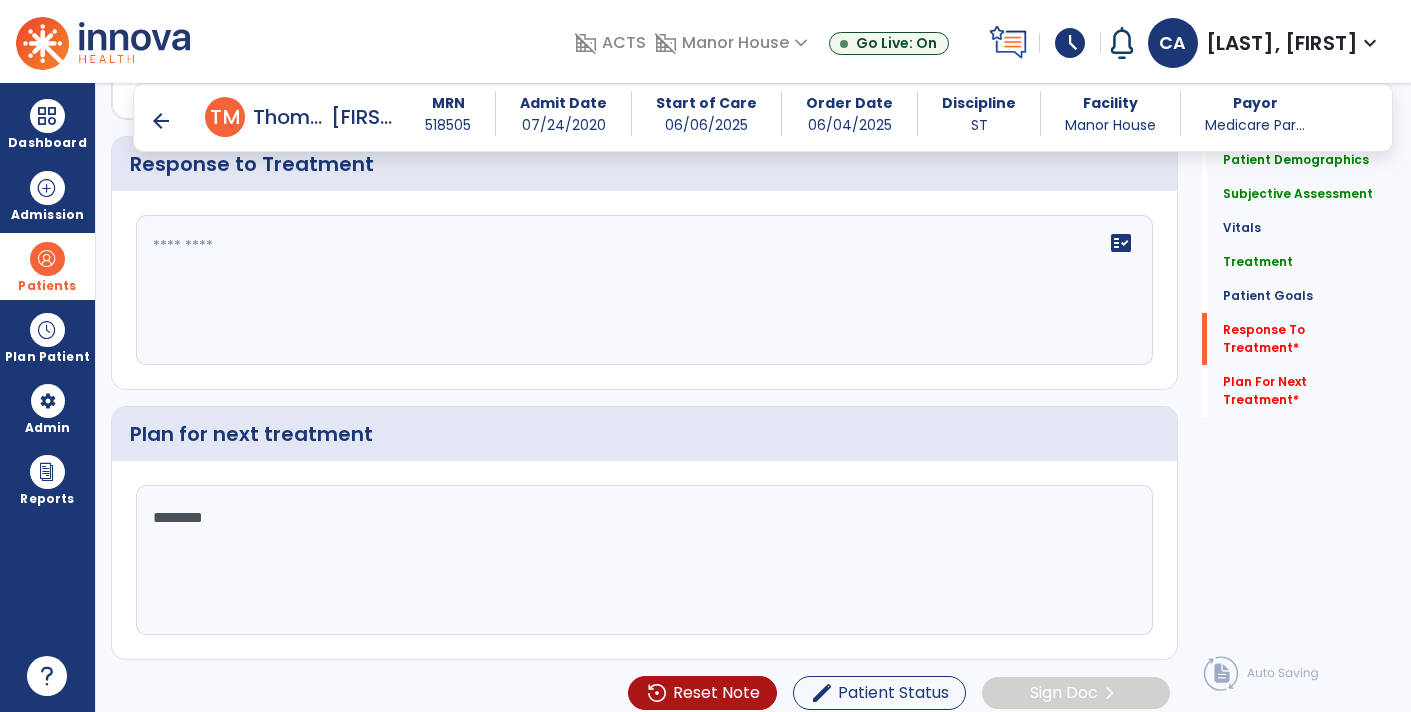 type on "*********" 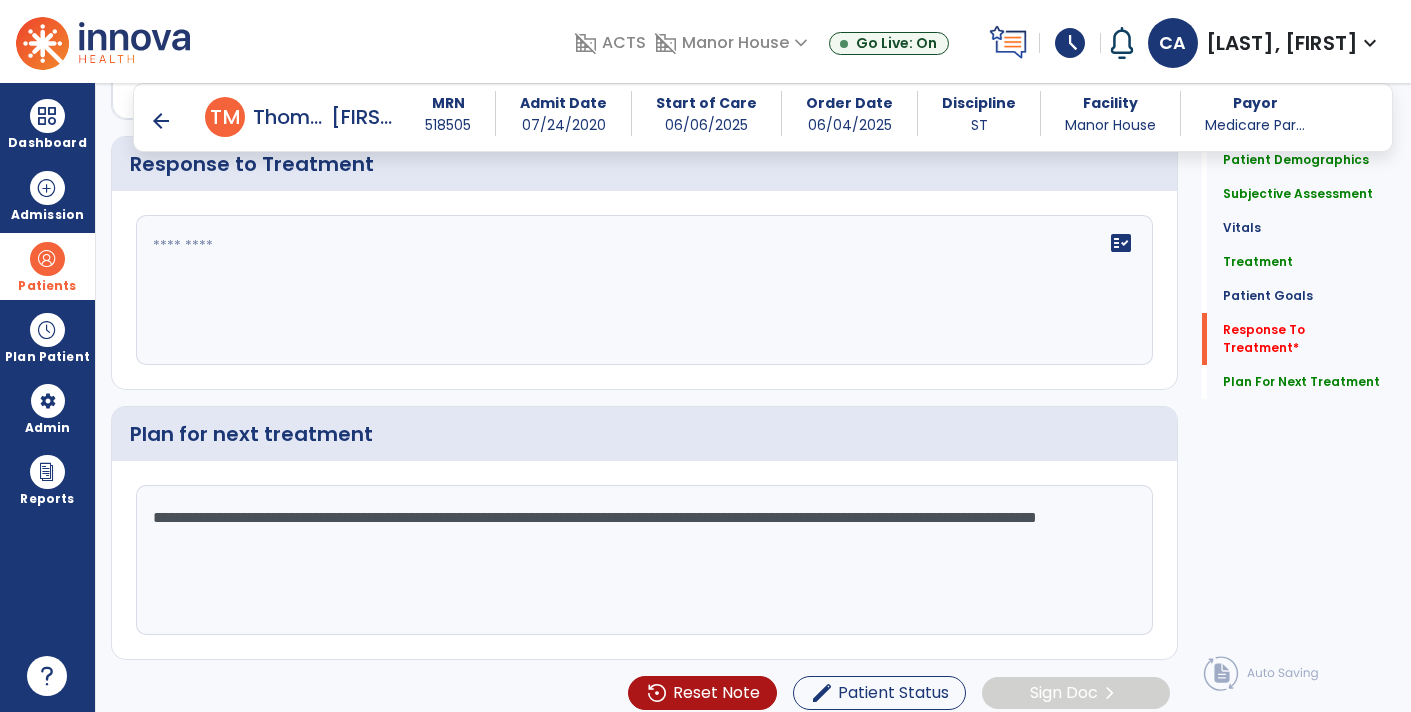 click on "**********" 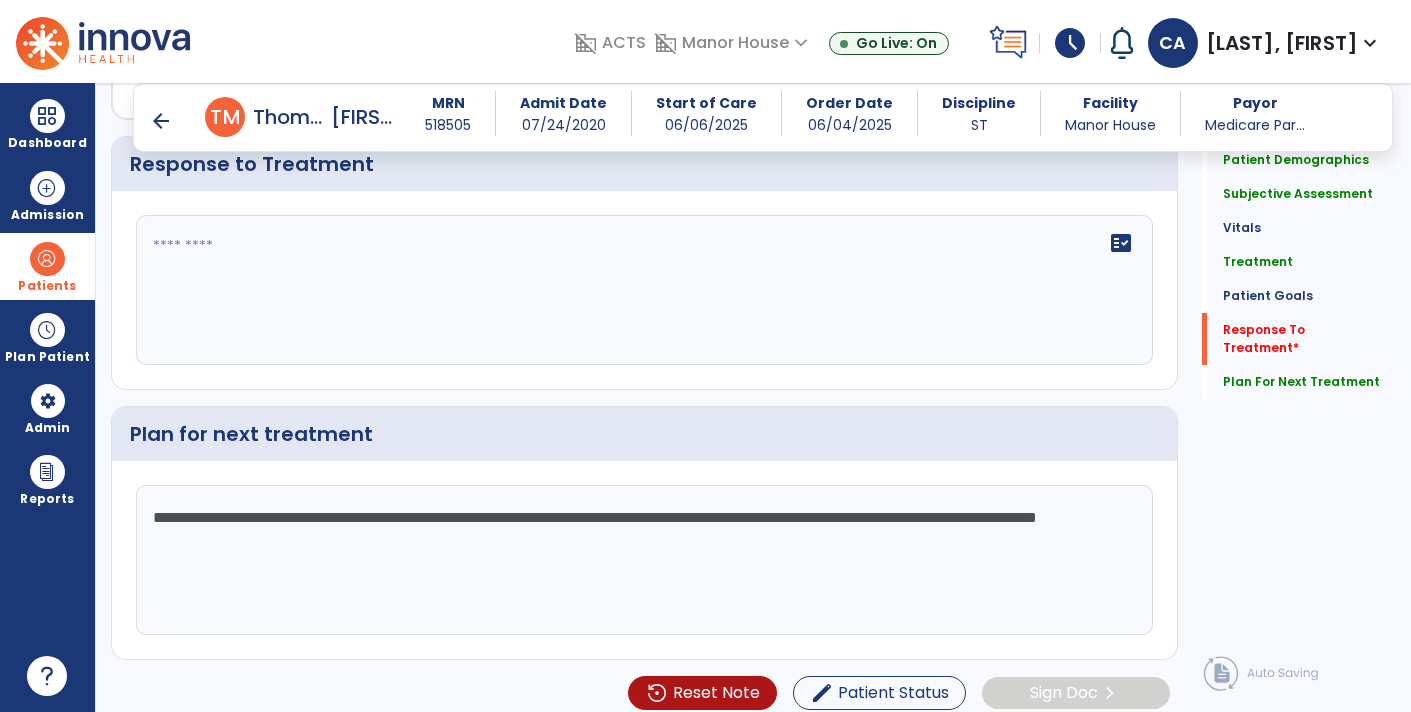 click on "**********" 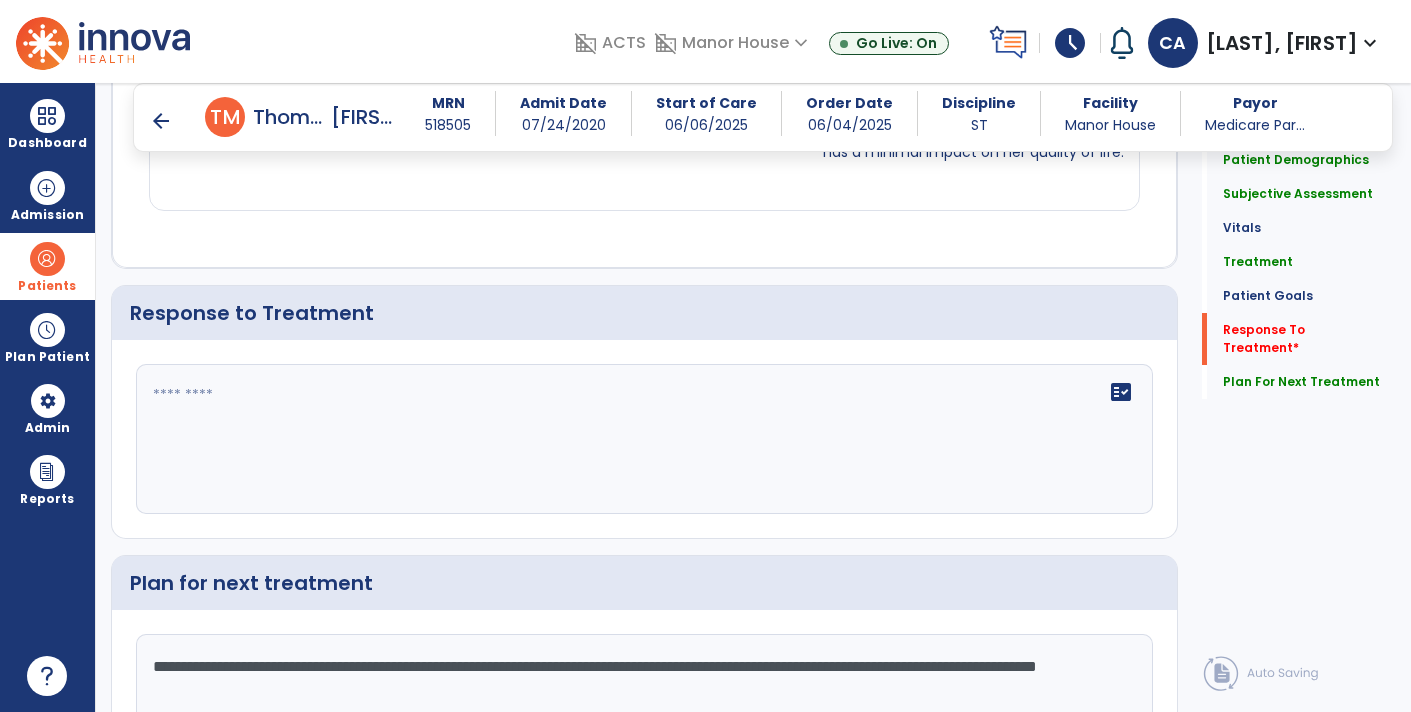 scroll, scrollTop: 2419, scrollLeft: 0, axis: vertical 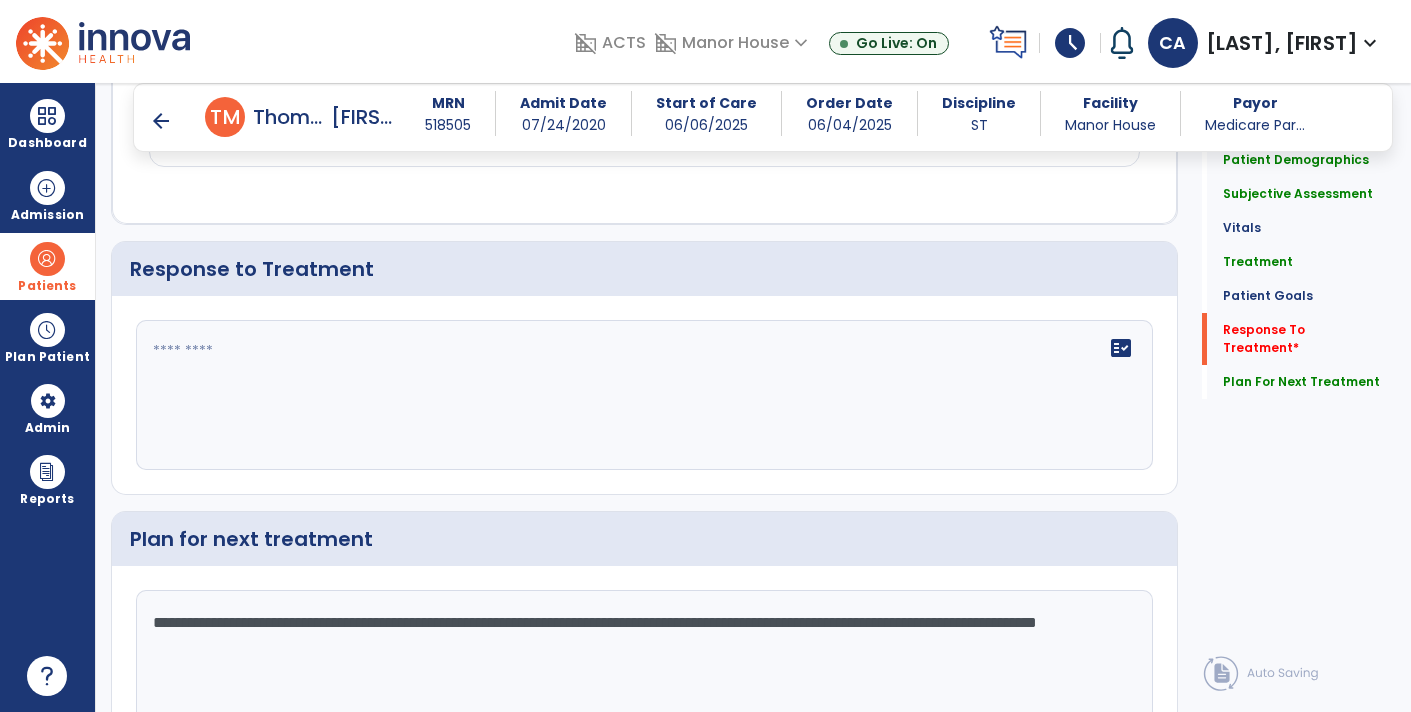 type on "**********" 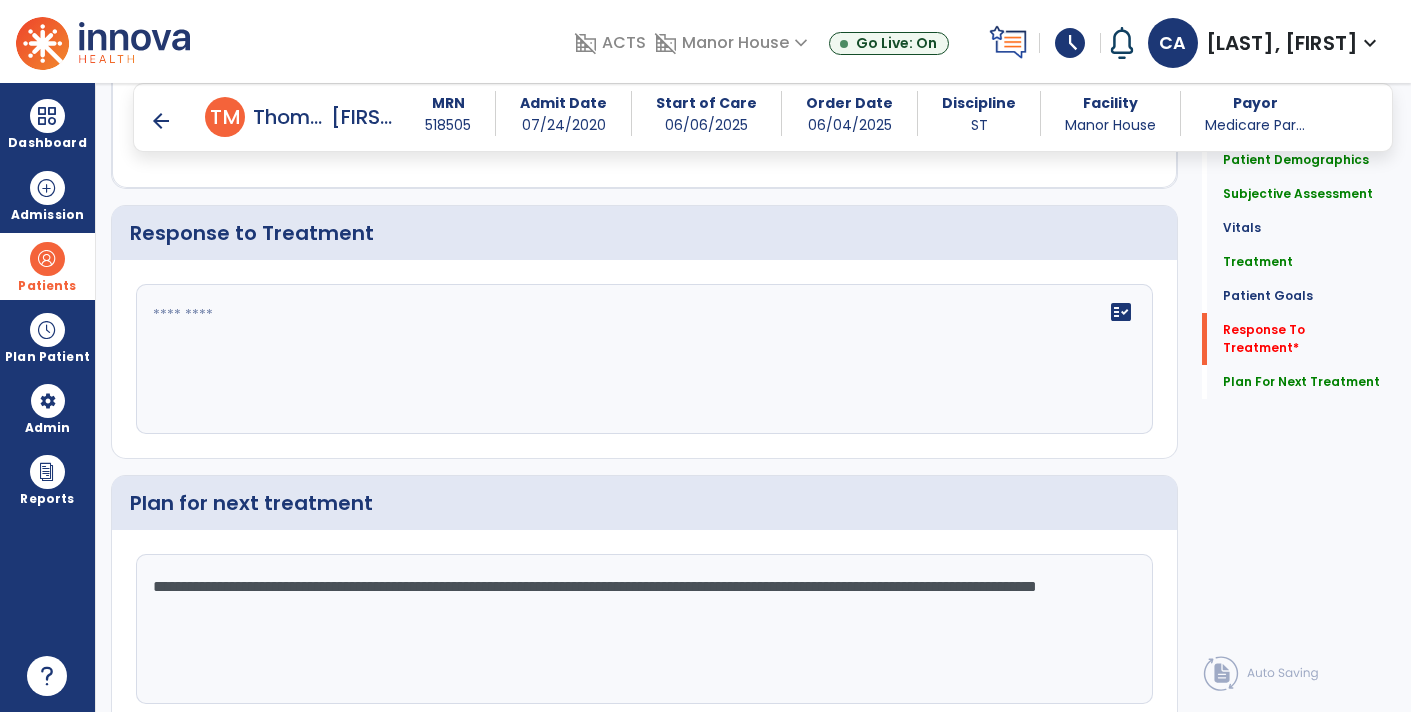 scroll, scrollTop: 2455, scrollLeft: 0, axis: vertical 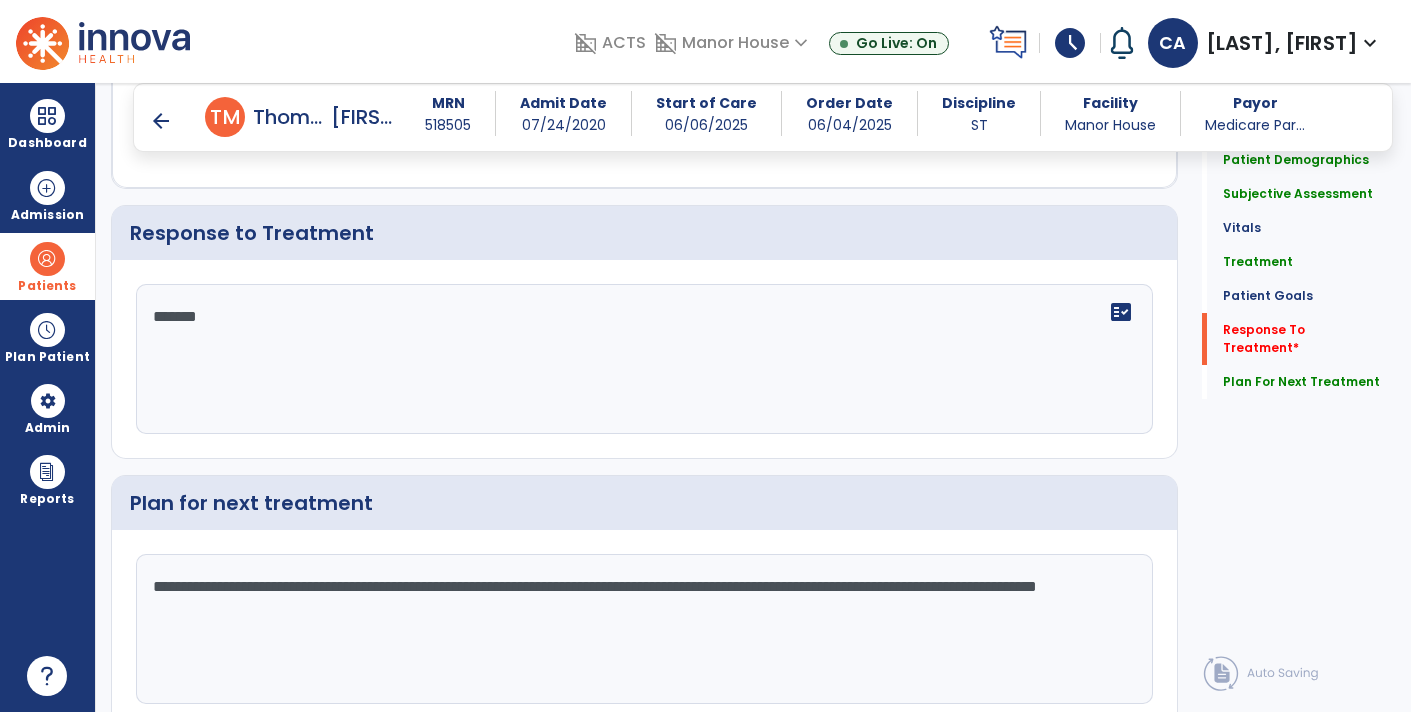 type on "********" 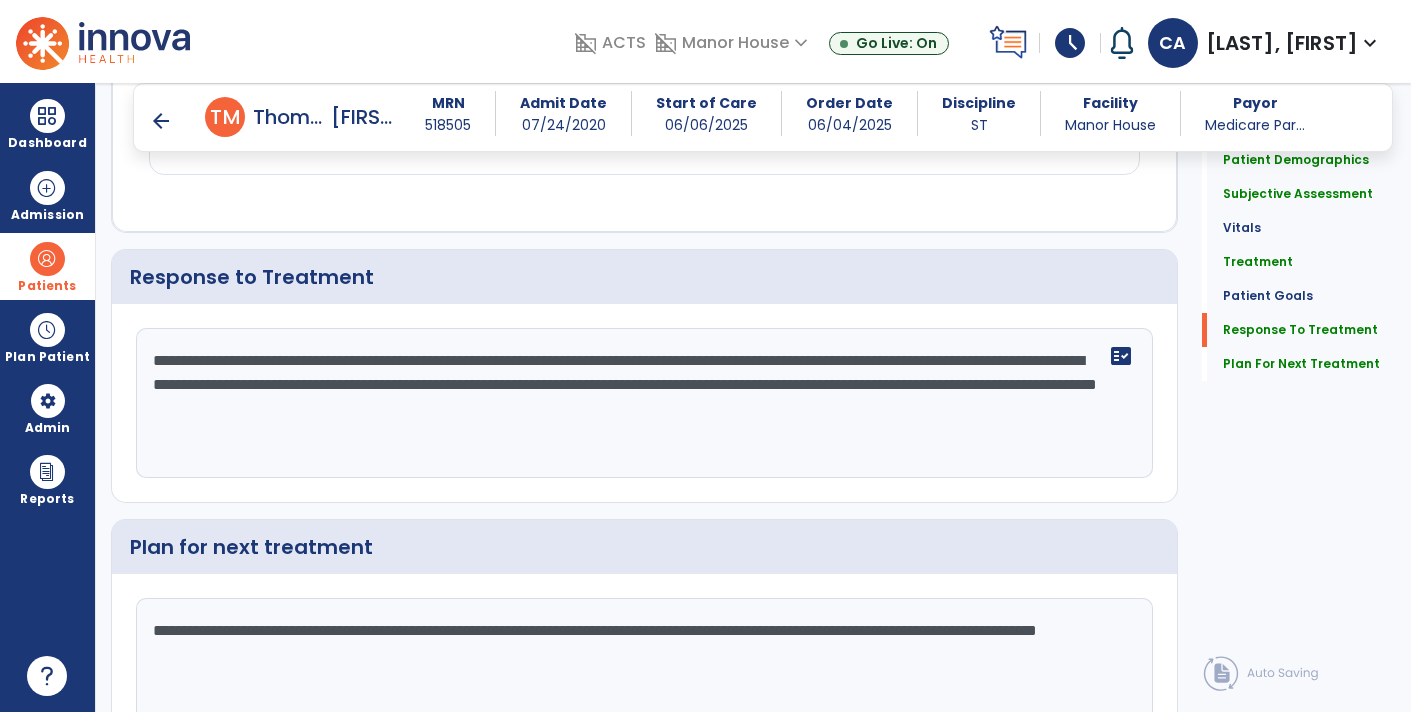 scroll, scrollTop: 2455, scrollLeft: 0, axis: vertical 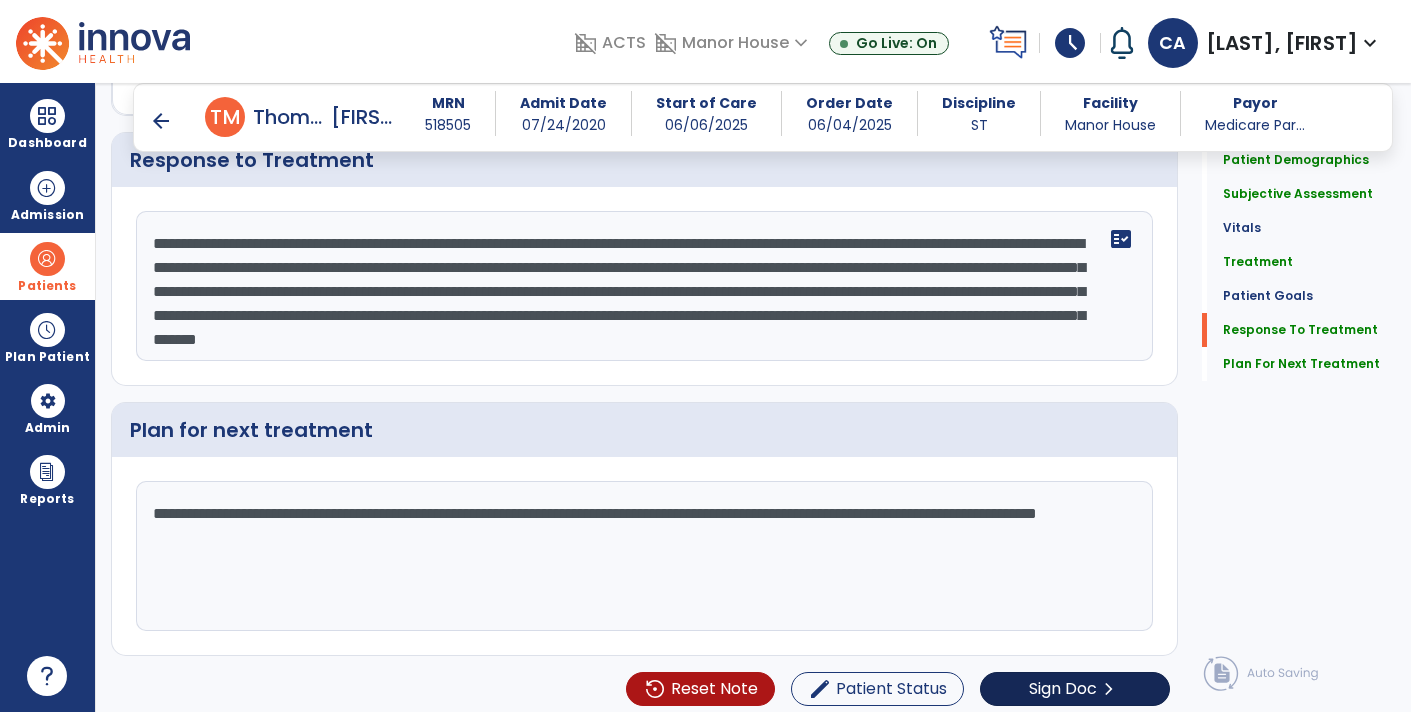 type on "**********" 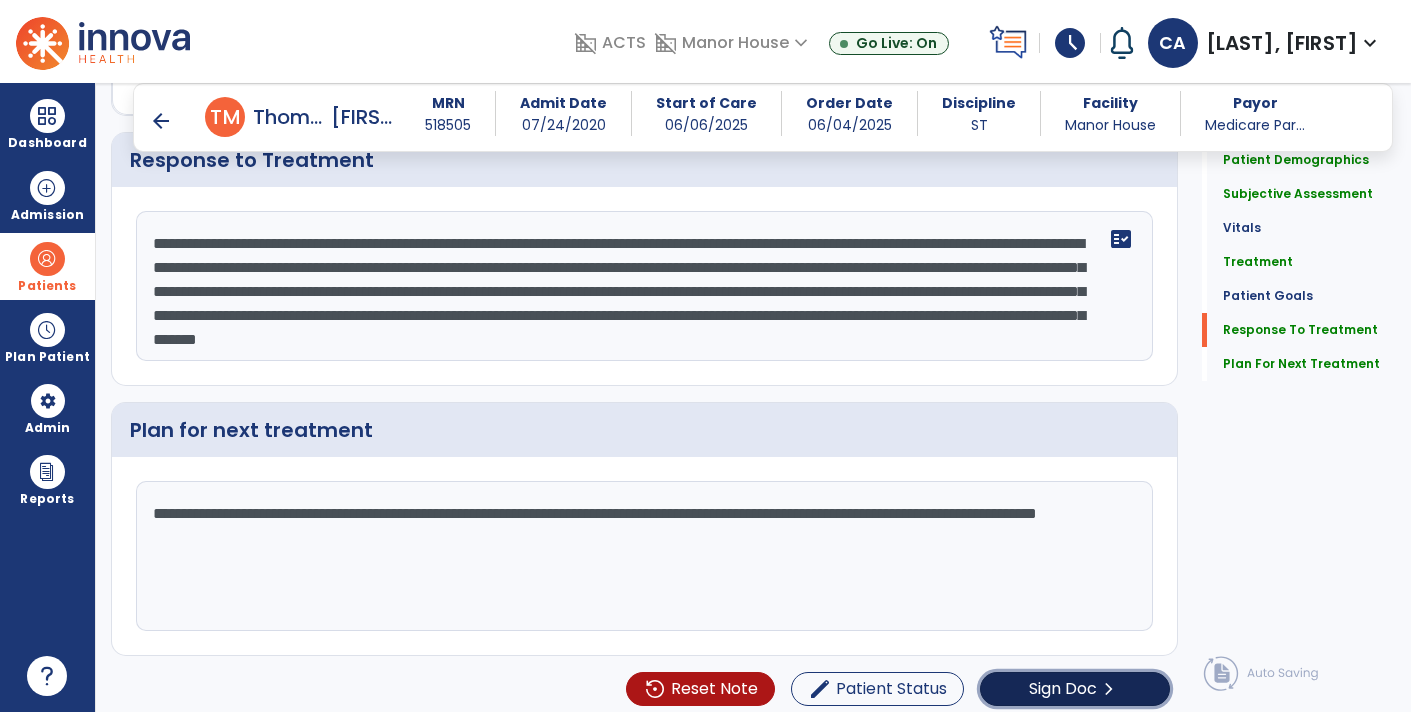 click on "Sign Doc  chevron_right" 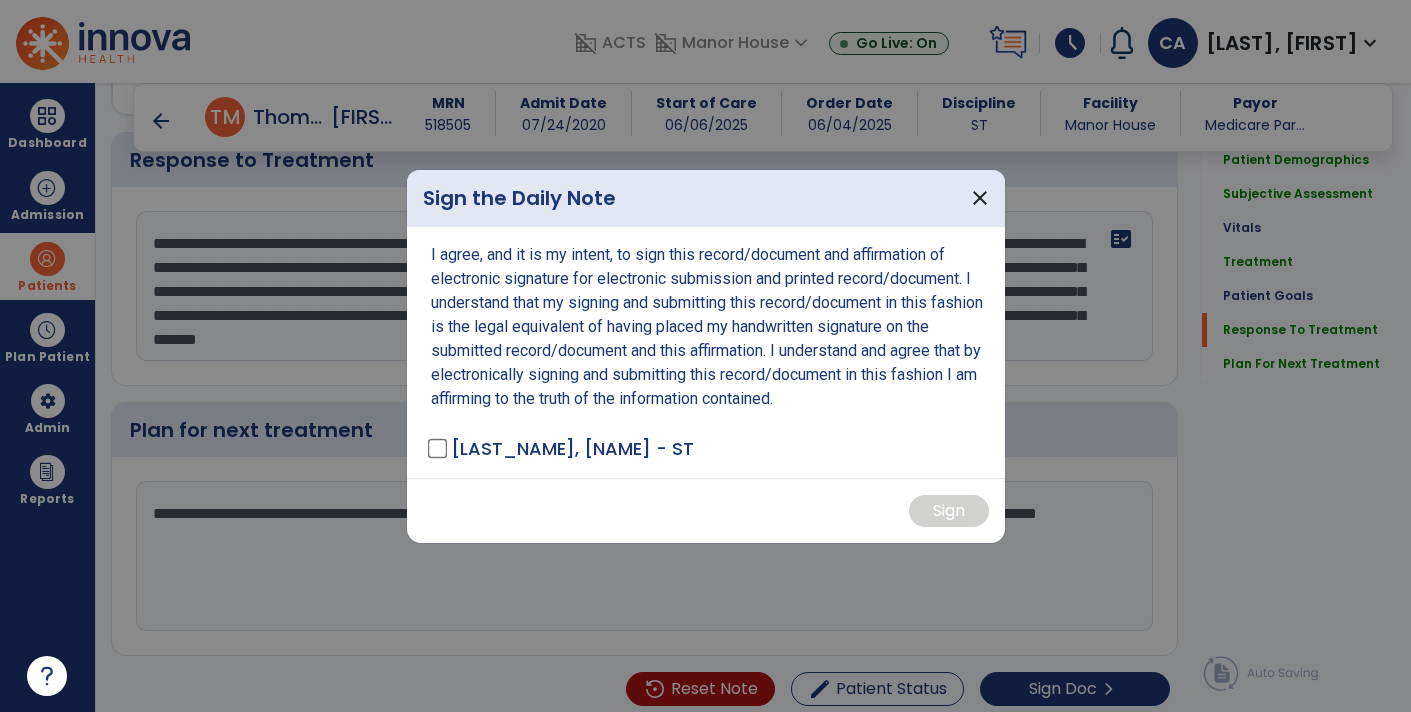 click on "[LAST_NAME], [NAME] - ST" at bounding box center (572, 448) 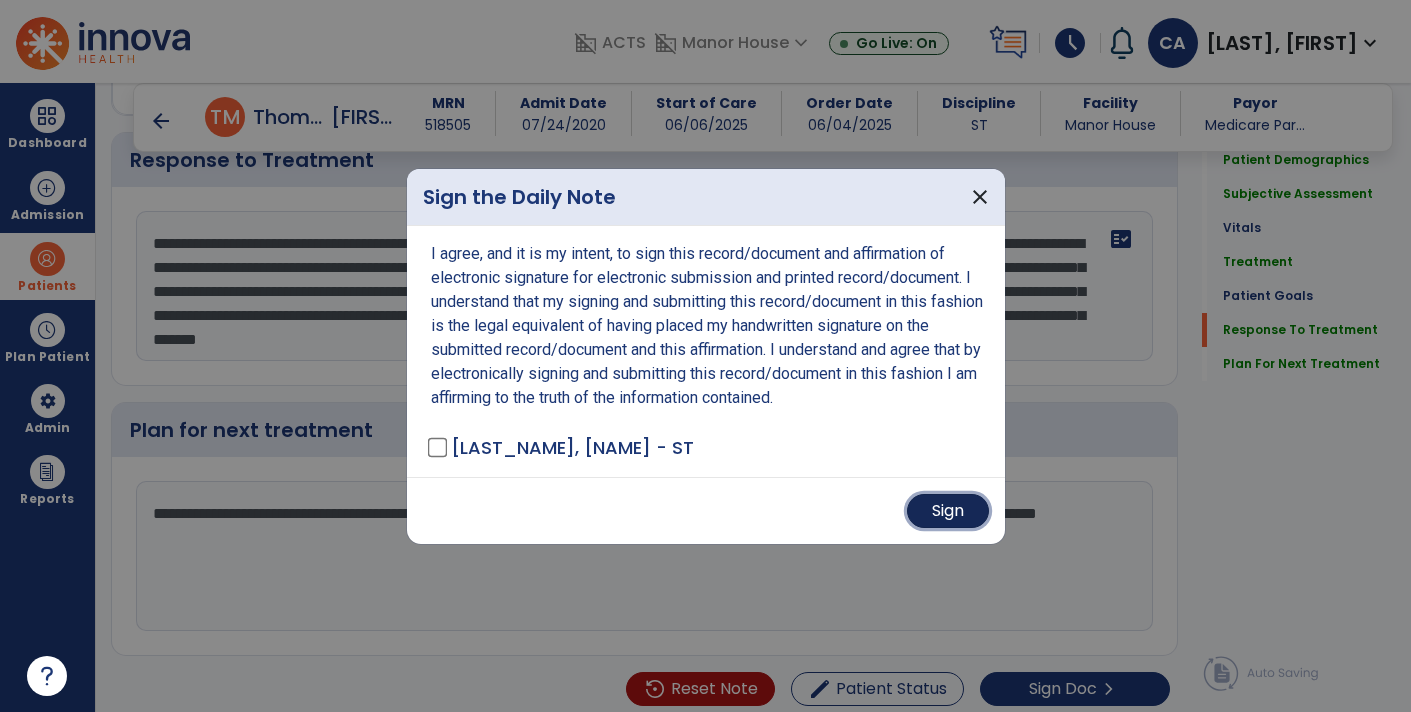 click on "Sign" at bounding box center [948, 511] 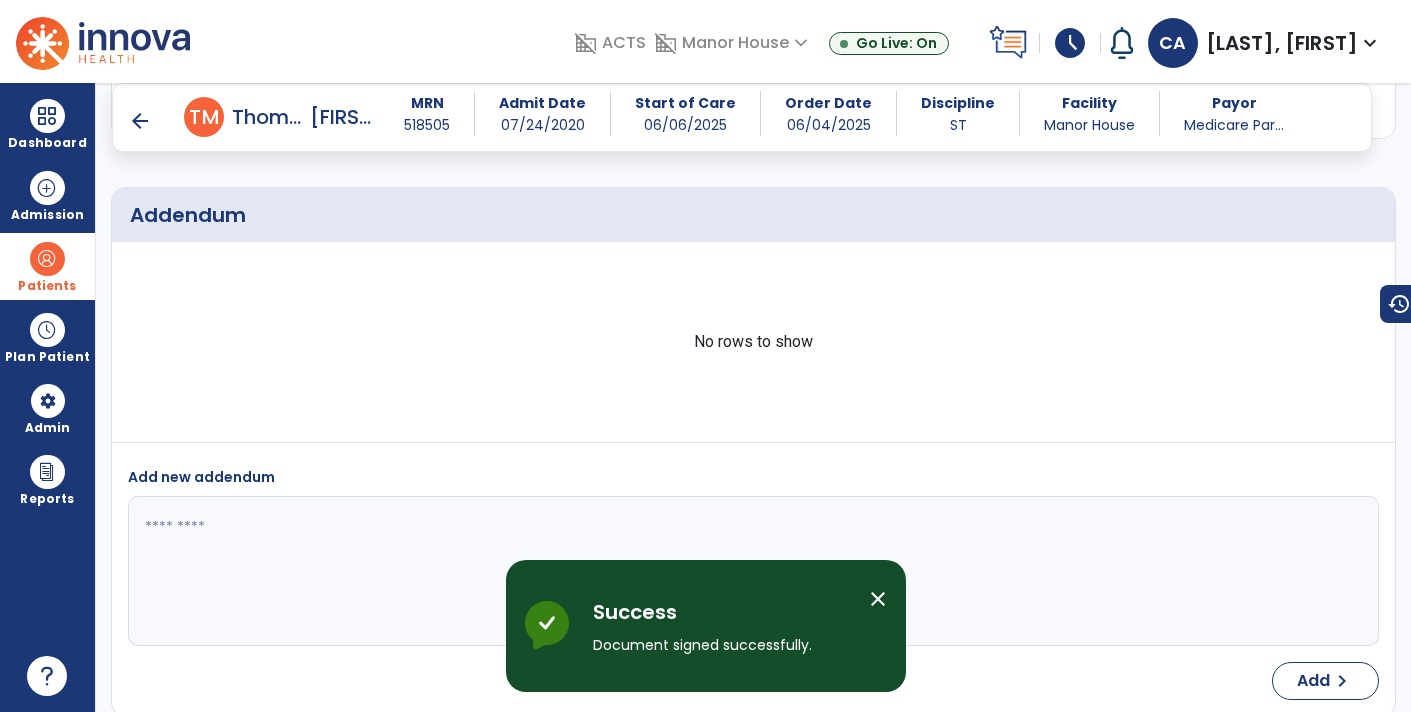 scroll, scrollTop: 3692, scrollLeft: 0, axis: vertical 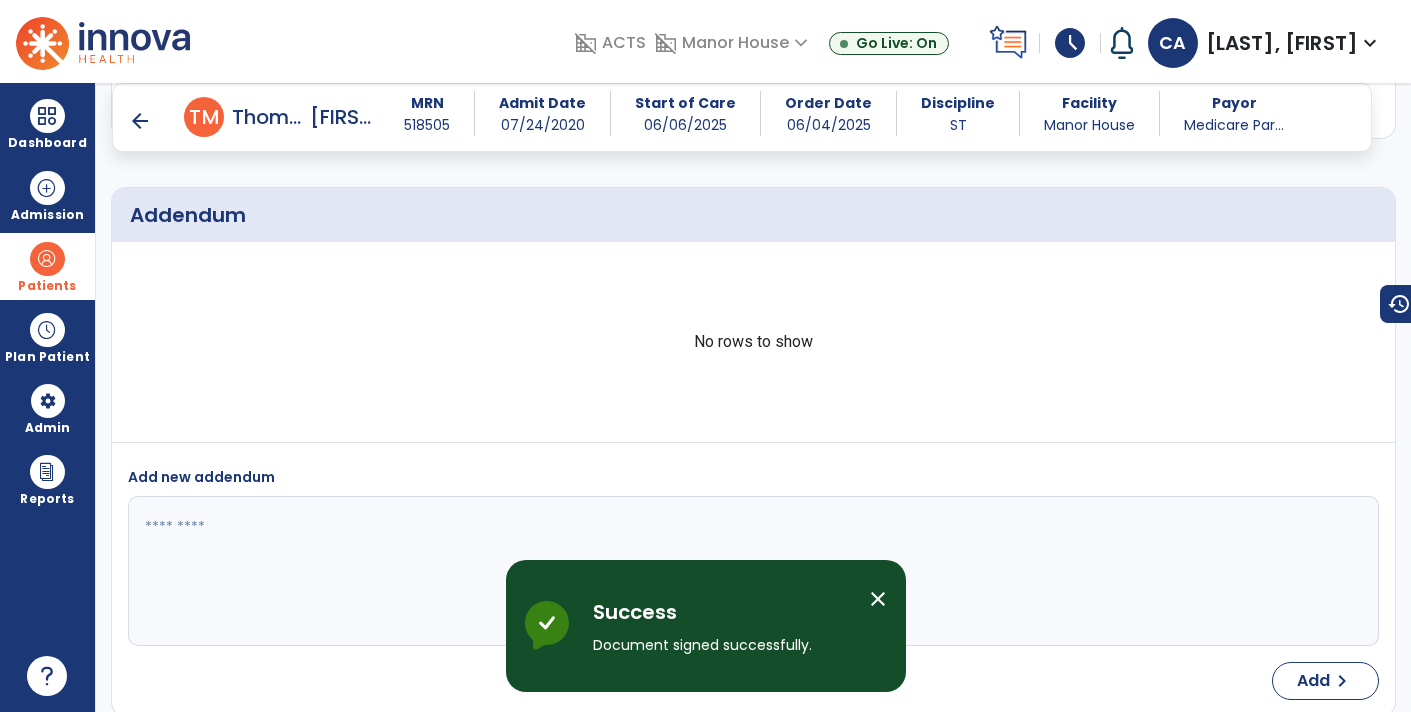 click on "arrow_back" at bounding box center [140, 121] 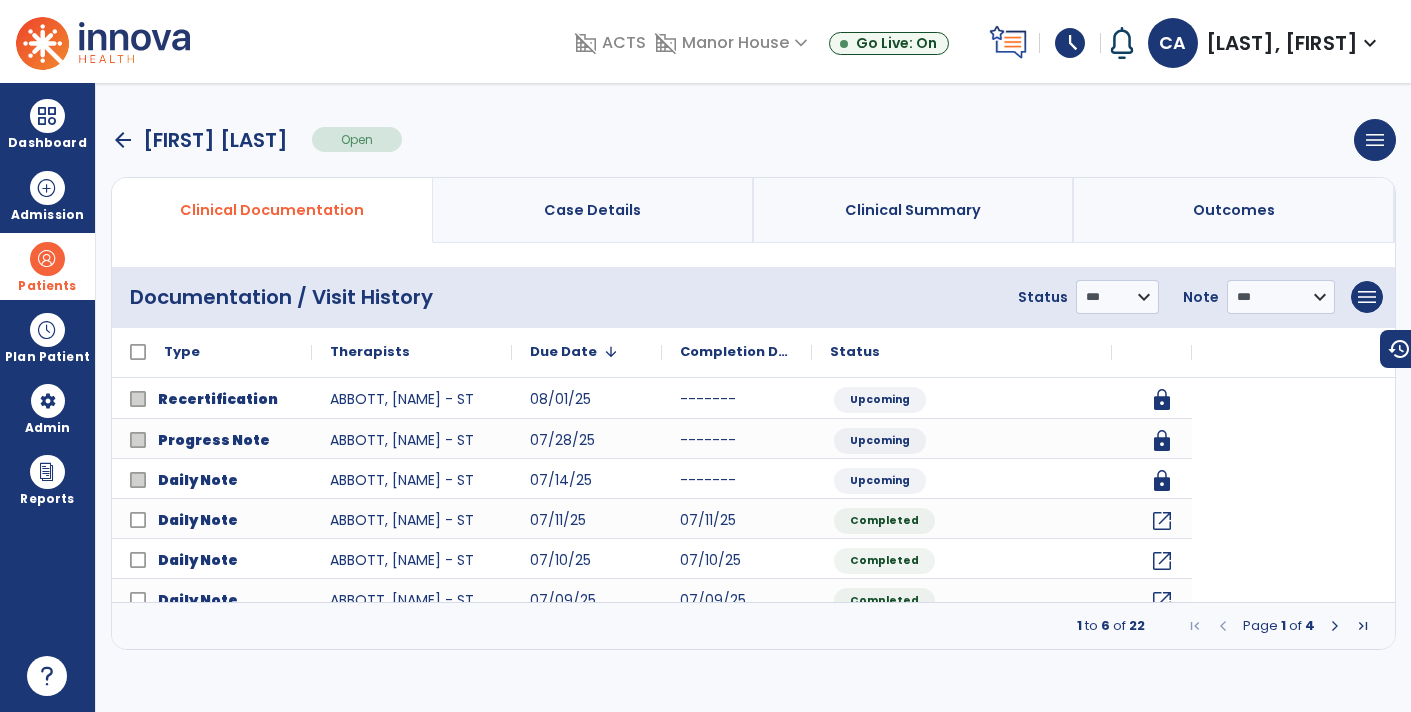 scroll, scrollTop: 0, scrollLeft: 0, axis: both 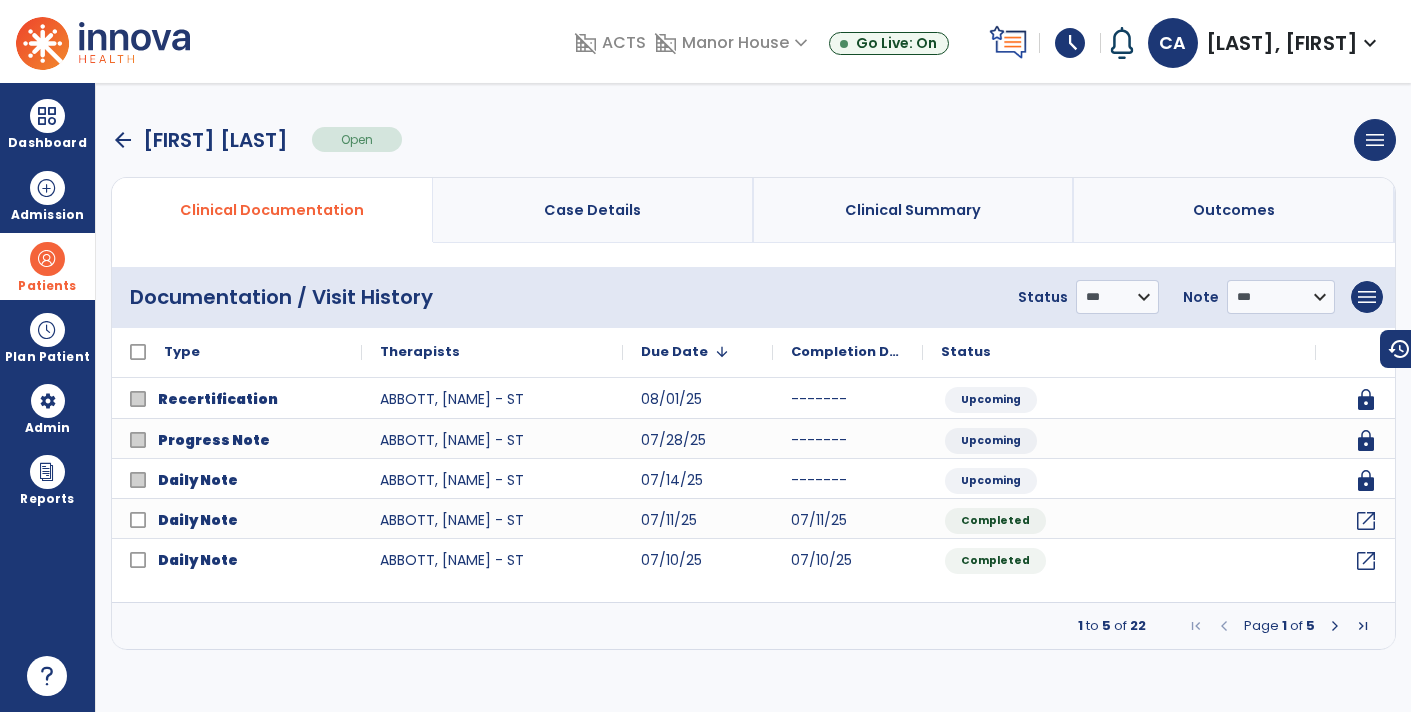 click at bounding box center [47, 259] 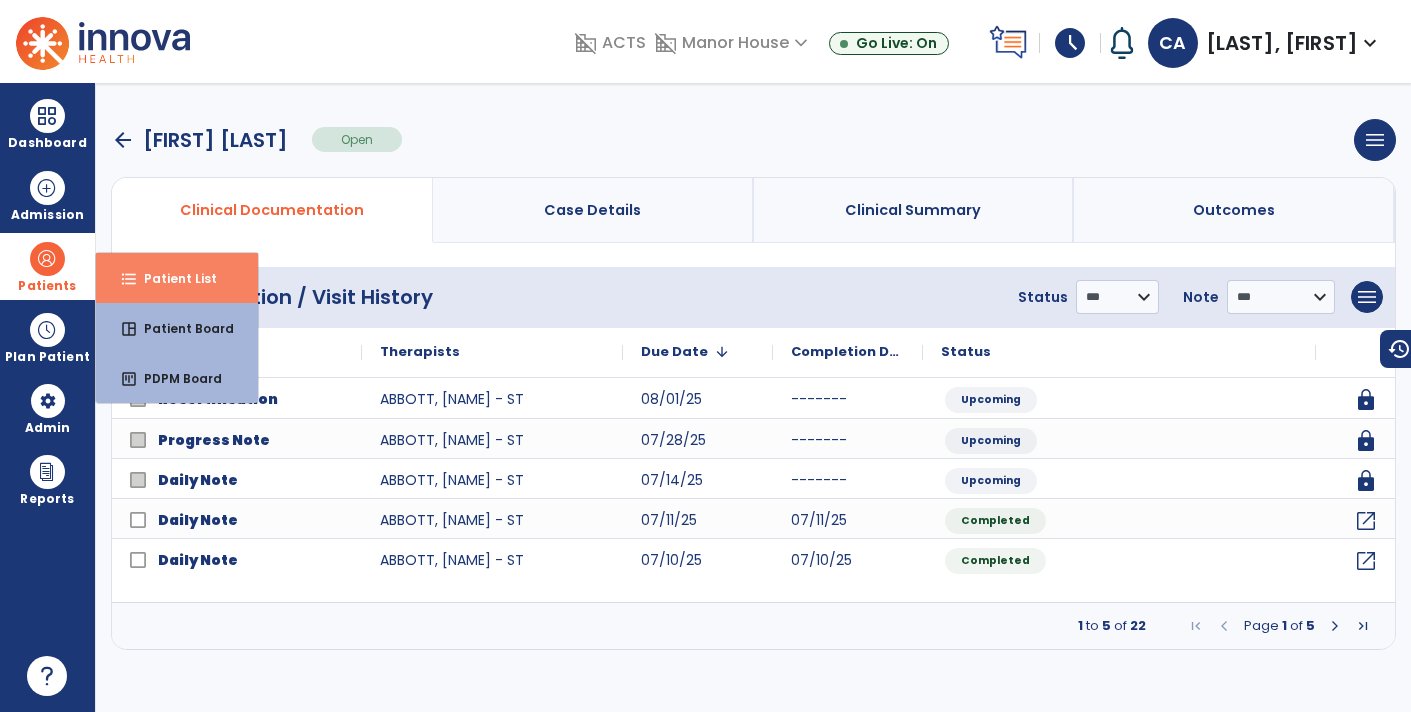 click on "format_list_bulleted  Patient List" at bounding box center (177, 278) 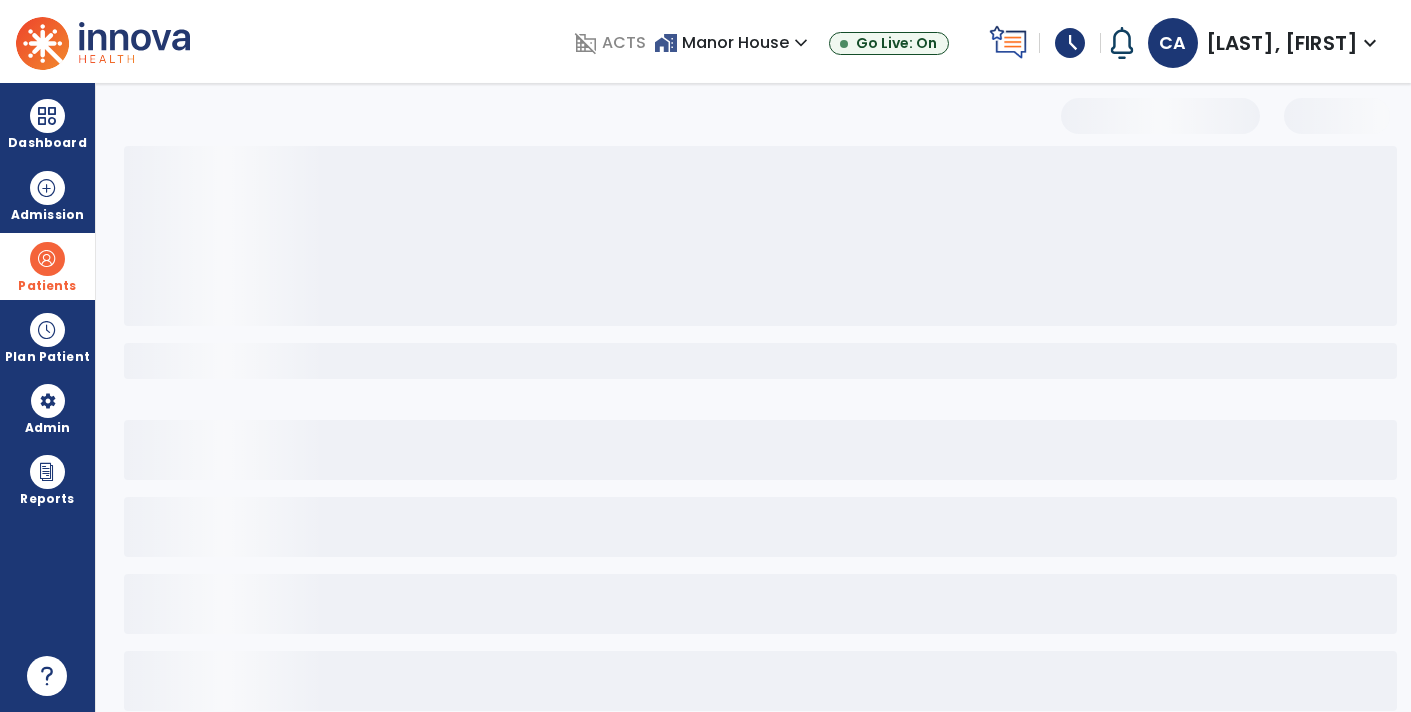 select on "***" 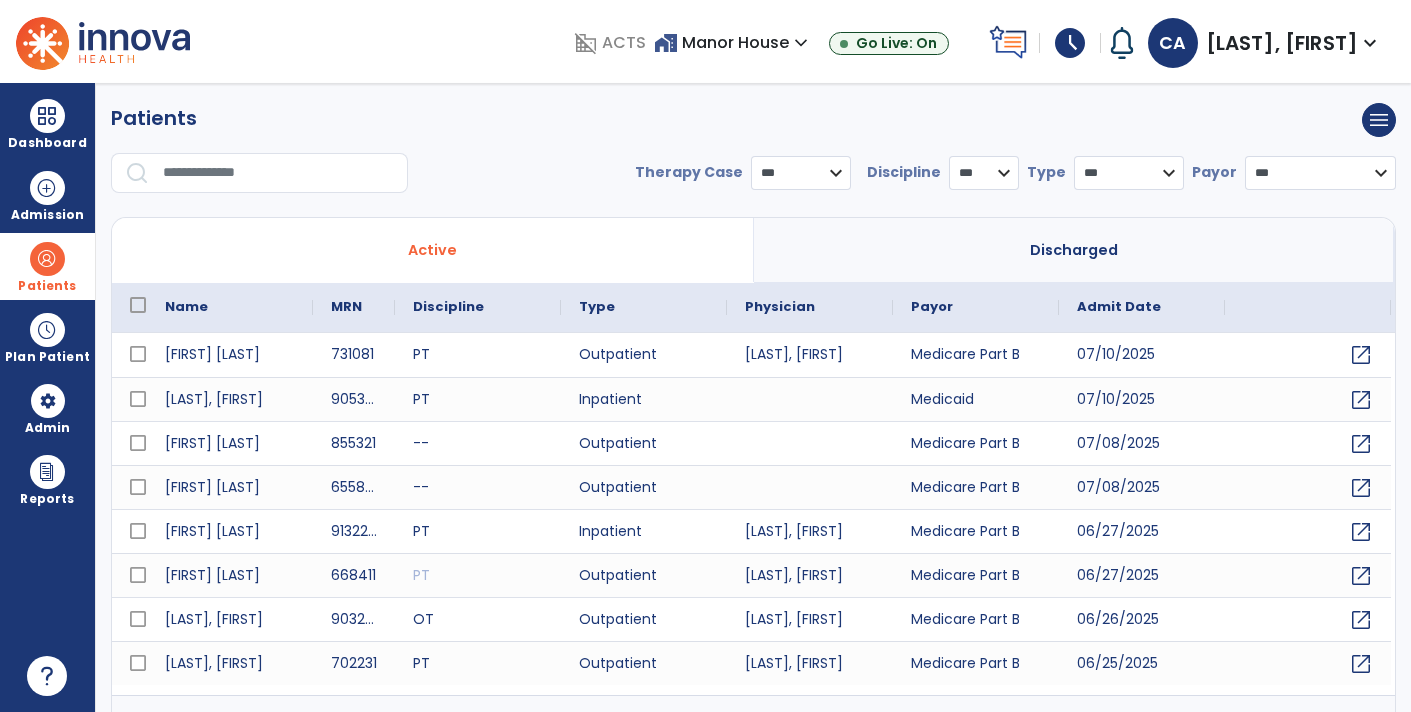 click on "**********" at bounding box center [753, 156] 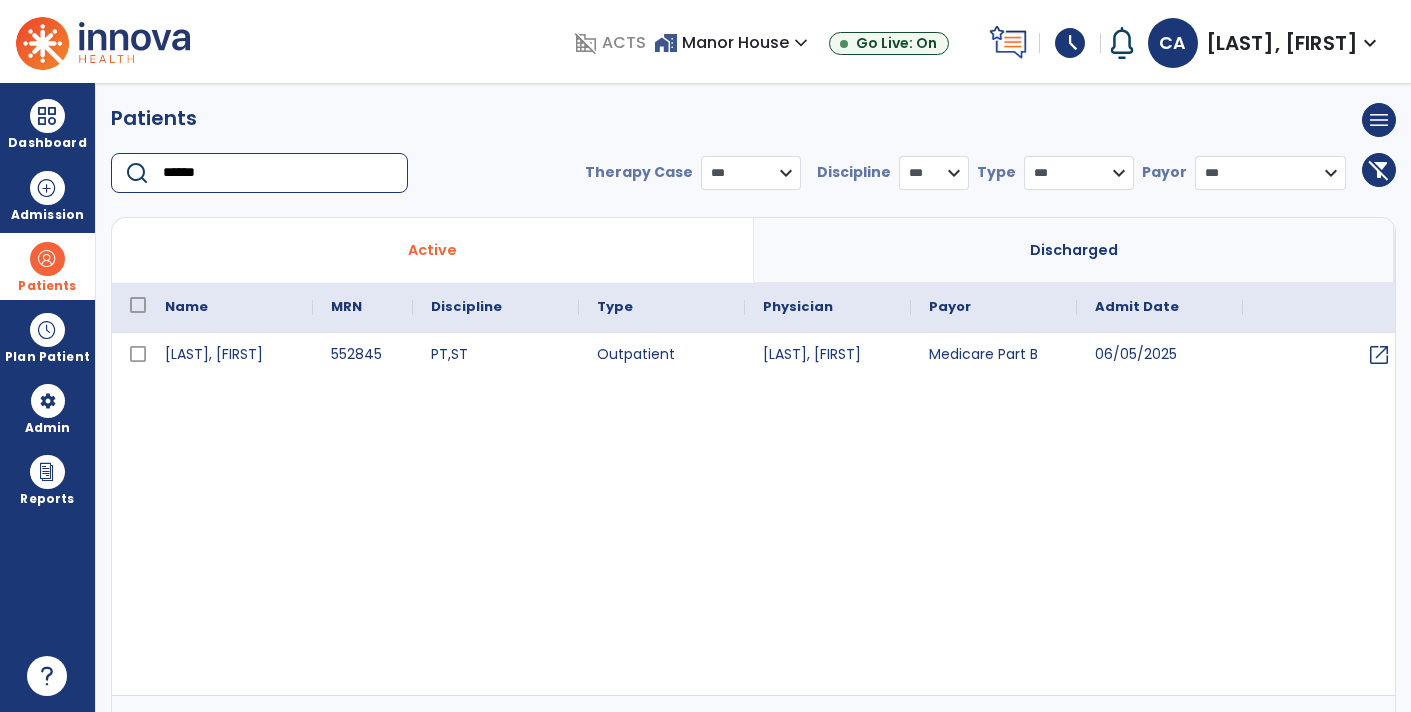 type on "******" 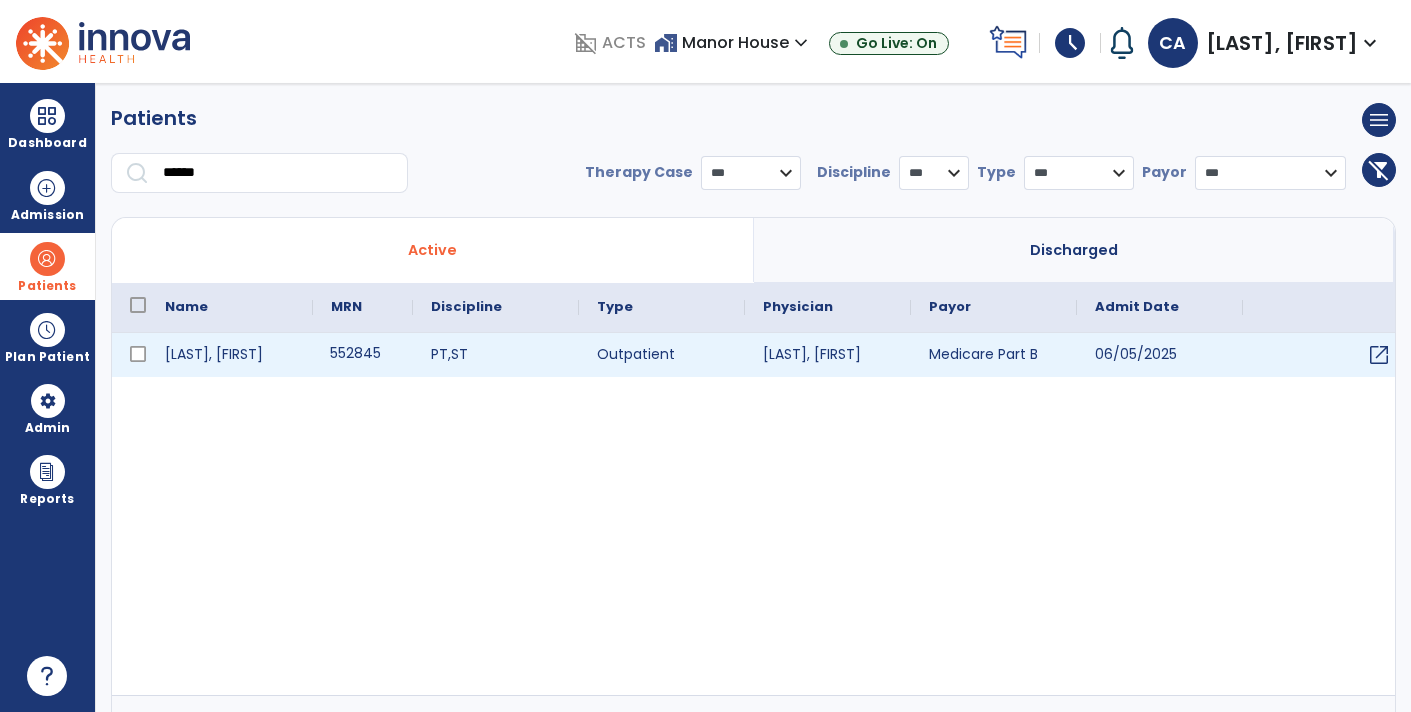 click on "552845" at bounding box center (363, 355) 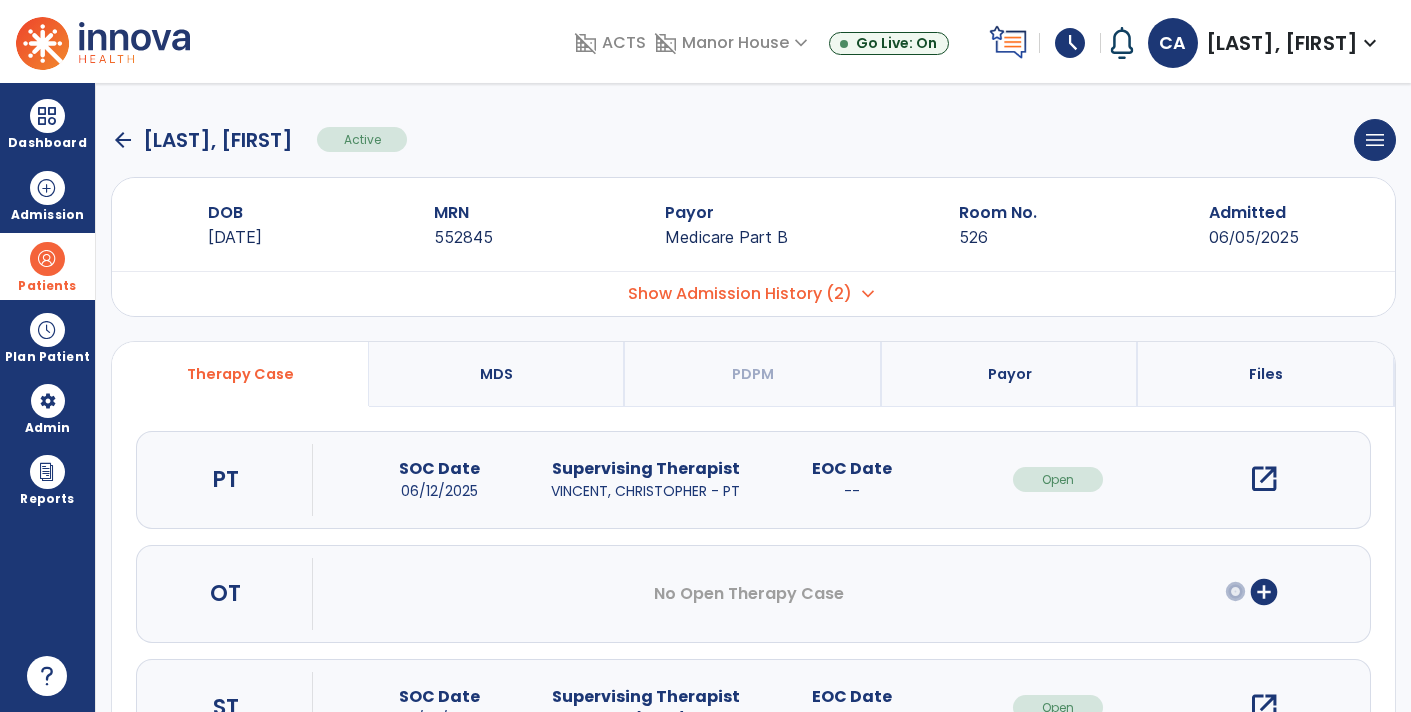 scroll, scrollTop: 89, scrollLeft: 0, axis: vertical 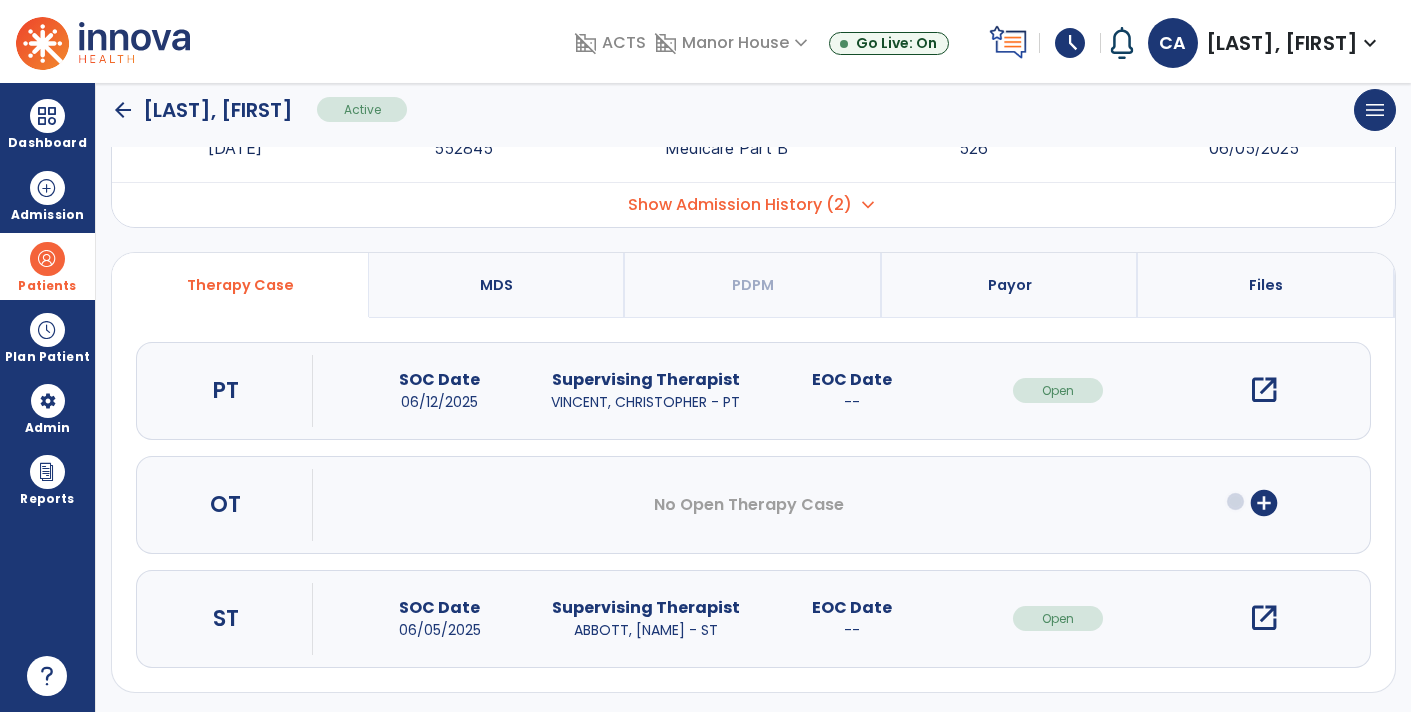 click on "open_in_new" at bounding box center [1264, 618] 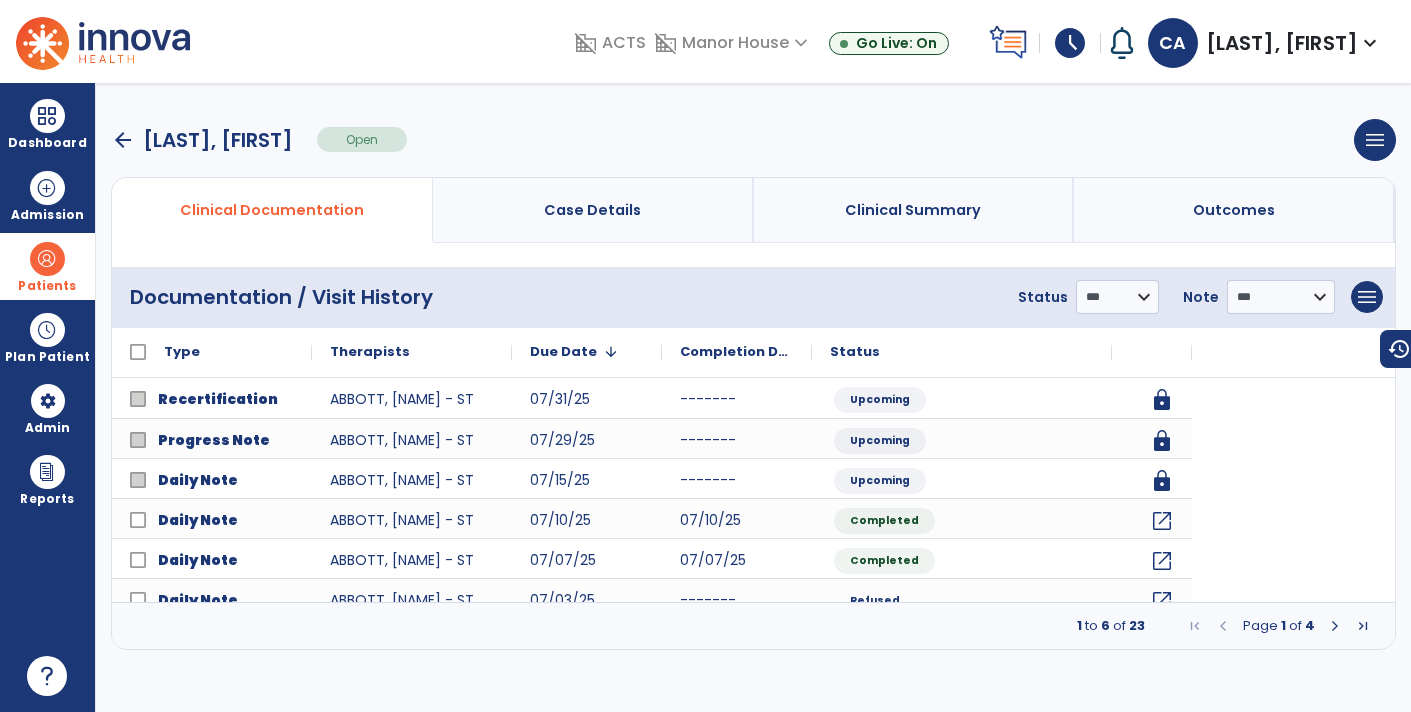 scroll, scrollTop: 0, scrollLeft: 0, axis: both 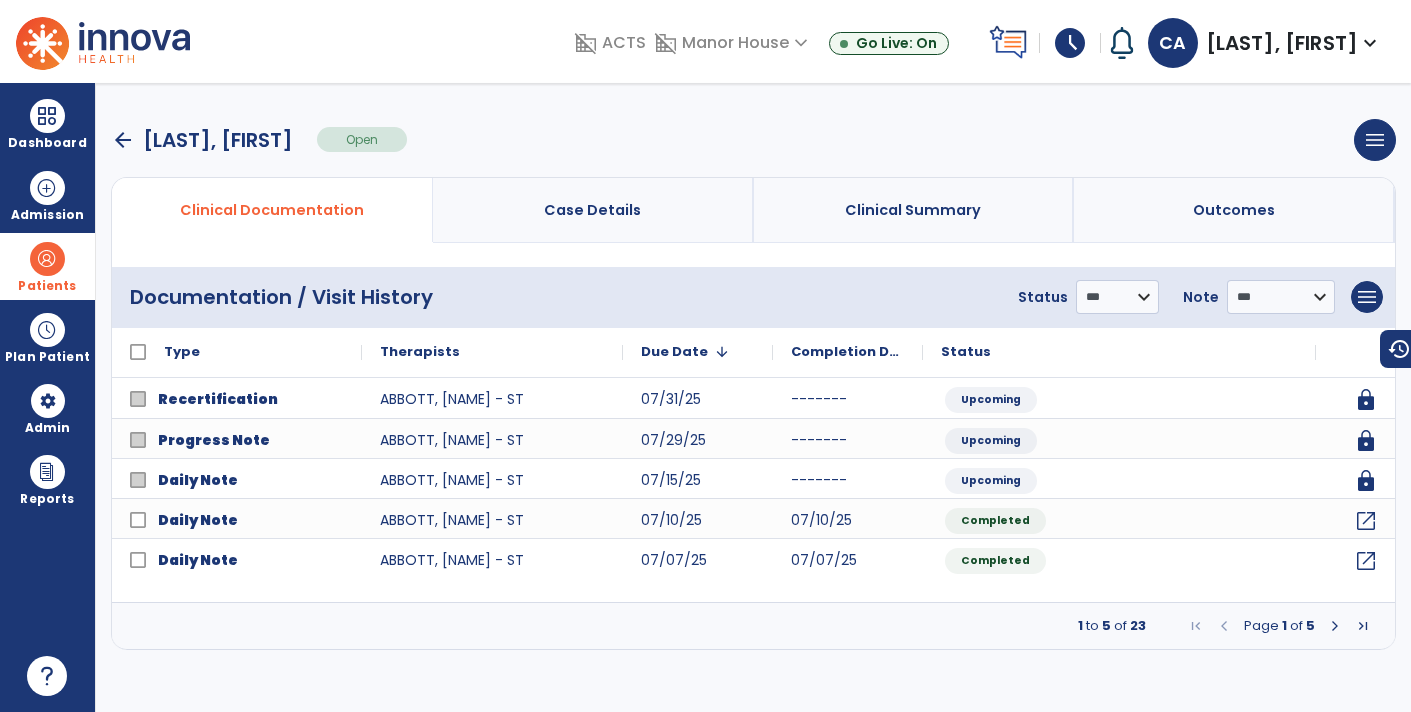 click on "**********" at bounding box center (1196, 297) 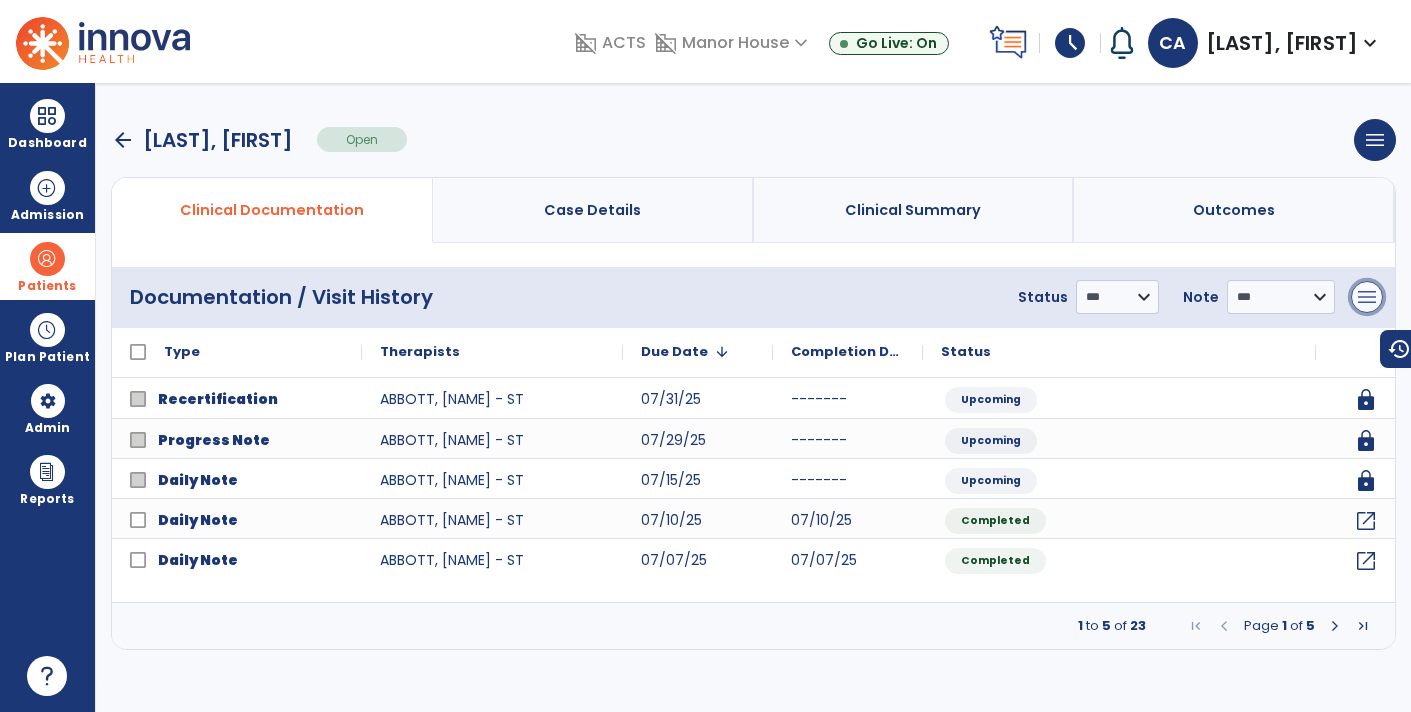 click on "menu" at bounding box center (1367, 297) 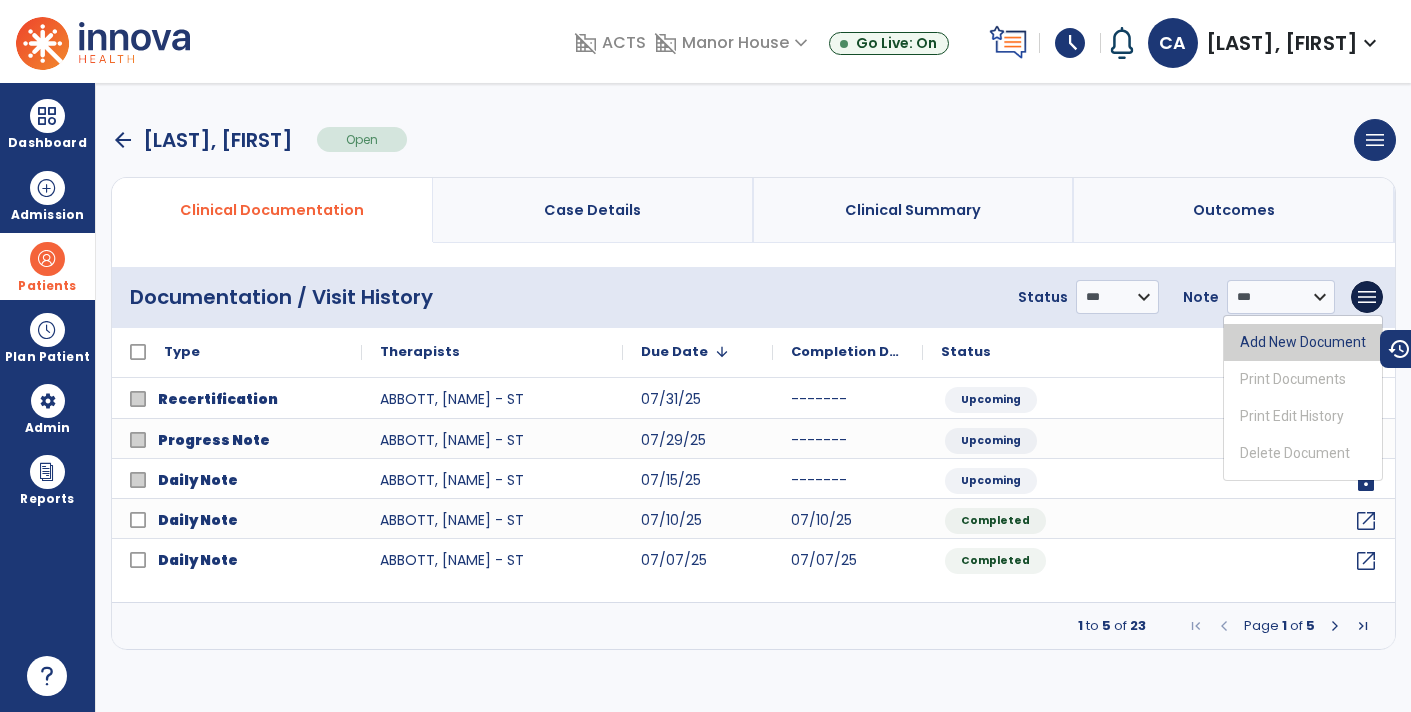 click on "Add New Document" at bounding box center [1303, 342] 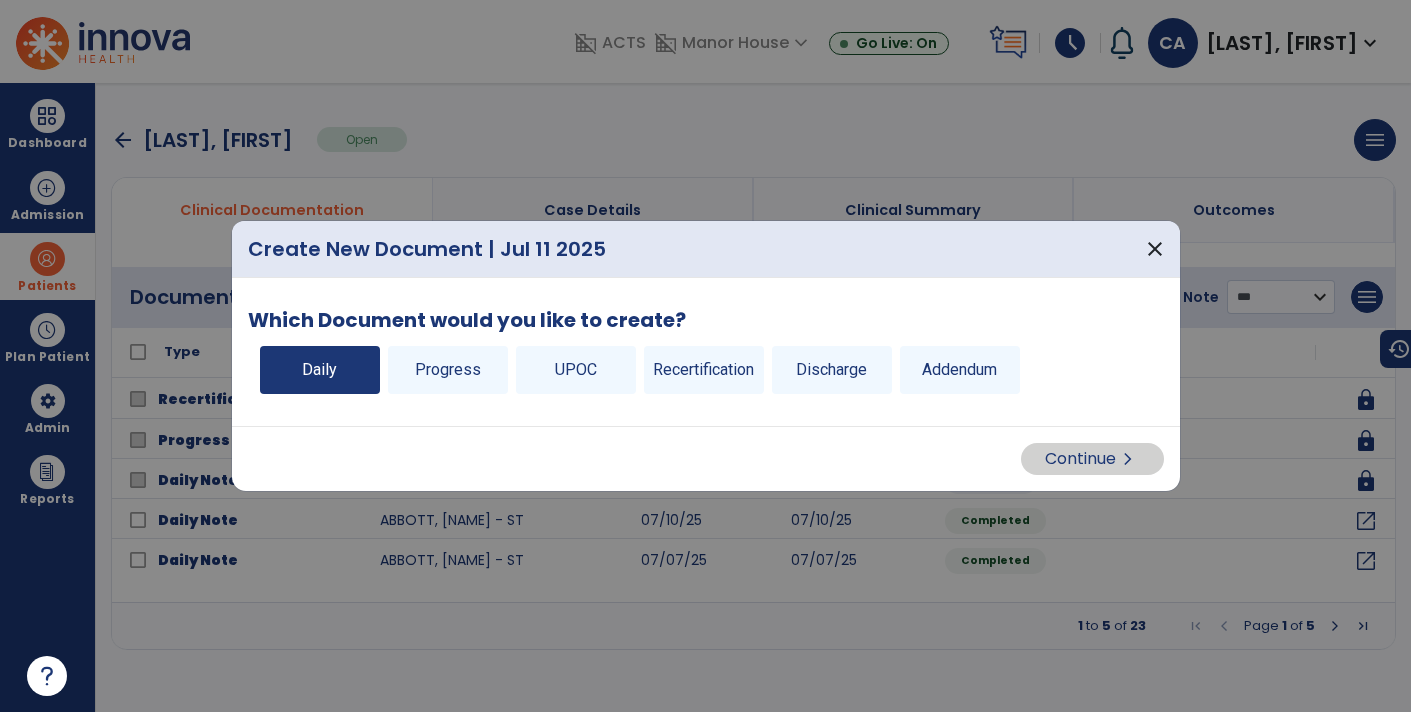 click on "Daily" at bounding box center (320, 370) 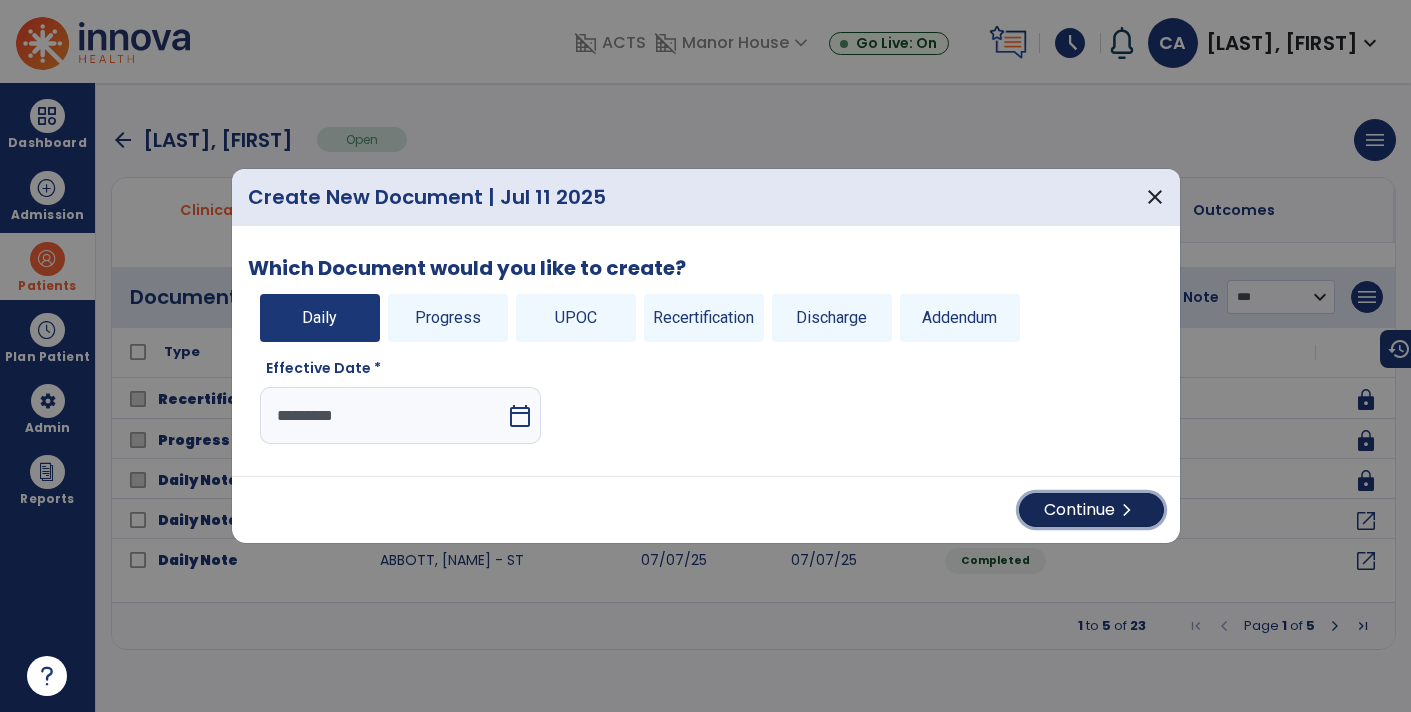 click on "Continue   chevron_right" at bounding box center [1091, 510] 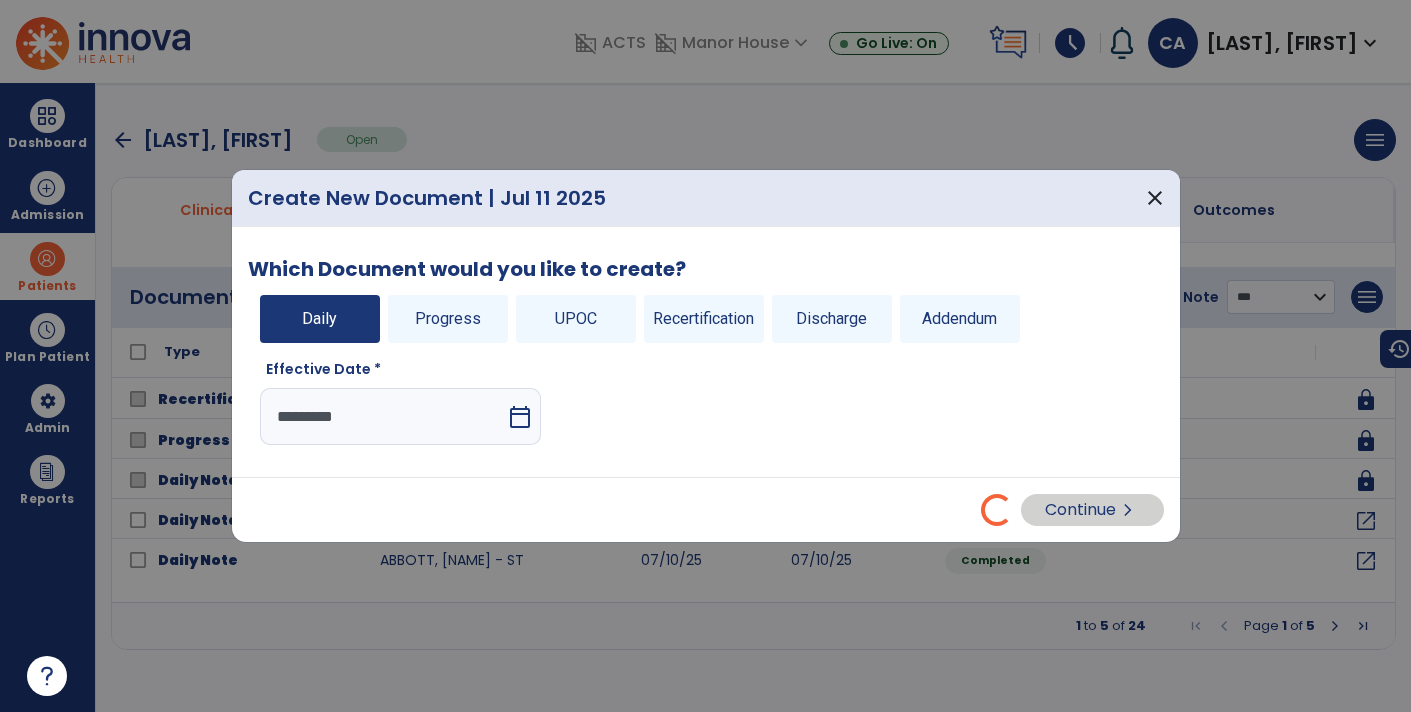 select on "*" 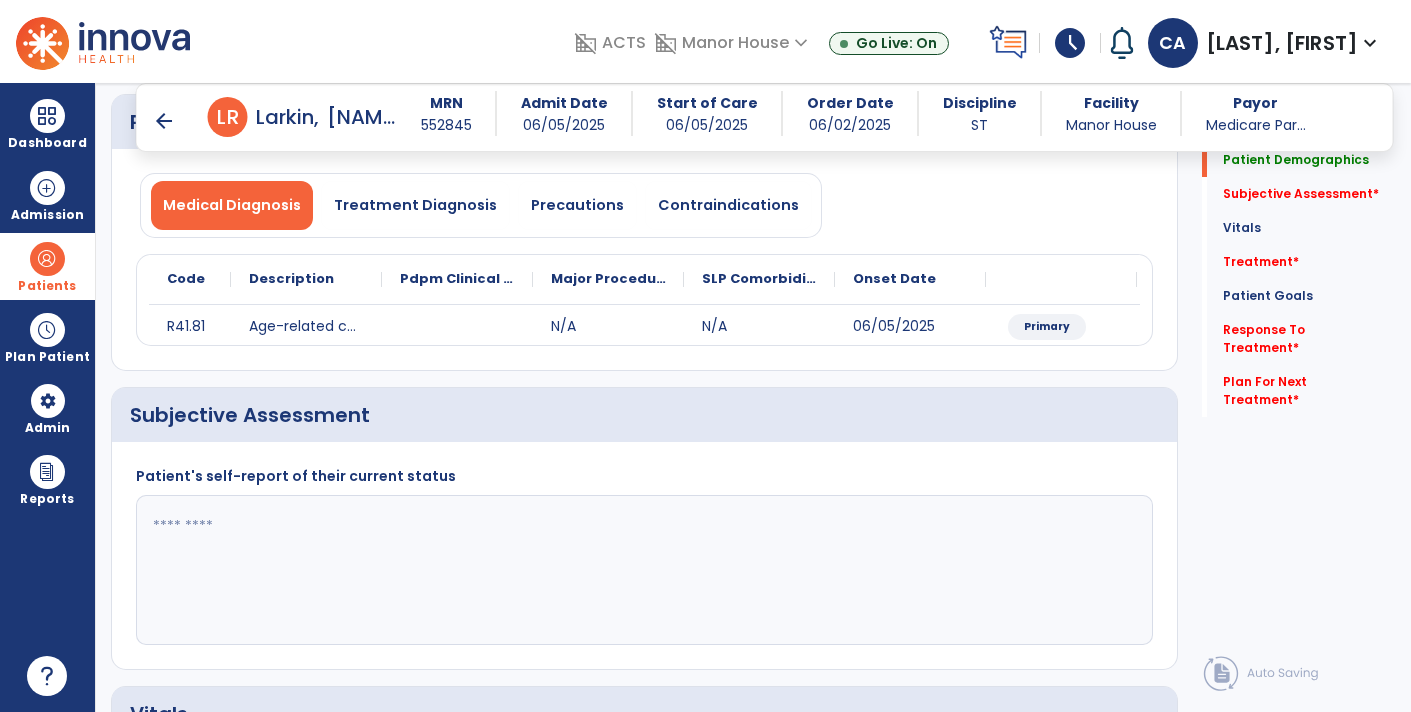 scroll, scrollTop: 141, scrollLeft: 0, axis: vertical 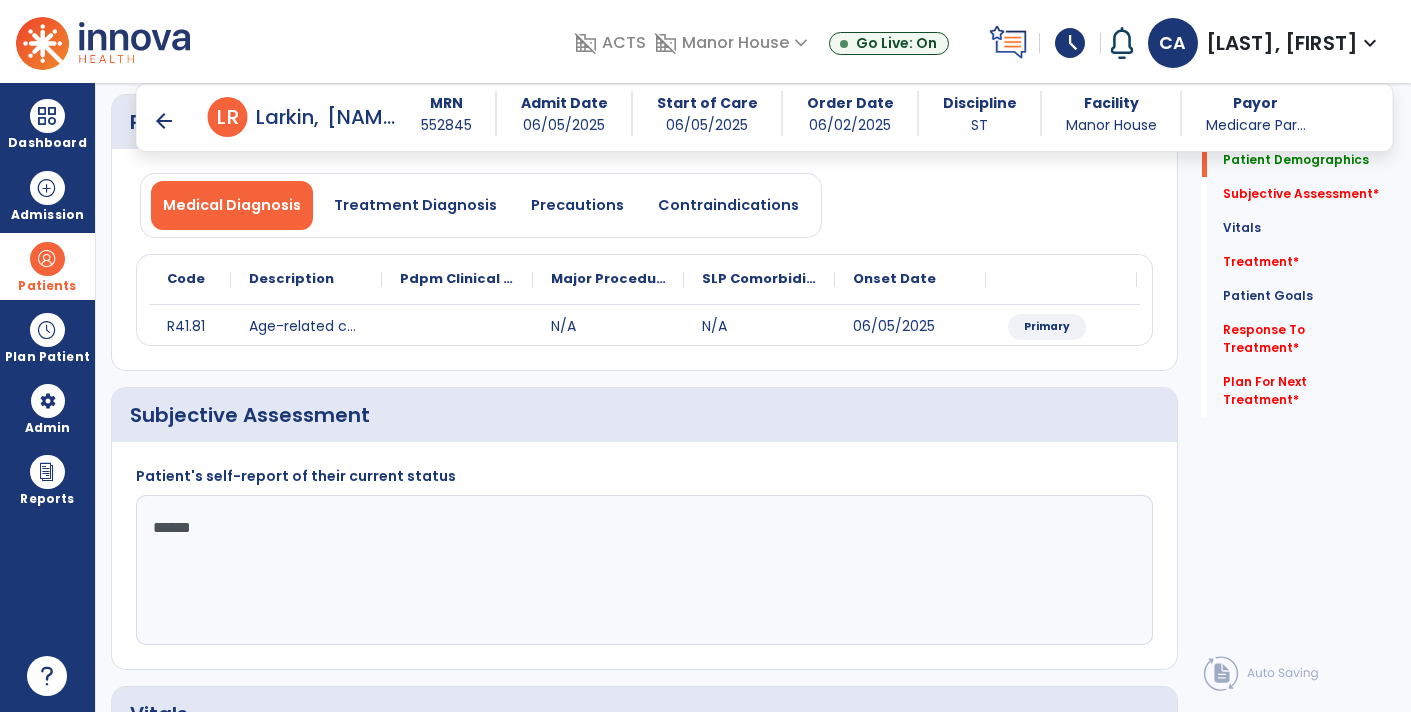 type on "*******" 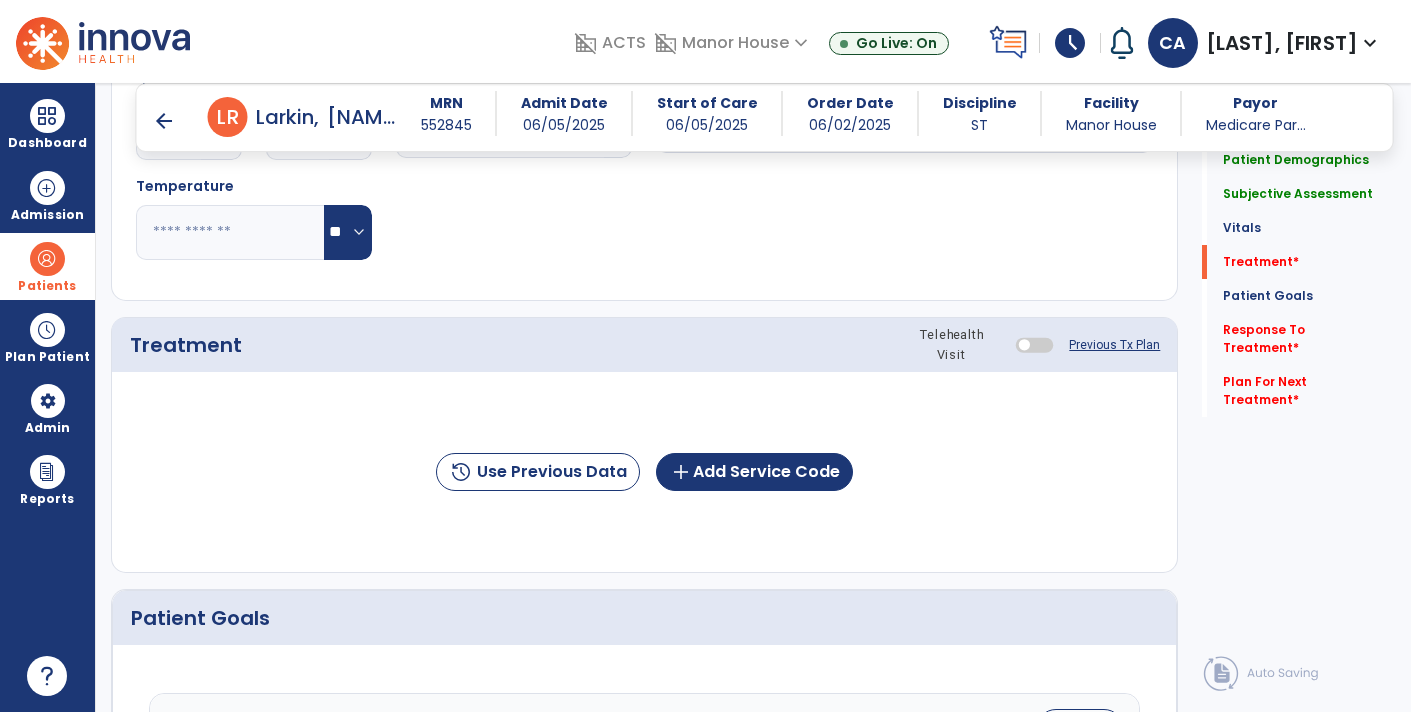 scroll, scrollTop: 931, scrollLeft: 0, axis: vertical 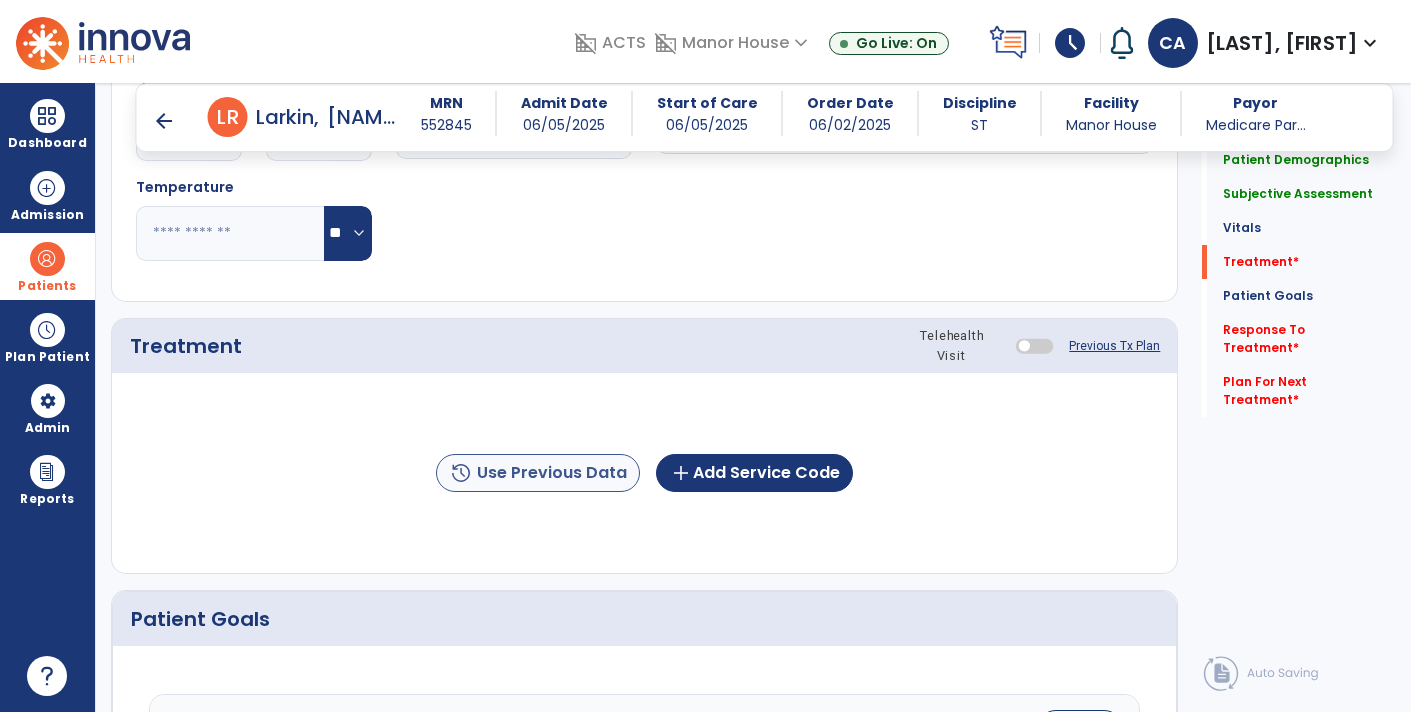 type on "**********" 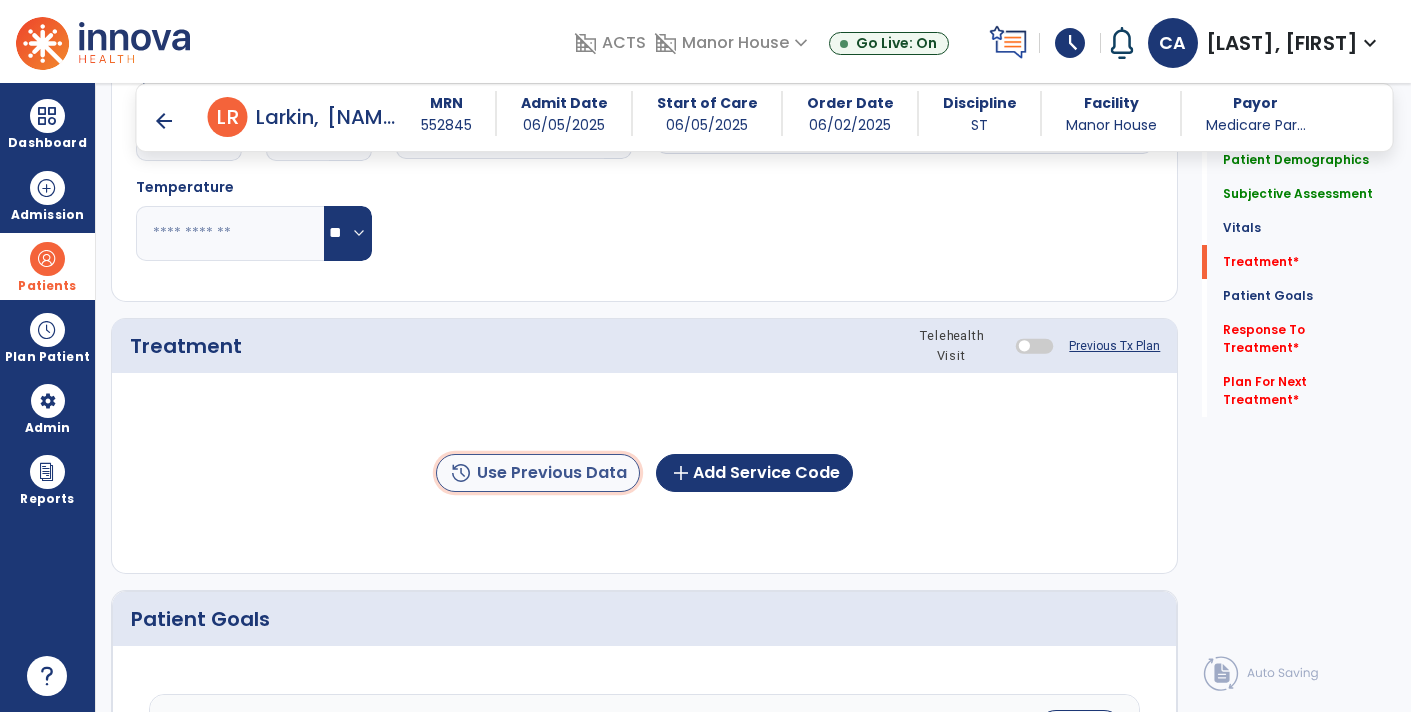 click on "history  Use Previous Data" 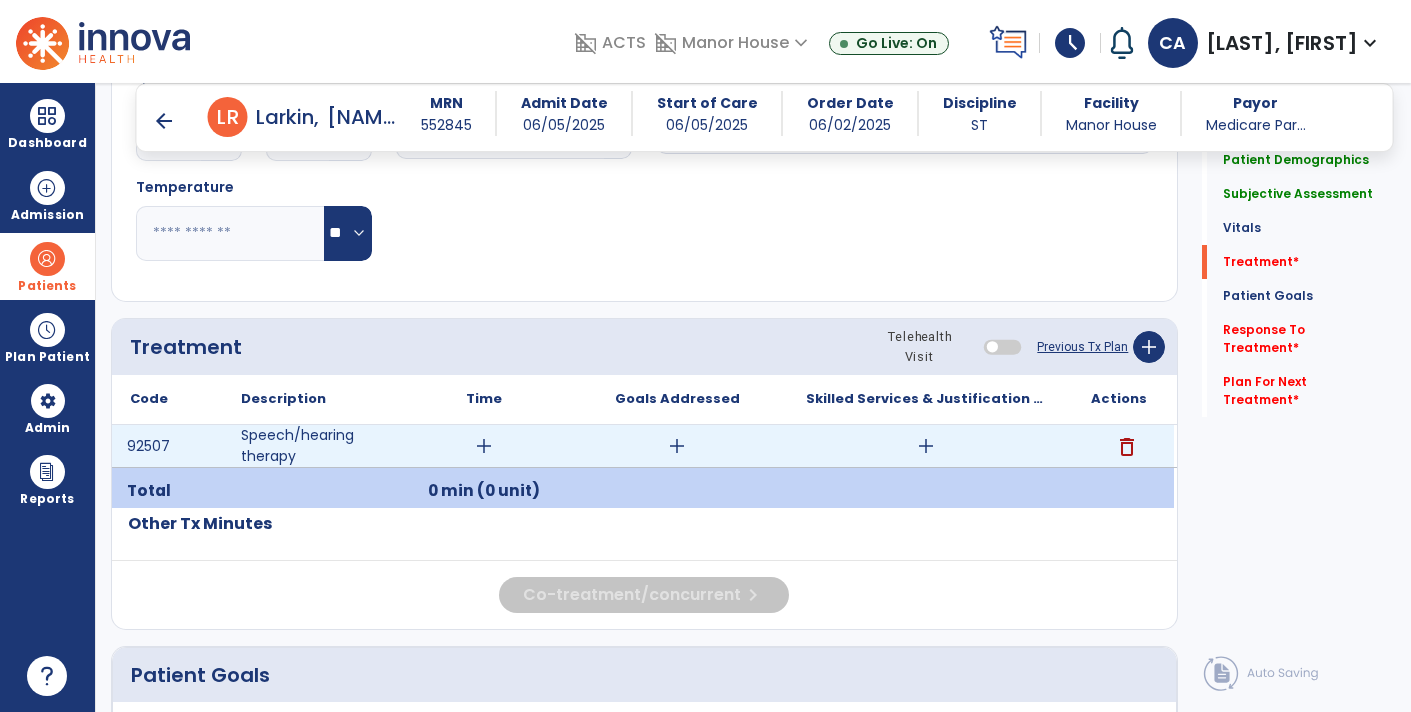 click on "add" at bounding box center [484, 446] 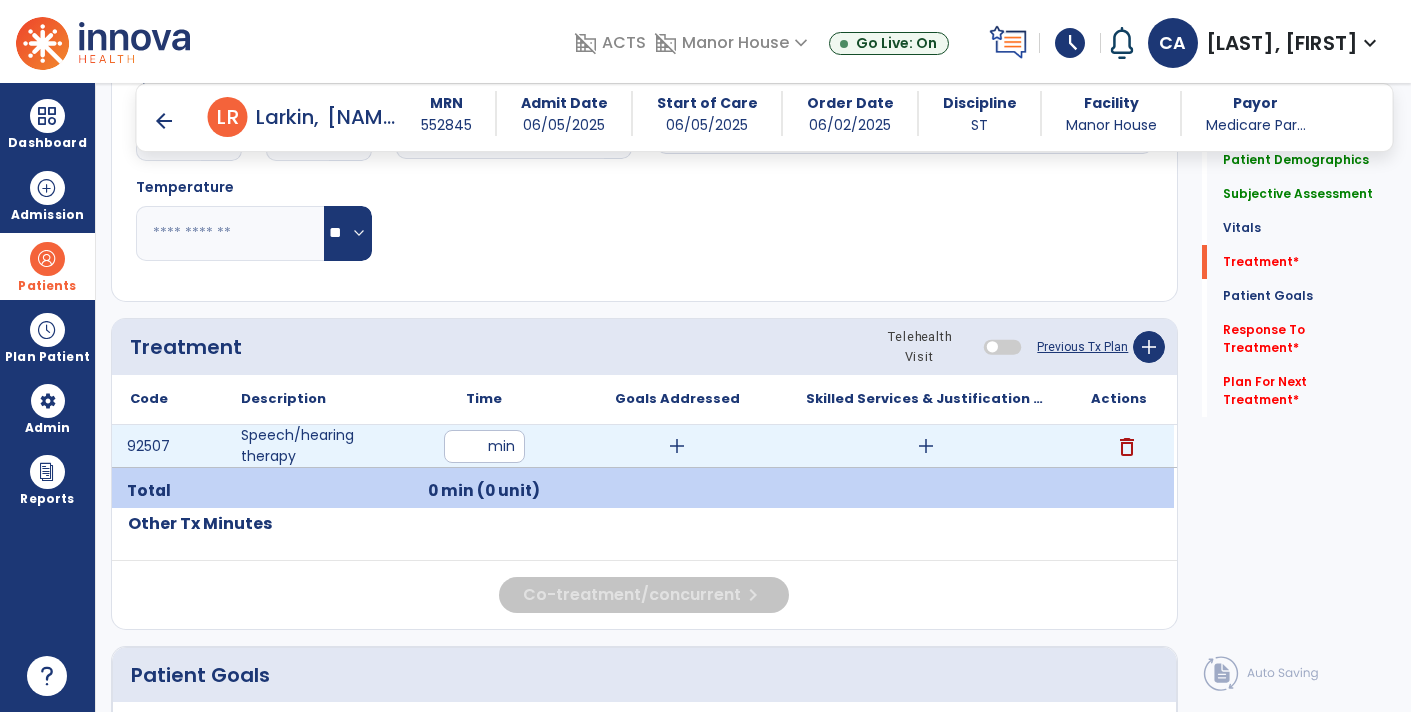 type on "**" 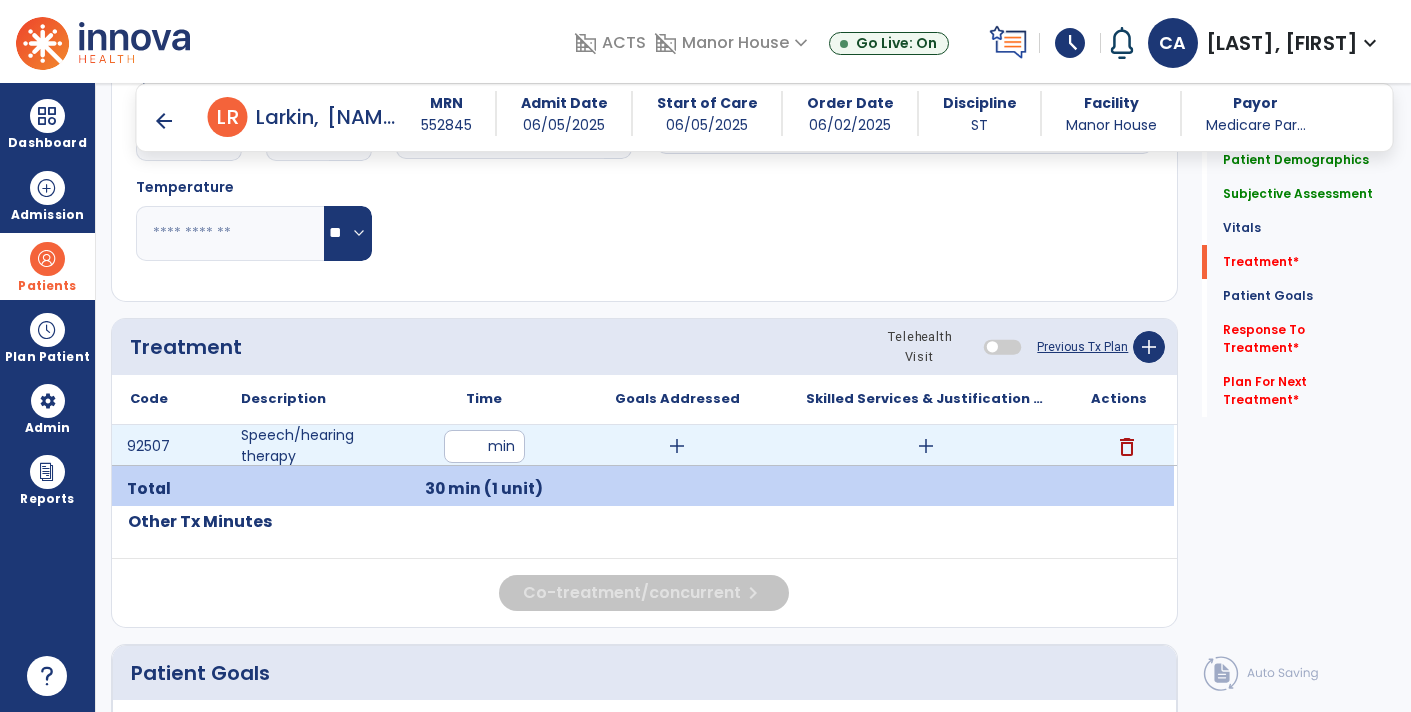 click on "add" at bounding box center (926, 446) 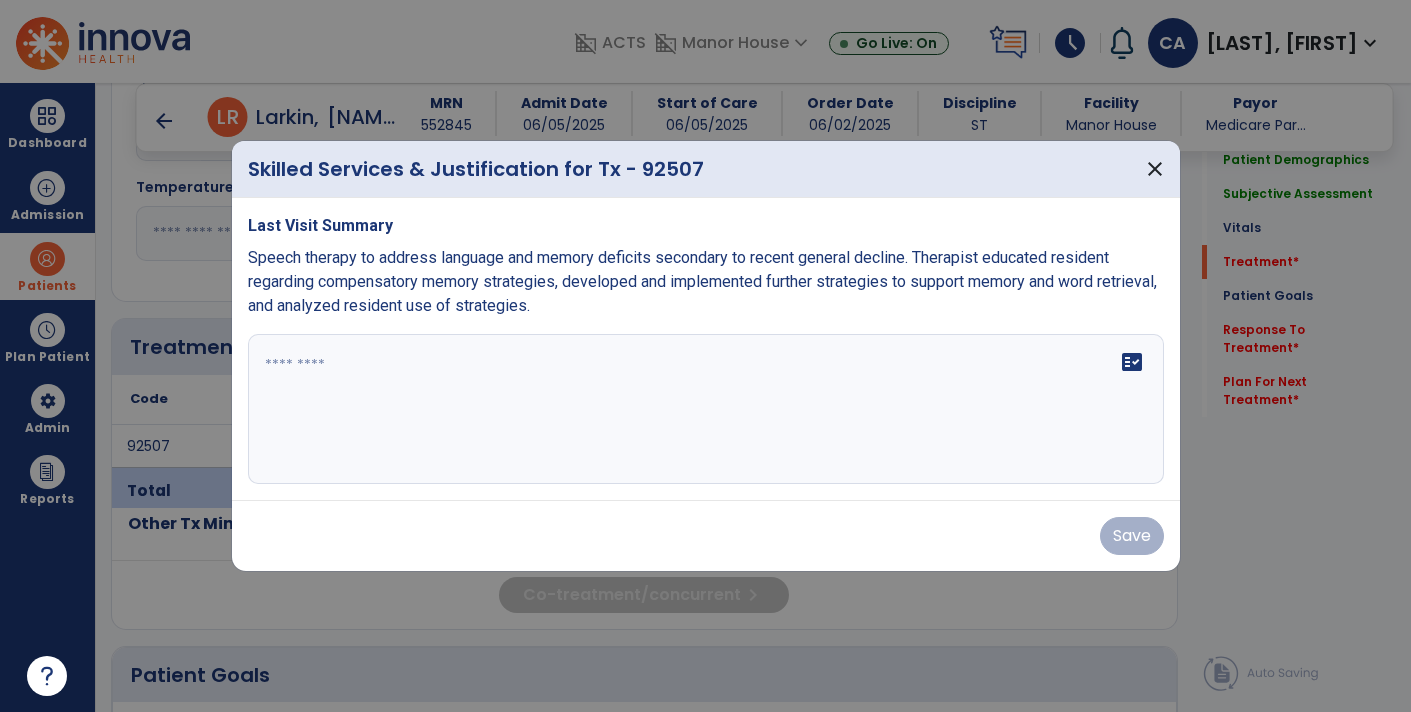drag, startPoint x: 603, startPoint y: 319, endPoint x: 269, endPoint y: 247, distance: 341.67236 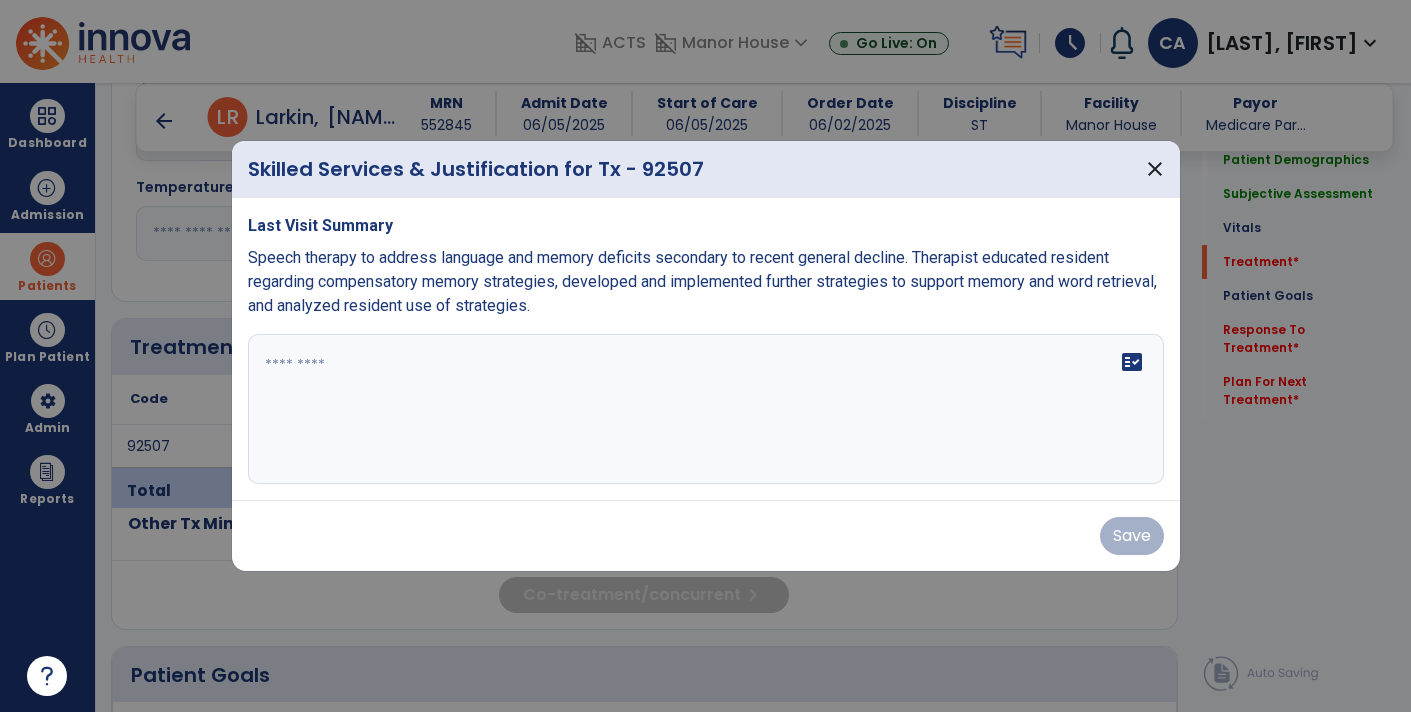 click on "Last Visit Summary Speech therapy to address language and memory deficits secondary to recent general decline. Therapist educated resident regarding compensatory memory strategies, developed and implemented further strategies to support memory and word retrieval, and analyzed resident use of strategies.   fact_check" at bounding box center (706, 349) 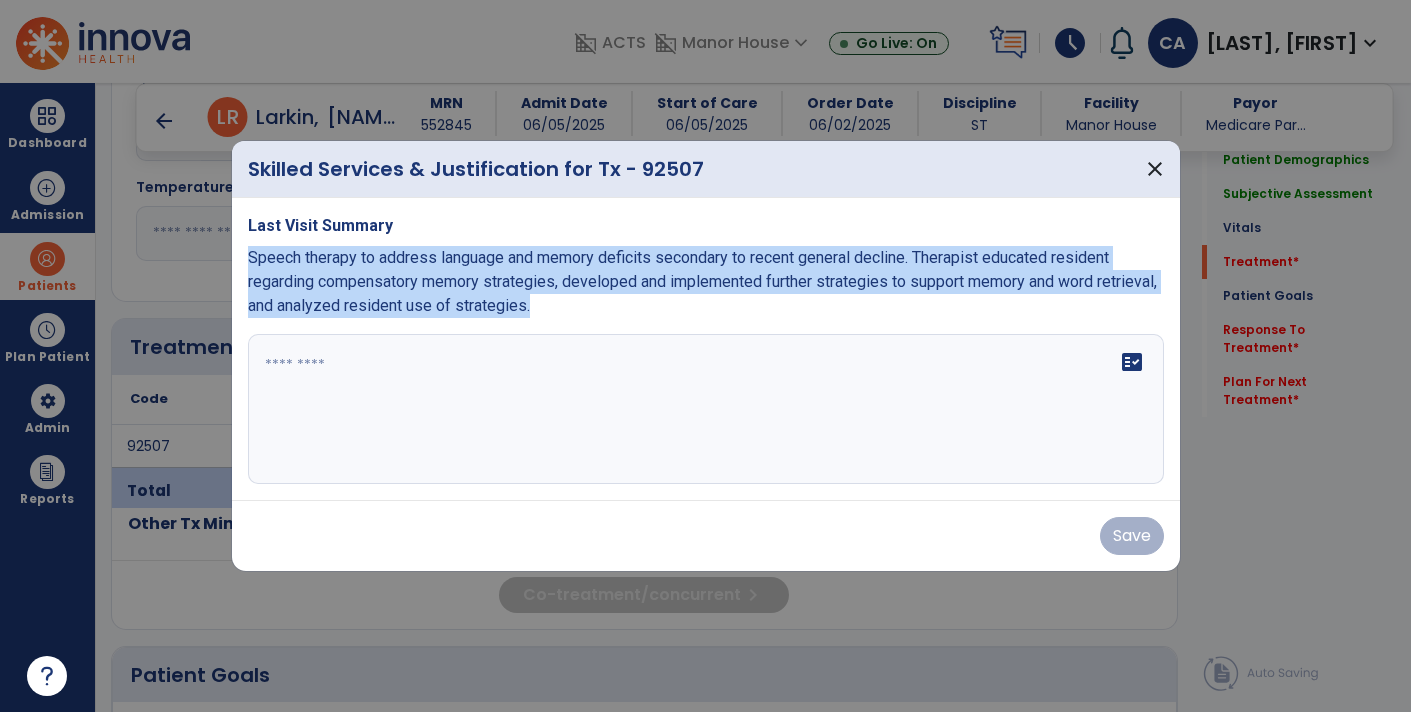 drag, startPoint x: 619, startPoint y: 316, endPoint x: 246, endPoint y: 261, distance: 377.03314 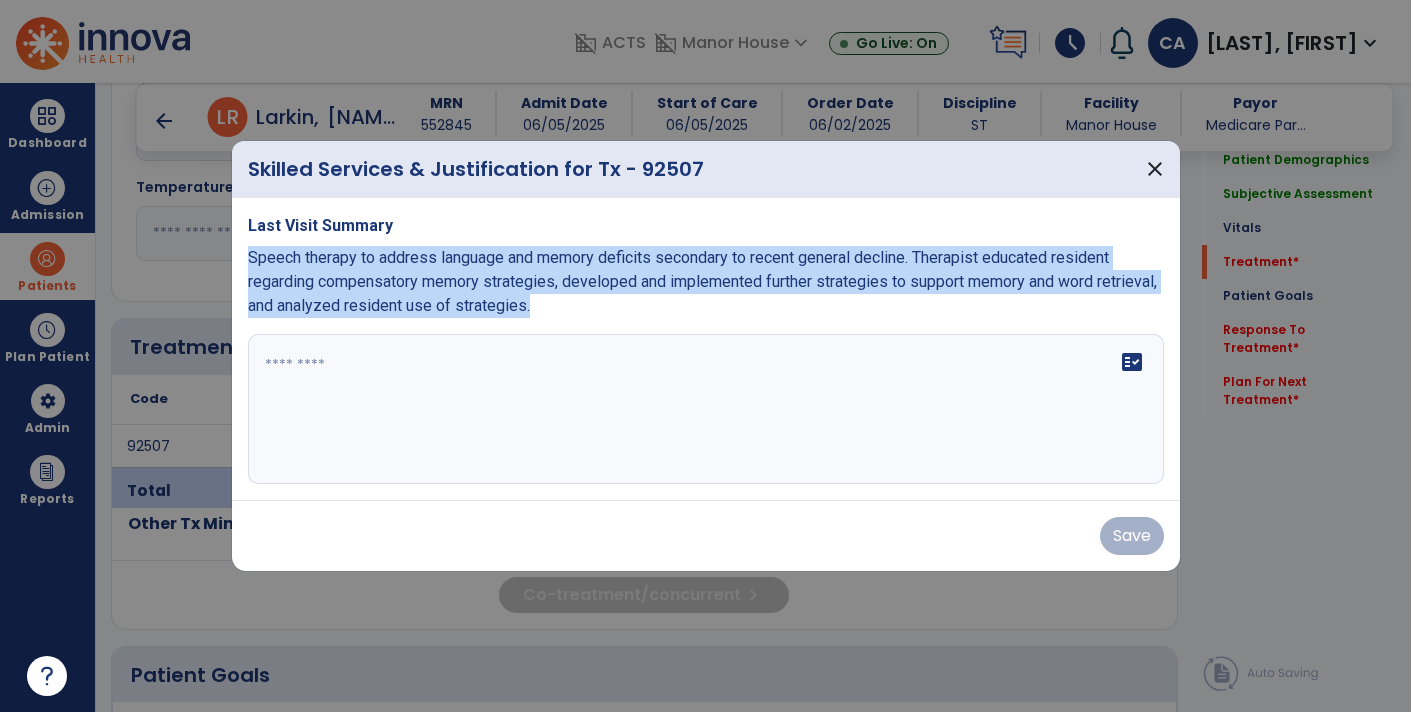 click on "Speech therapy to address language and memory deficits secondary to recent general decline. Therapist educated resident regarding compensatory memory strategies, developed and implemented further strategies to support memory and word retrieval, and analyzed resident use of strategies." at bounding box center (706, 282) 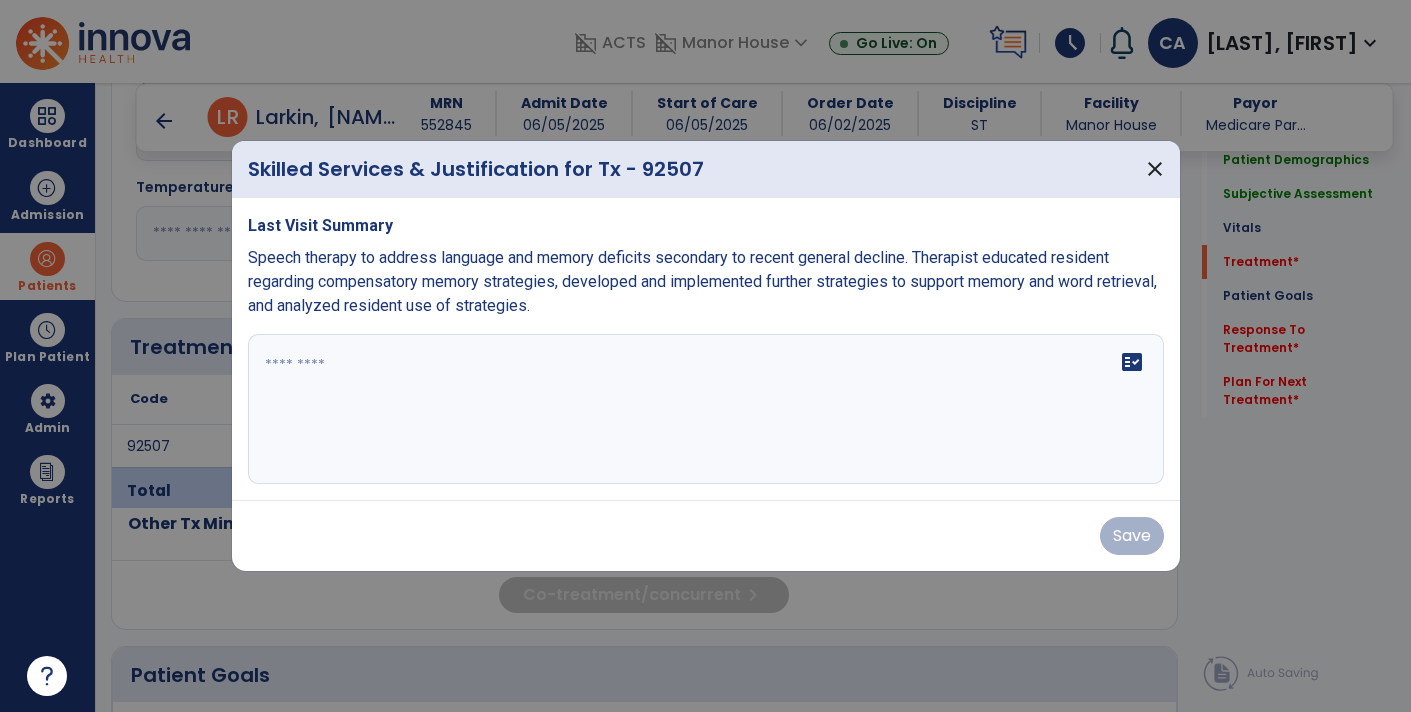 click on "Save" at bounding box center (706, 536) 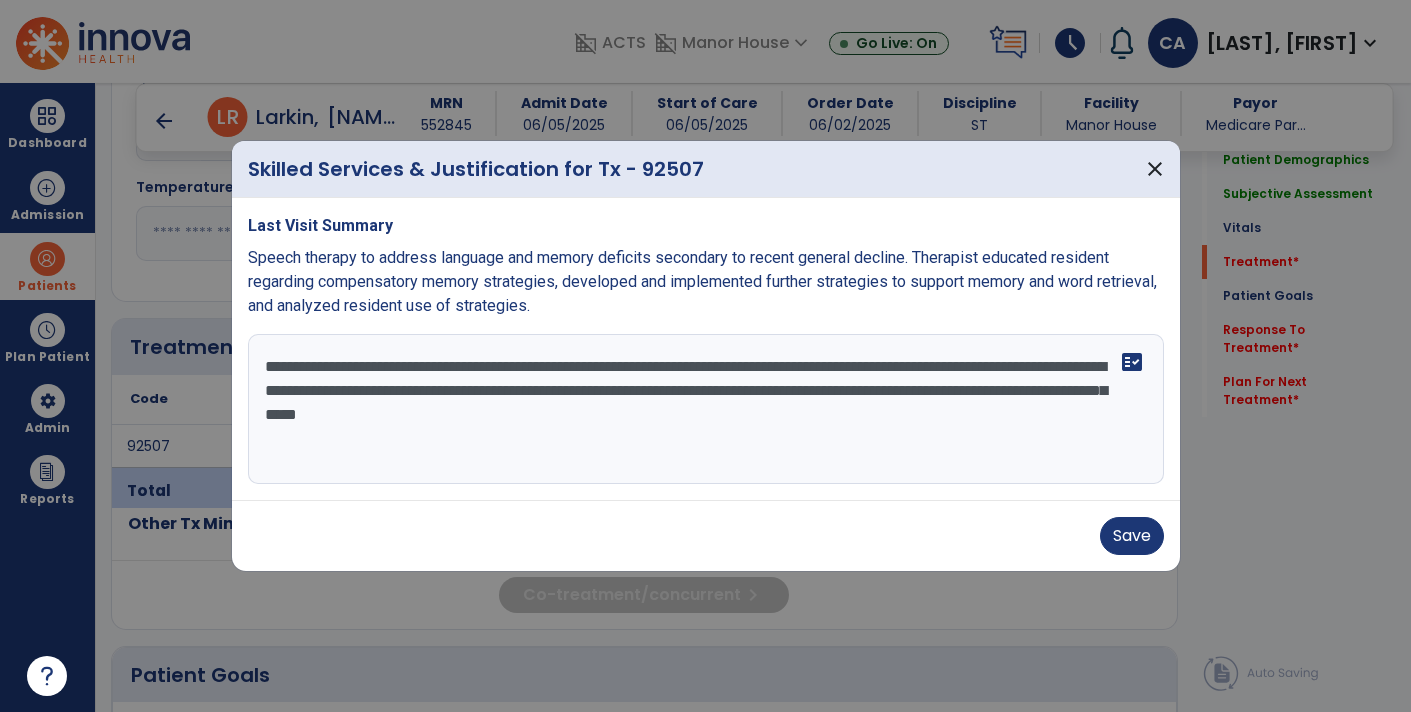 click on "**********" at bounding box center [706, 409] 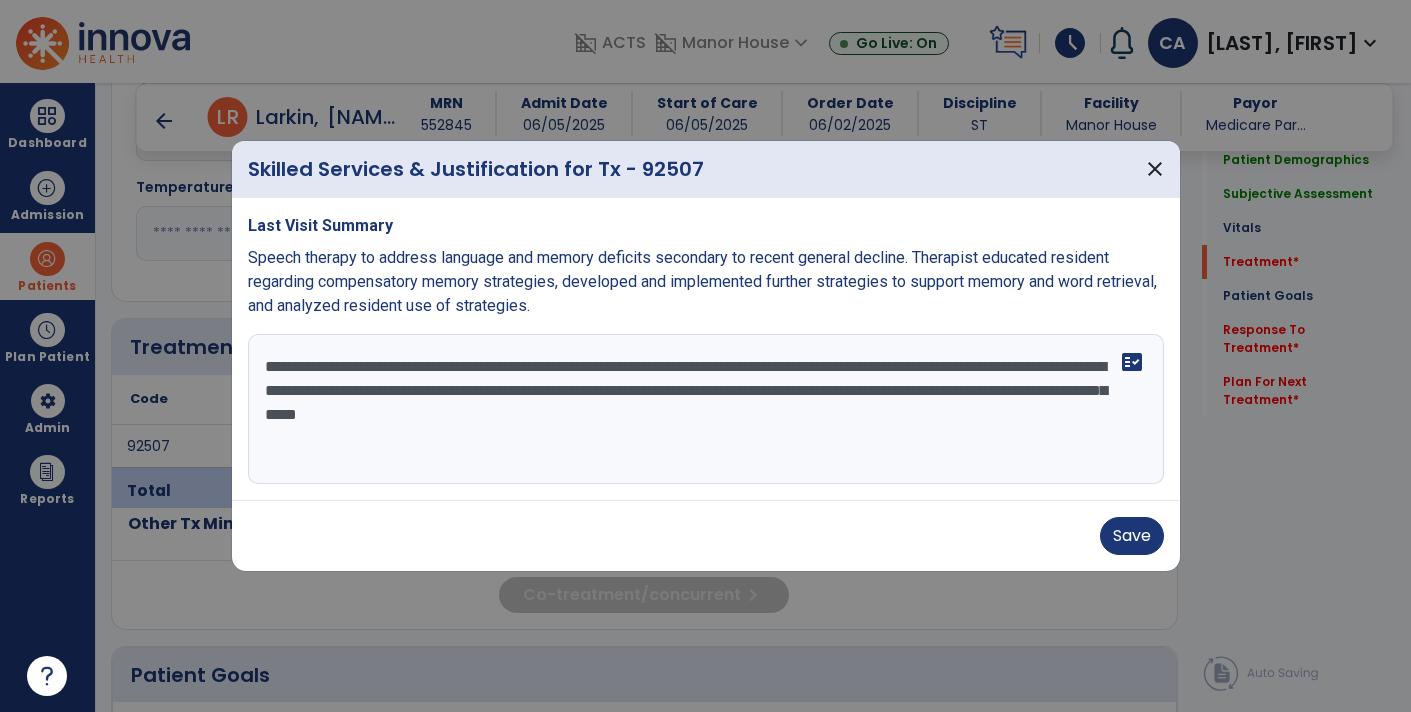 click on "**********" at bounding box center (706, 409) 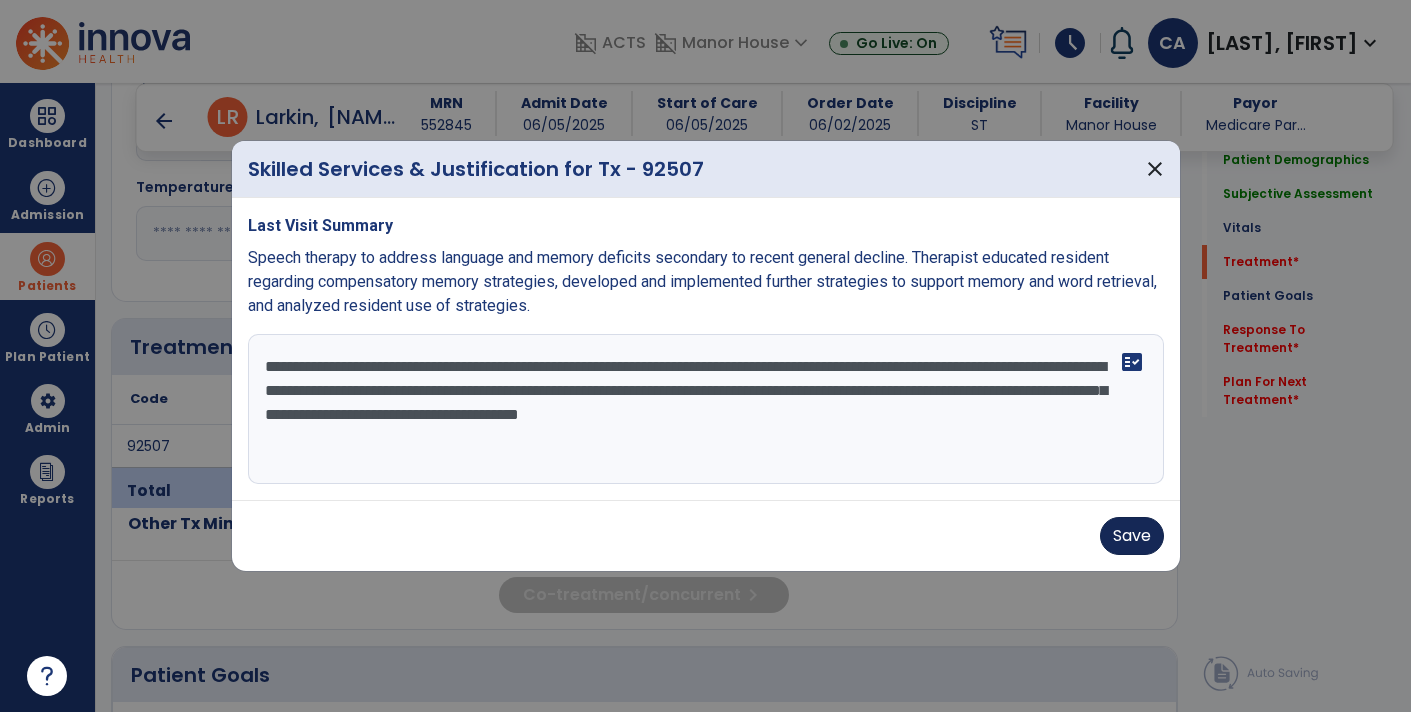 type on "**********" 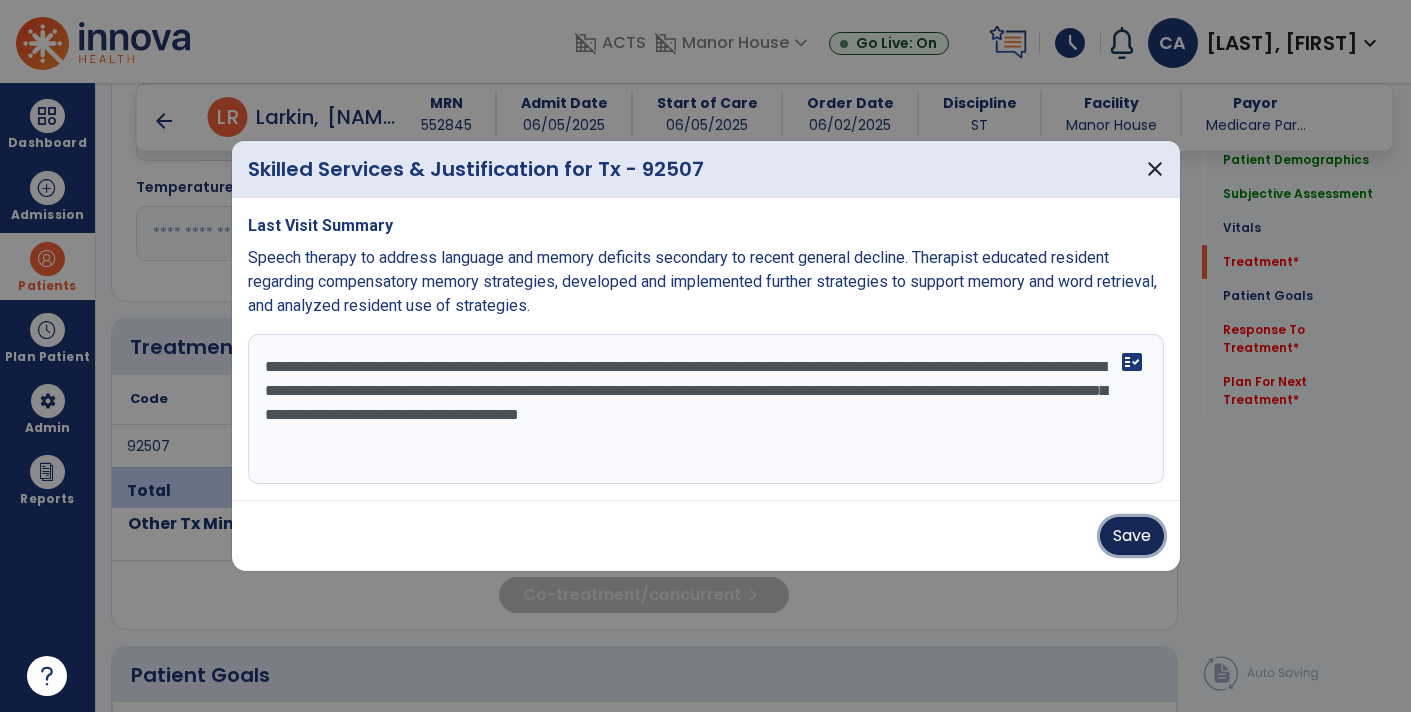 click on "Save" at bounding box center (1132, 536) 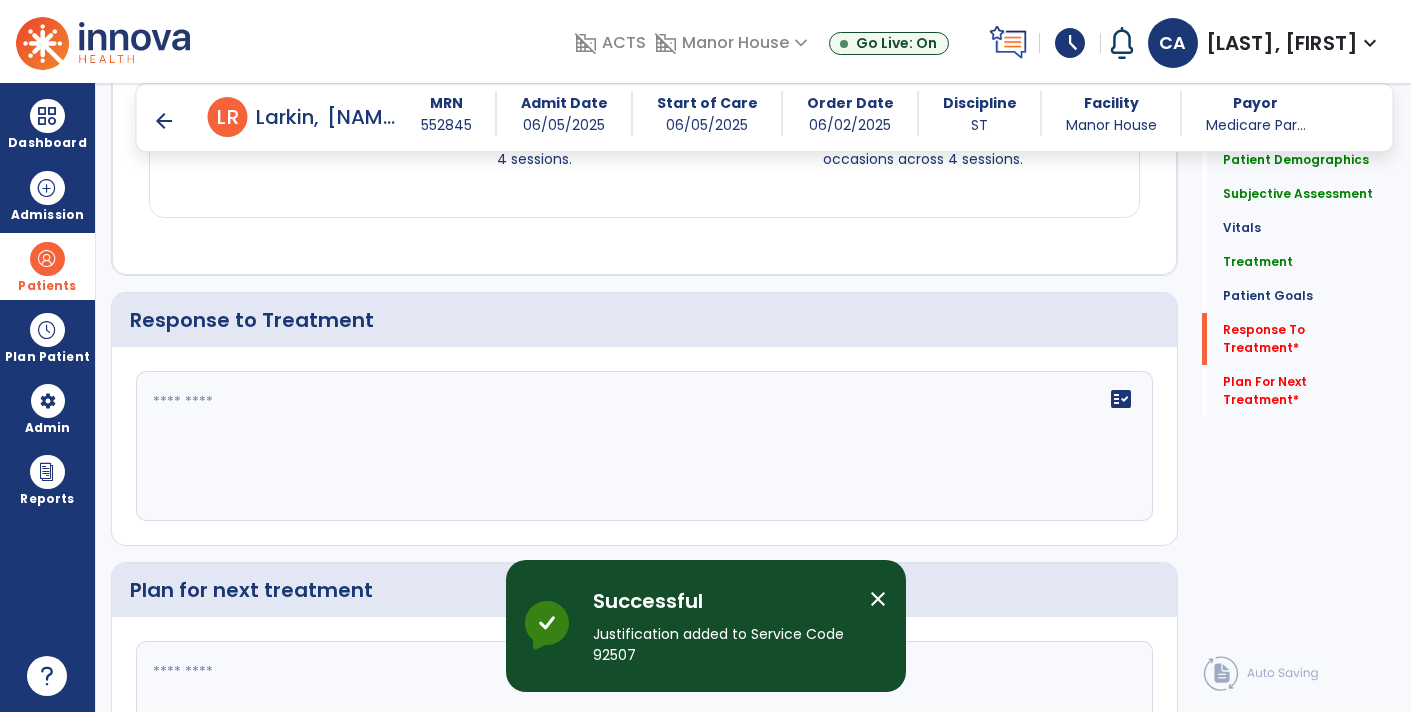 scroll, scrollTop: 2829, scrollLeft: 0, axis: vertical 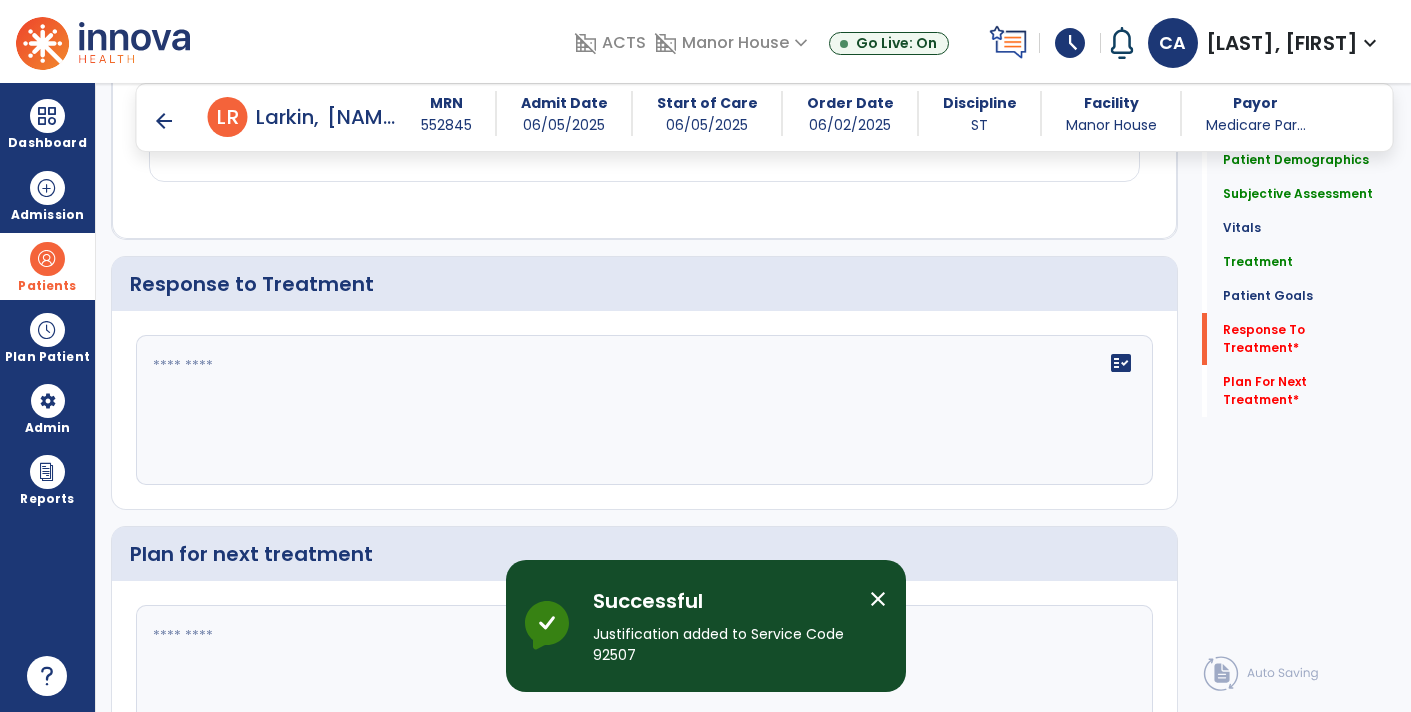 click on "fact_check" 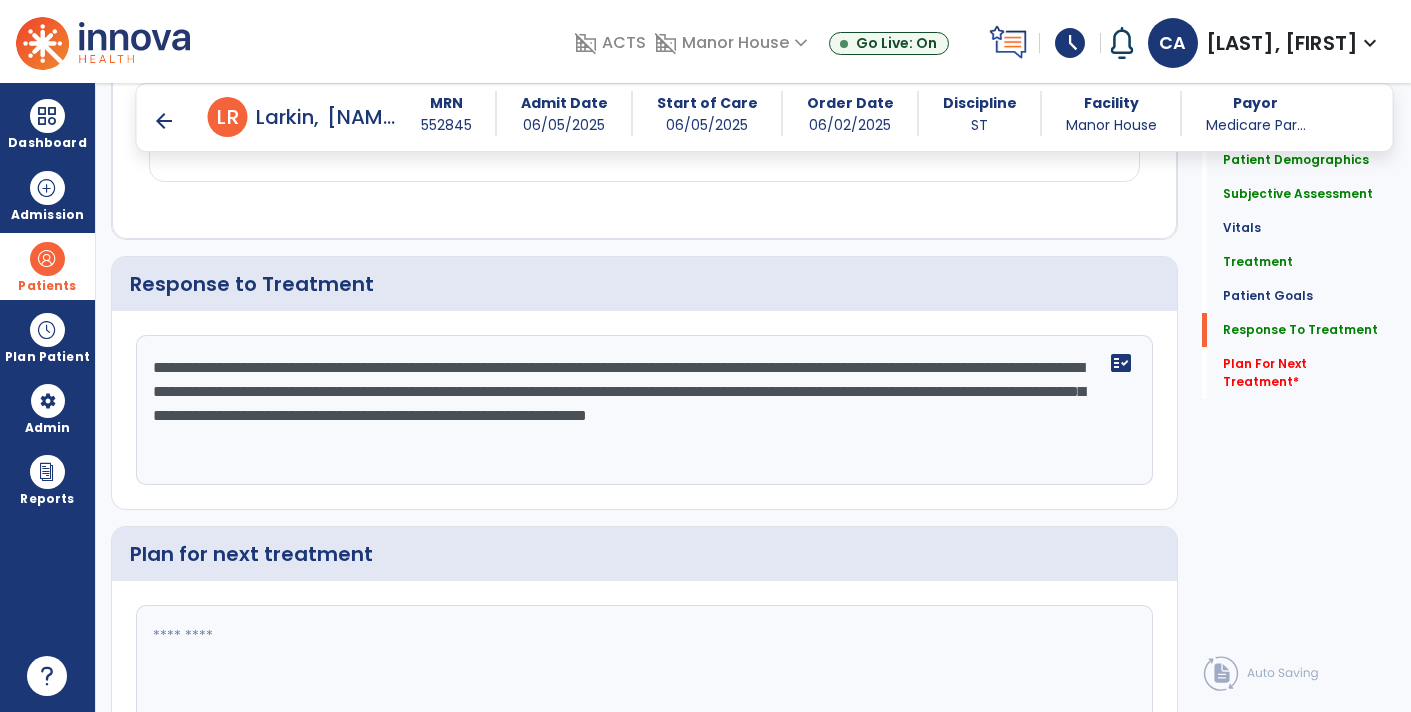 scroll, scrollTop: 2828, scrollLeft: 0, axis: vertical 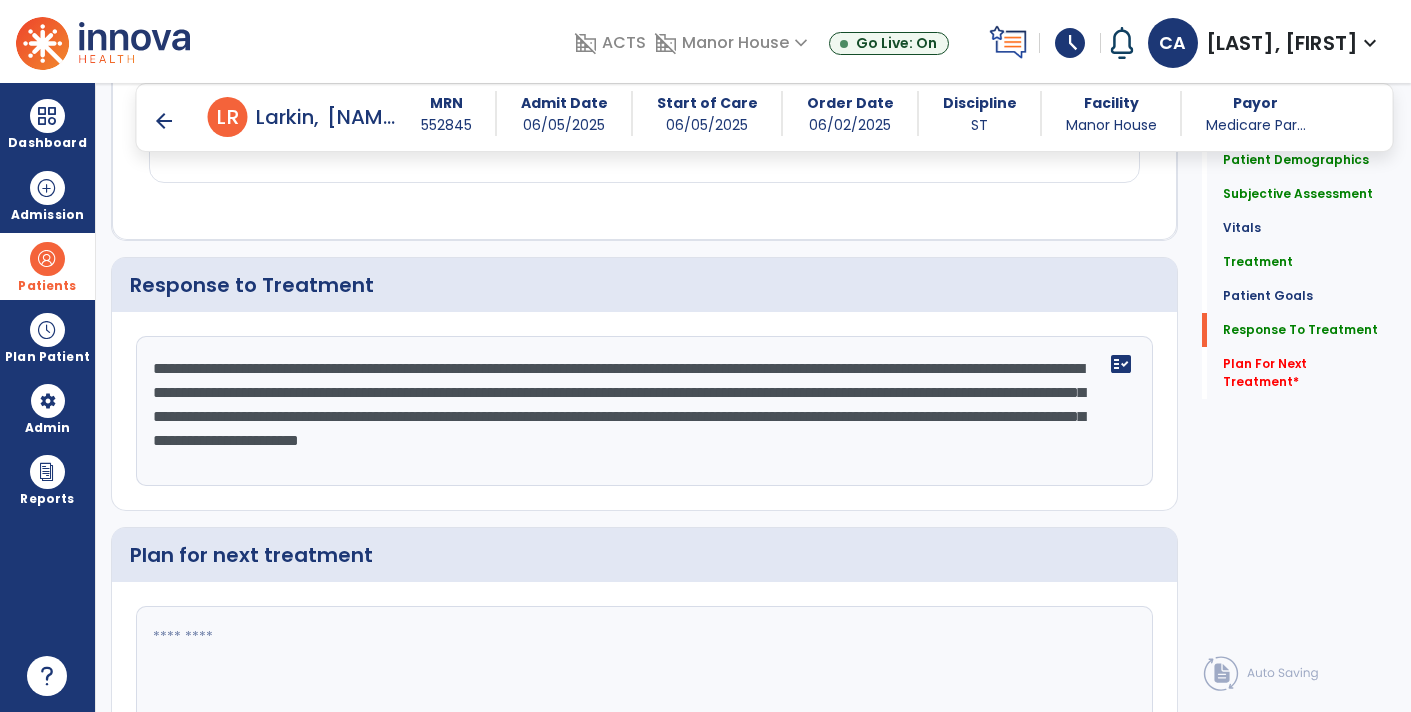 type on "**********" 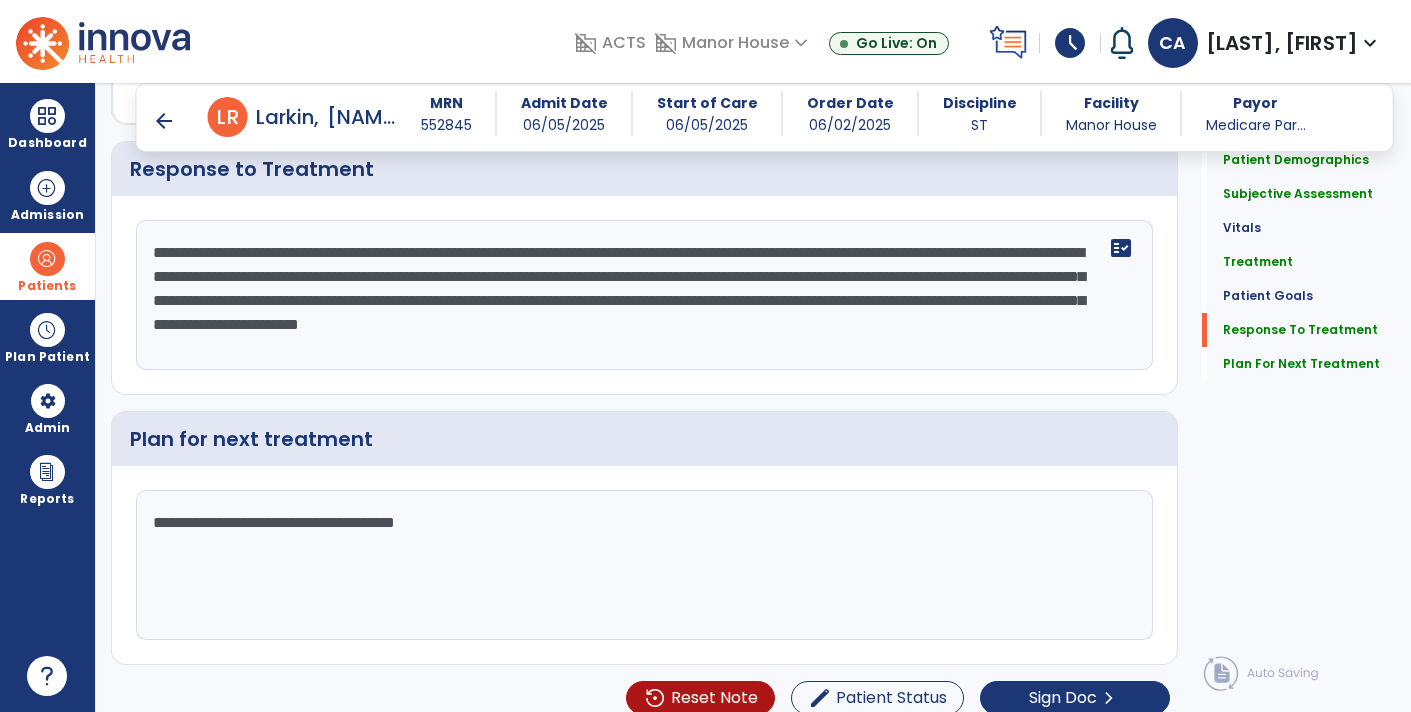scroll, scrollTop: 2943, scrollLeft: 0, axis: vertical 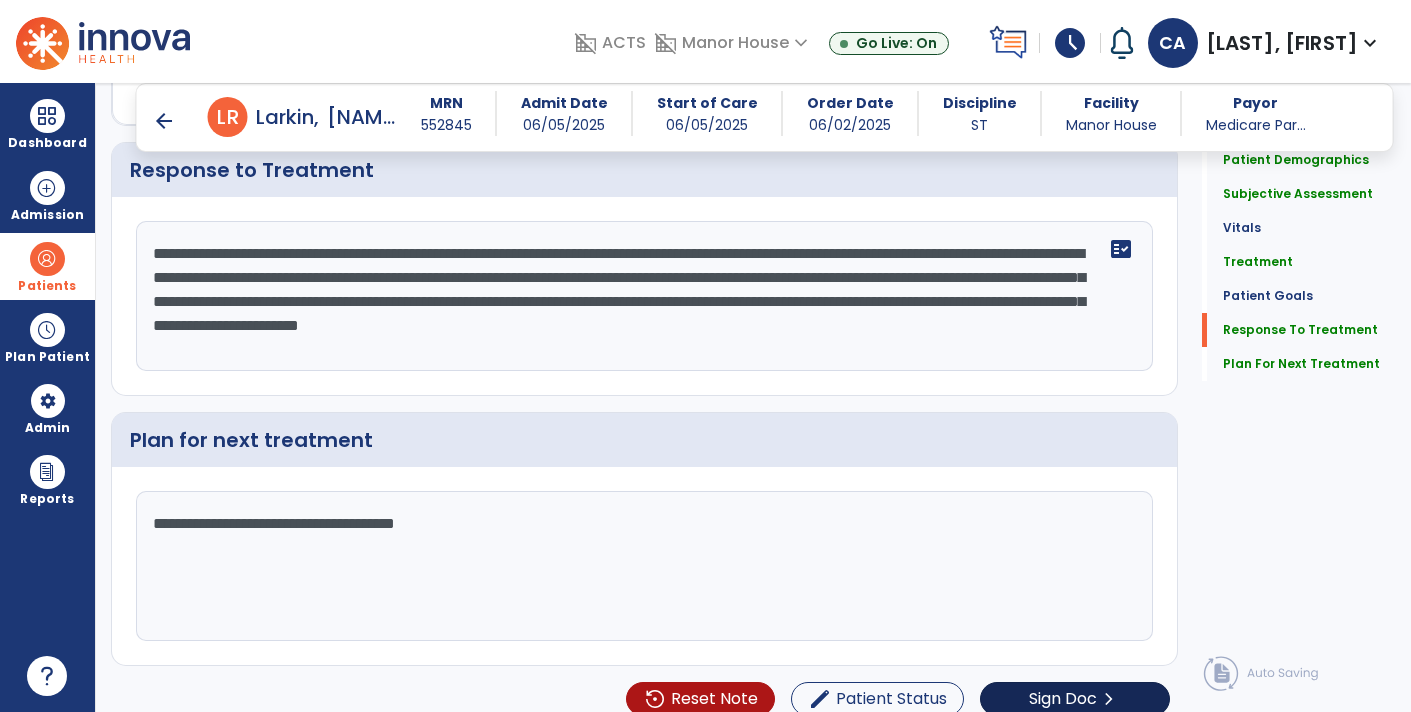 type on "**********" 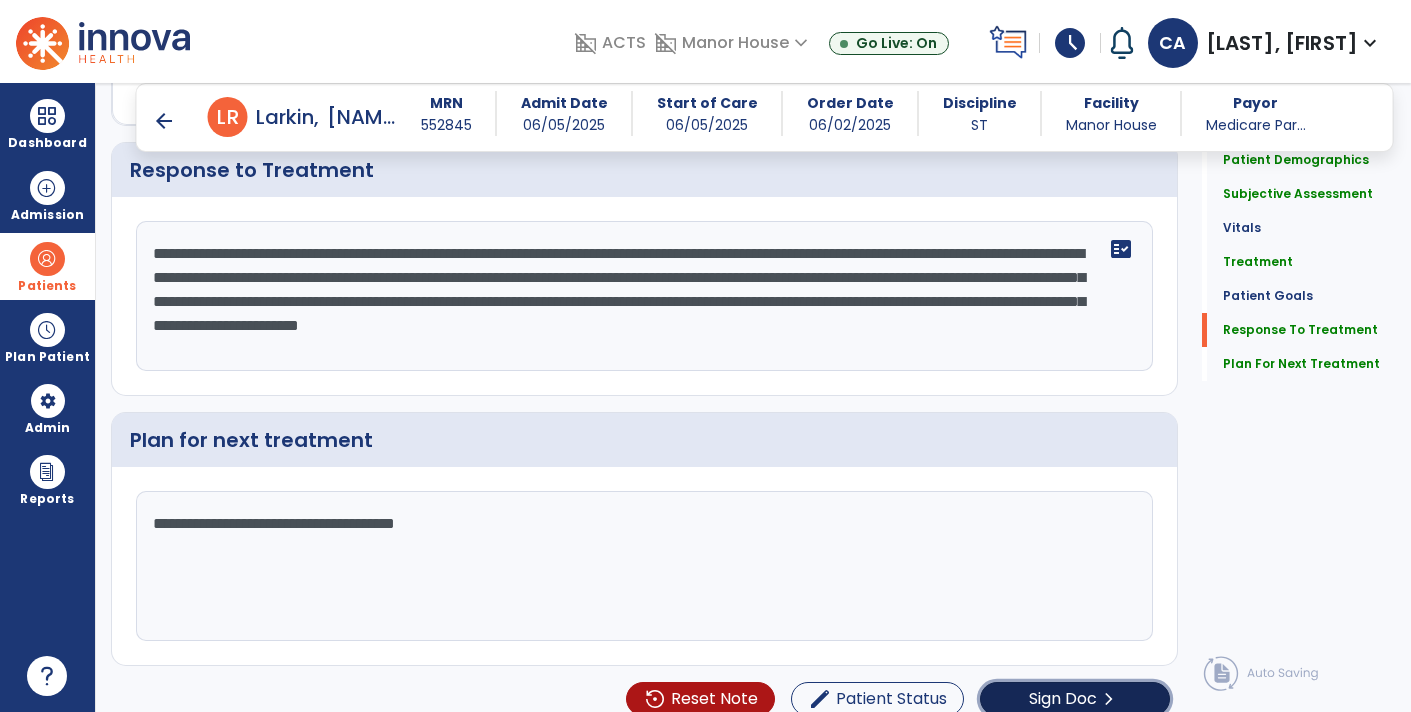 click on "Sign Doc  chevron_right" 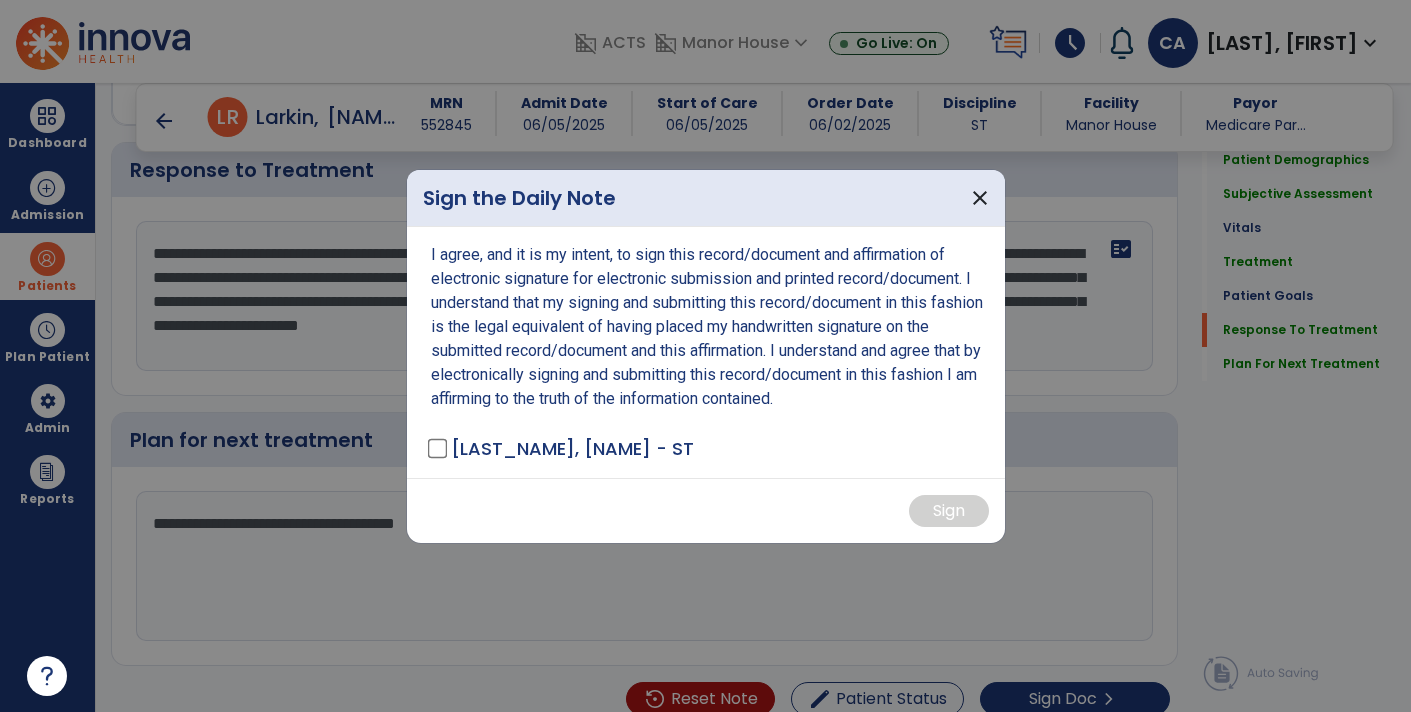 click on "[LAST_NAME], [NAME] - ST" at bounding box center [572, 448] 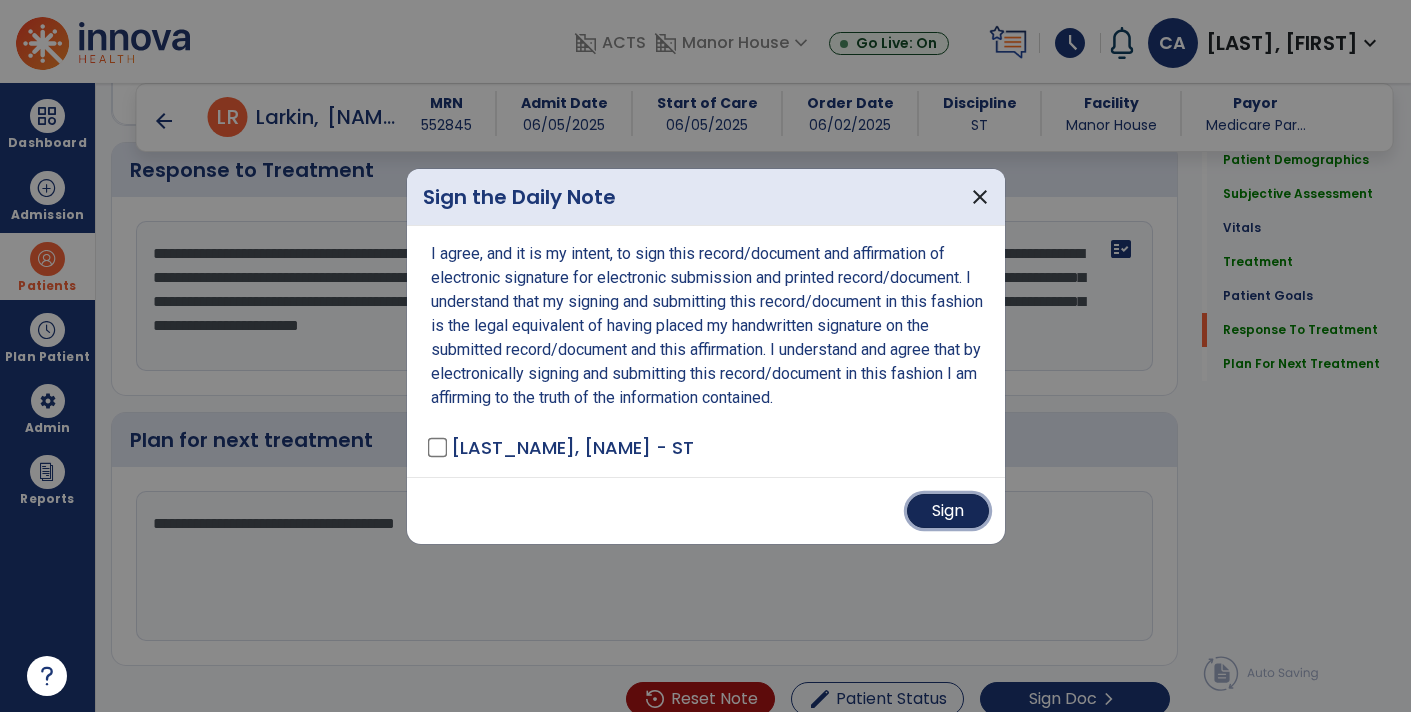 click on "Sign" at bounding box center [948, 511] 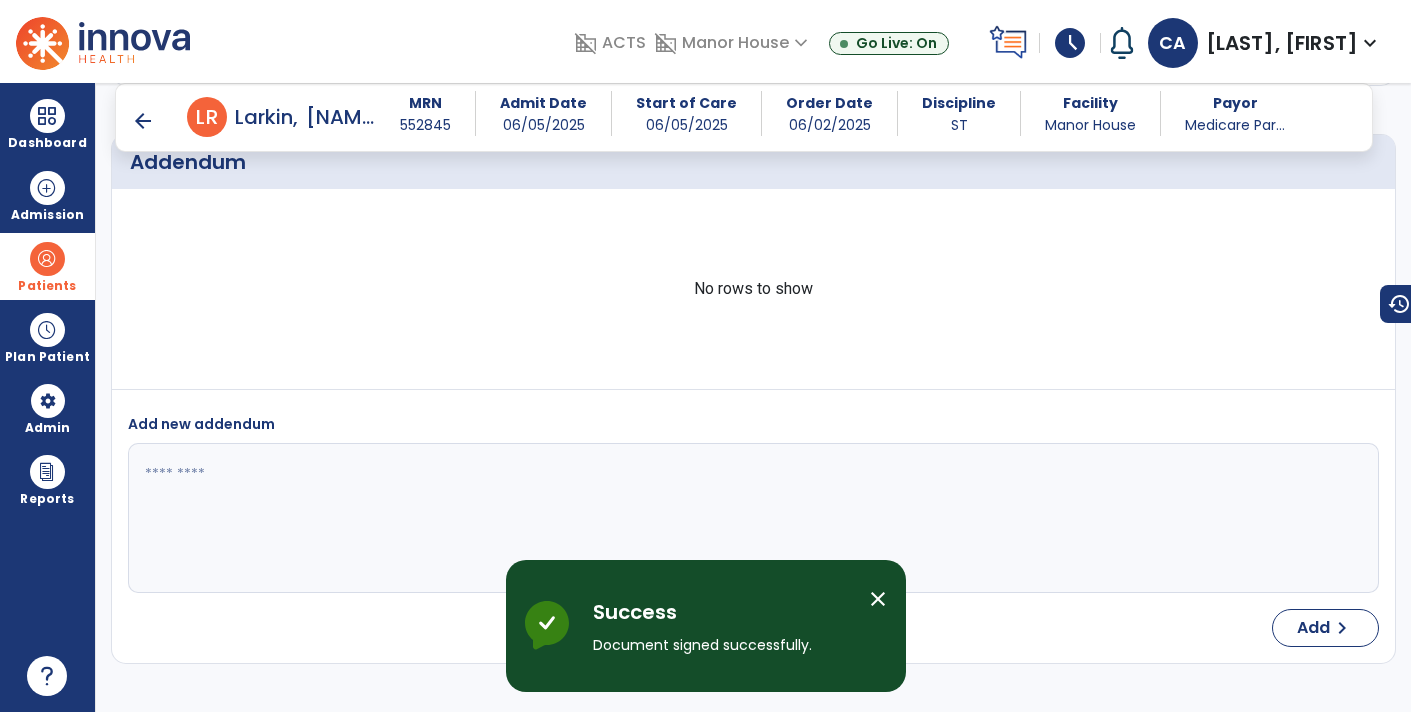 scroll, scrollTop: 2432, scrollLeft: 0, axis: vertical 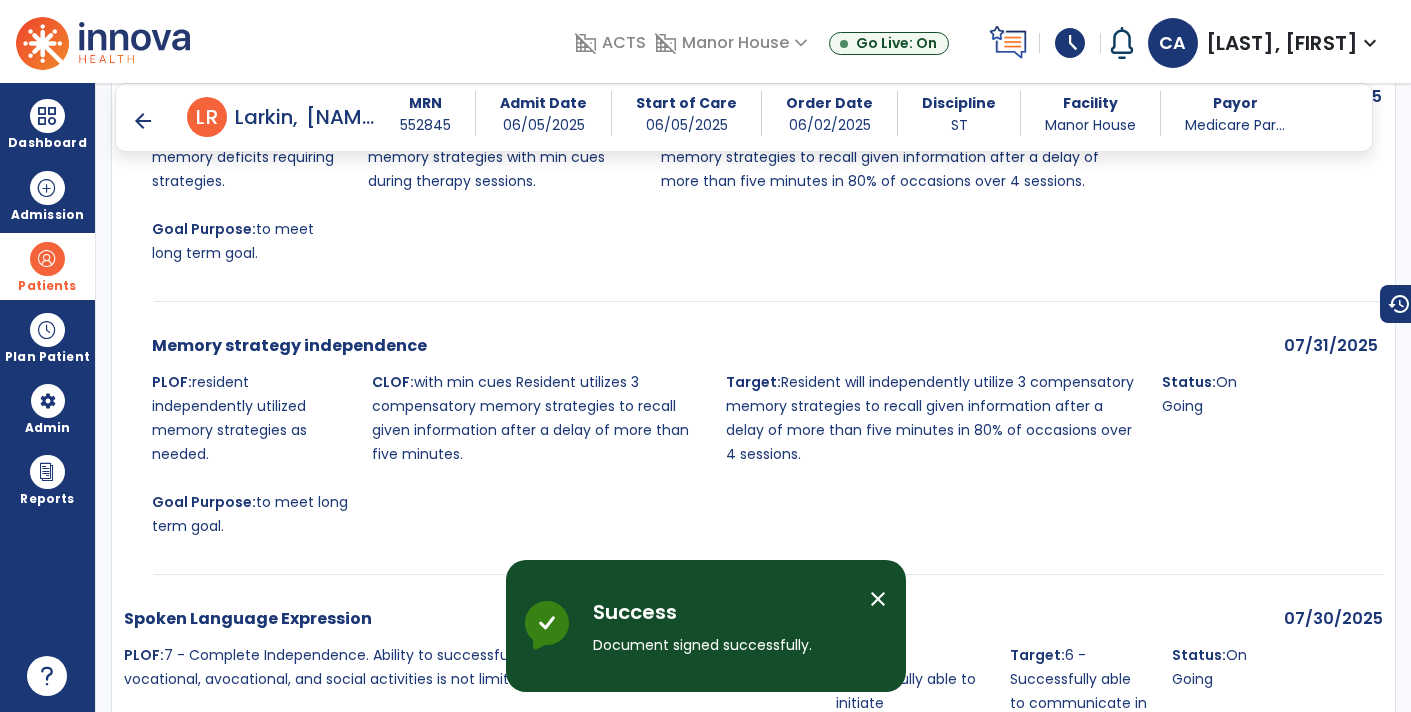 click on "arrow_back" at bounding box center [143, 121] 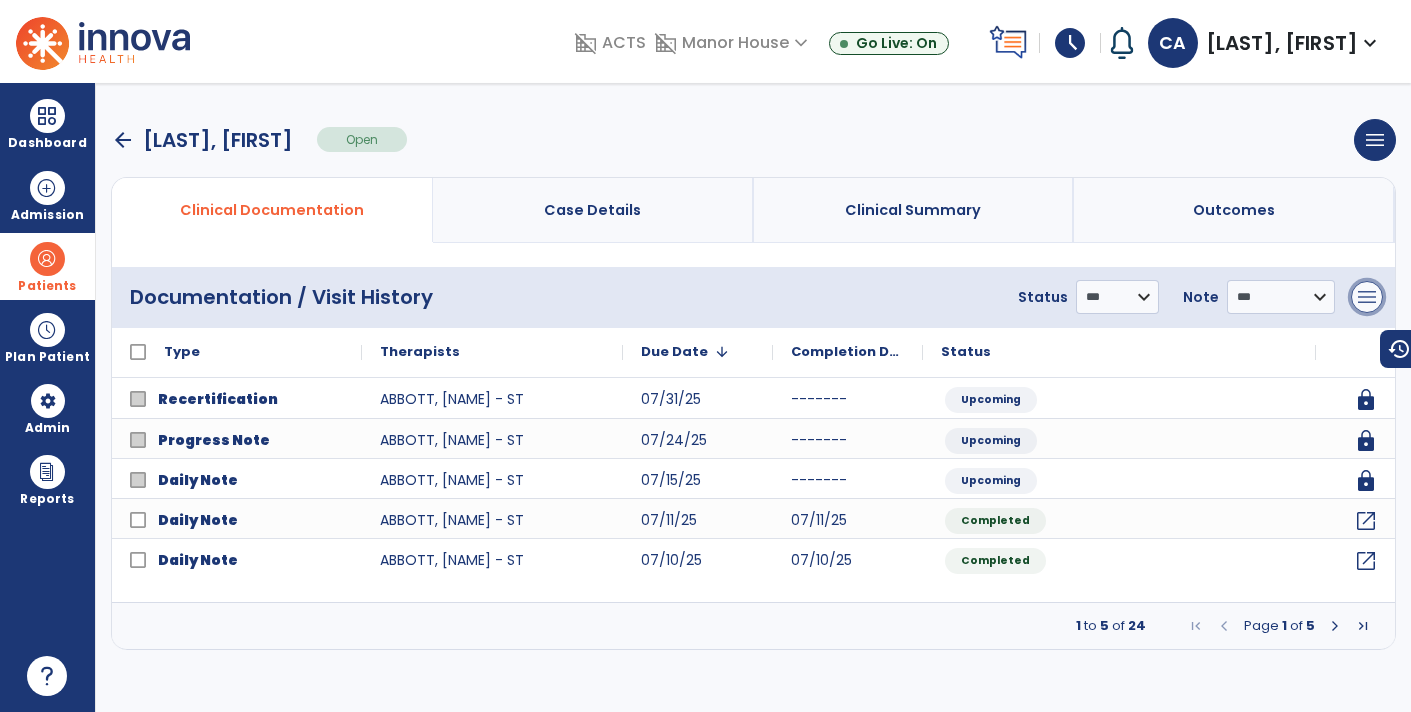 click on "menu" at bounding box center [1367, 297] 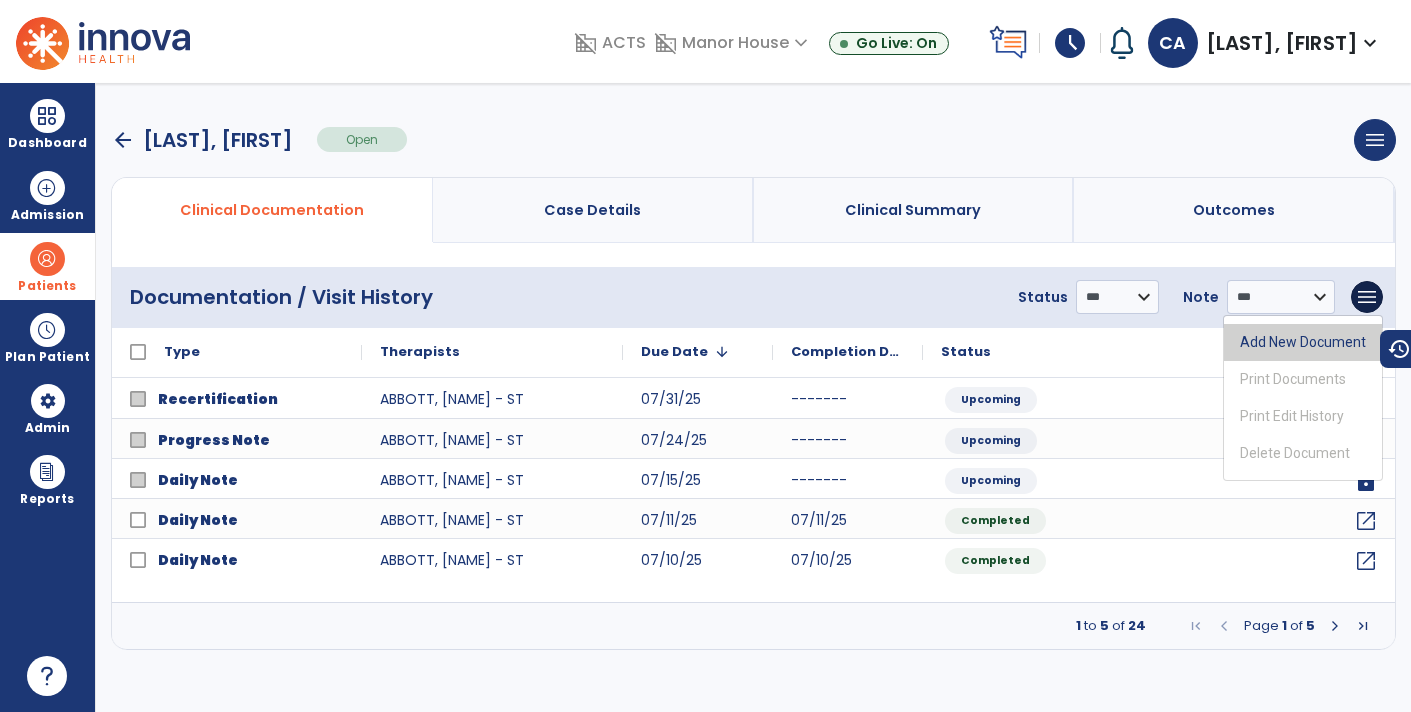 click on "Add New Document" at bounding box center [1303, 342] 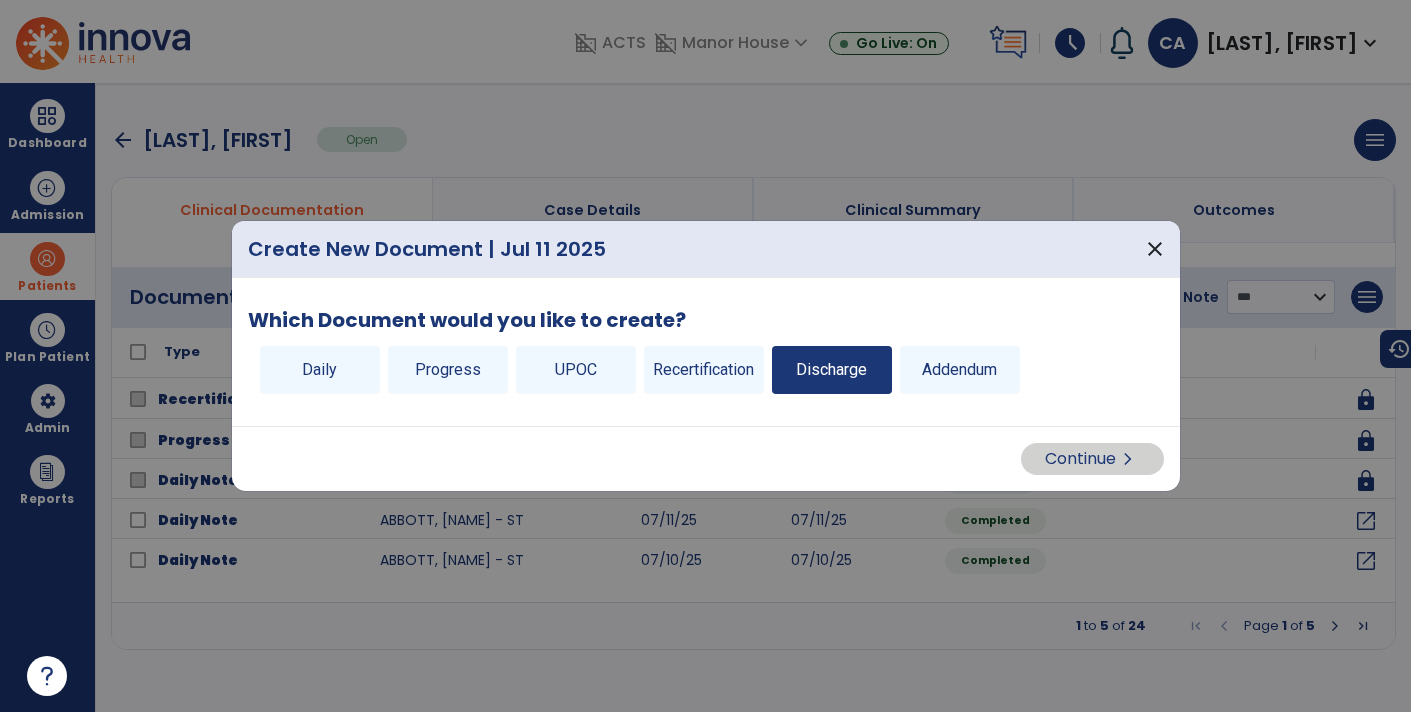 click on "Discharge" at bounding box center (832, 370) 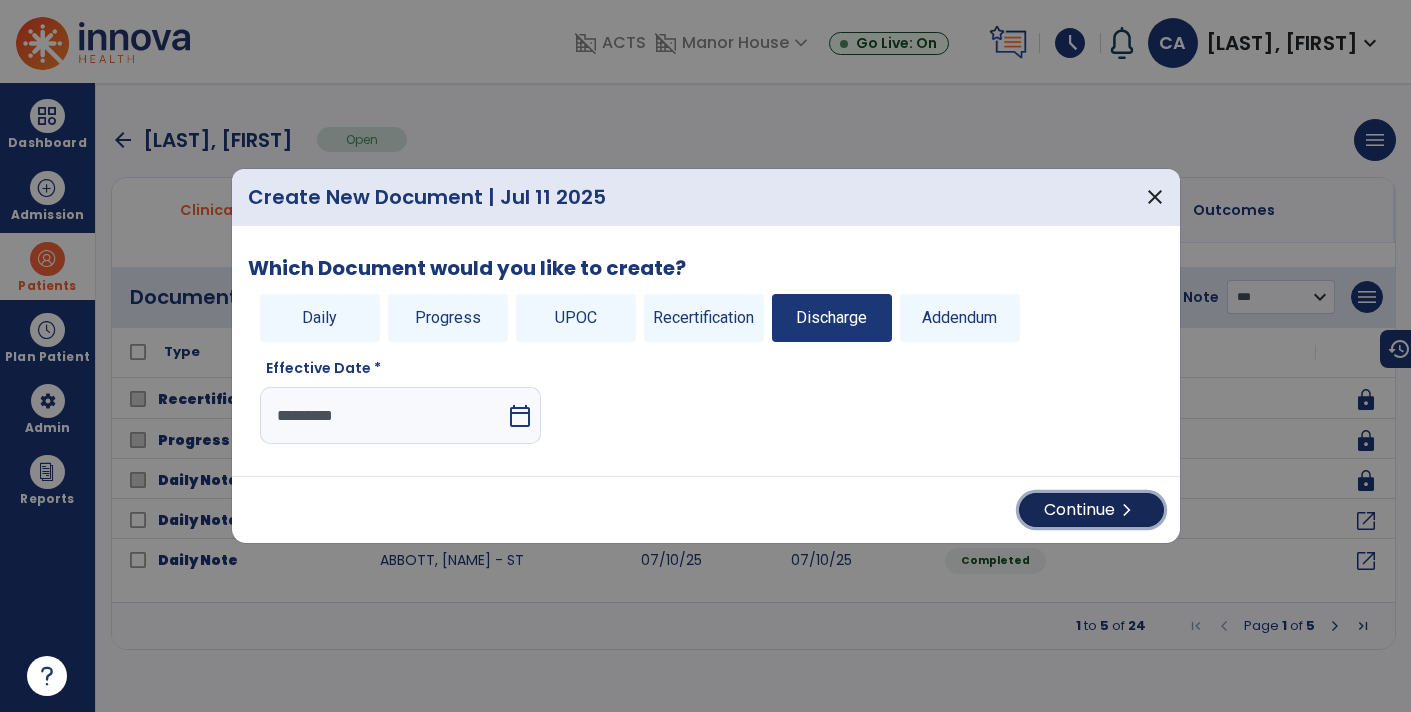 click on "Continue   chevron_right" at bounding box center (1091, 510) 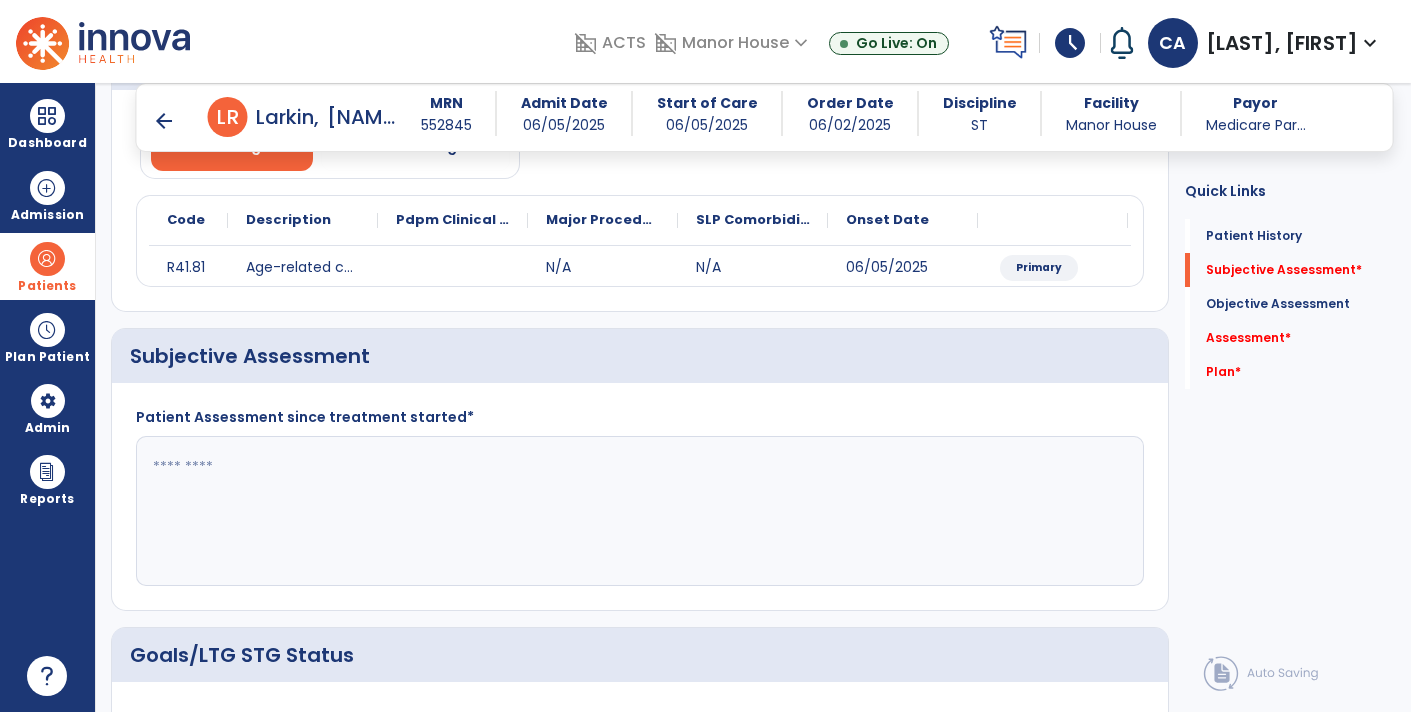 scroll, scrollTop: 252, scrollLeft: 0, axis: vertical 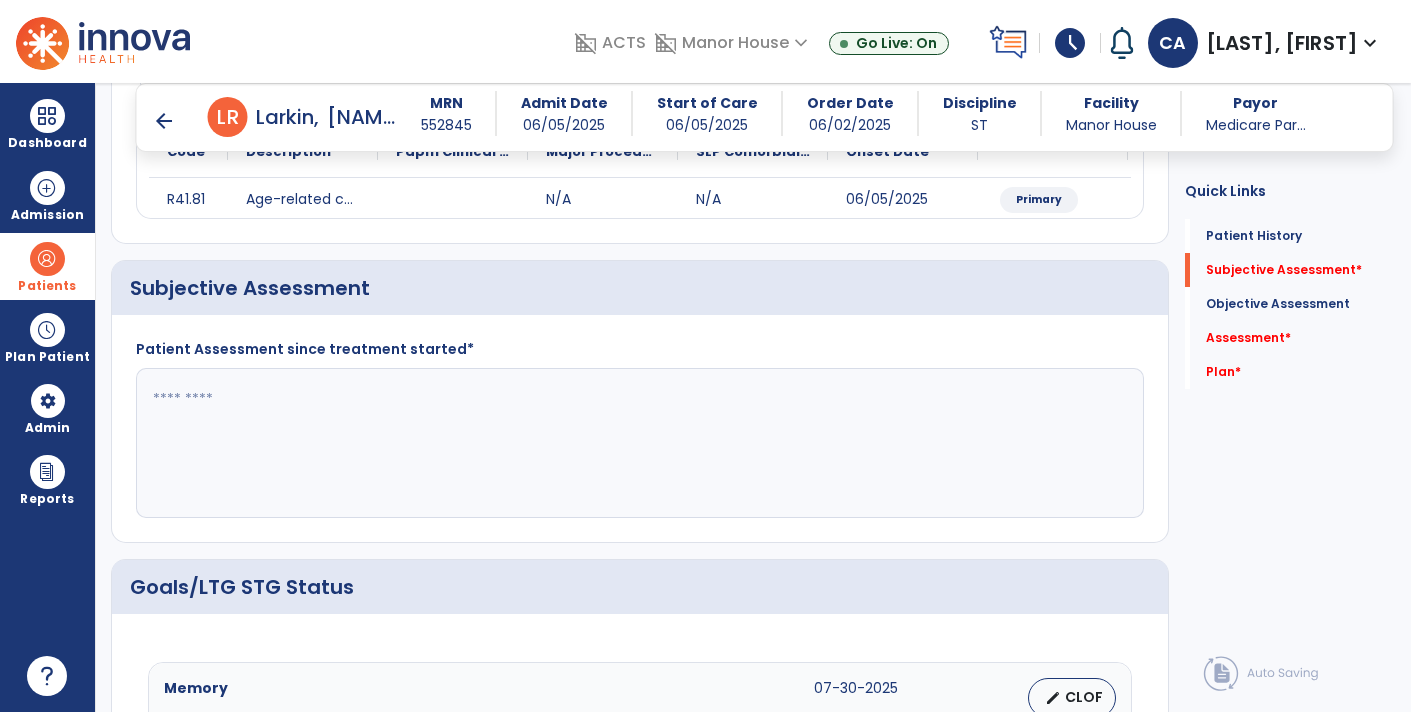 click 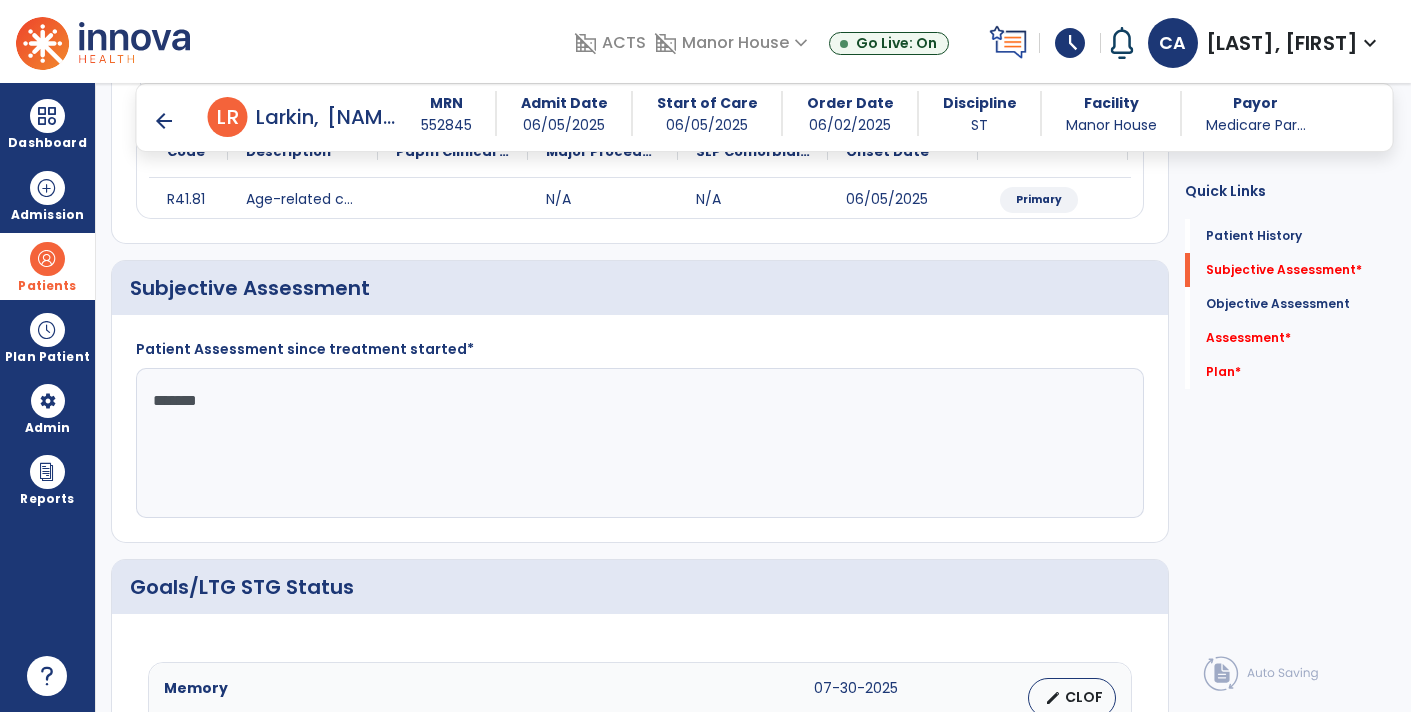 type on "********" 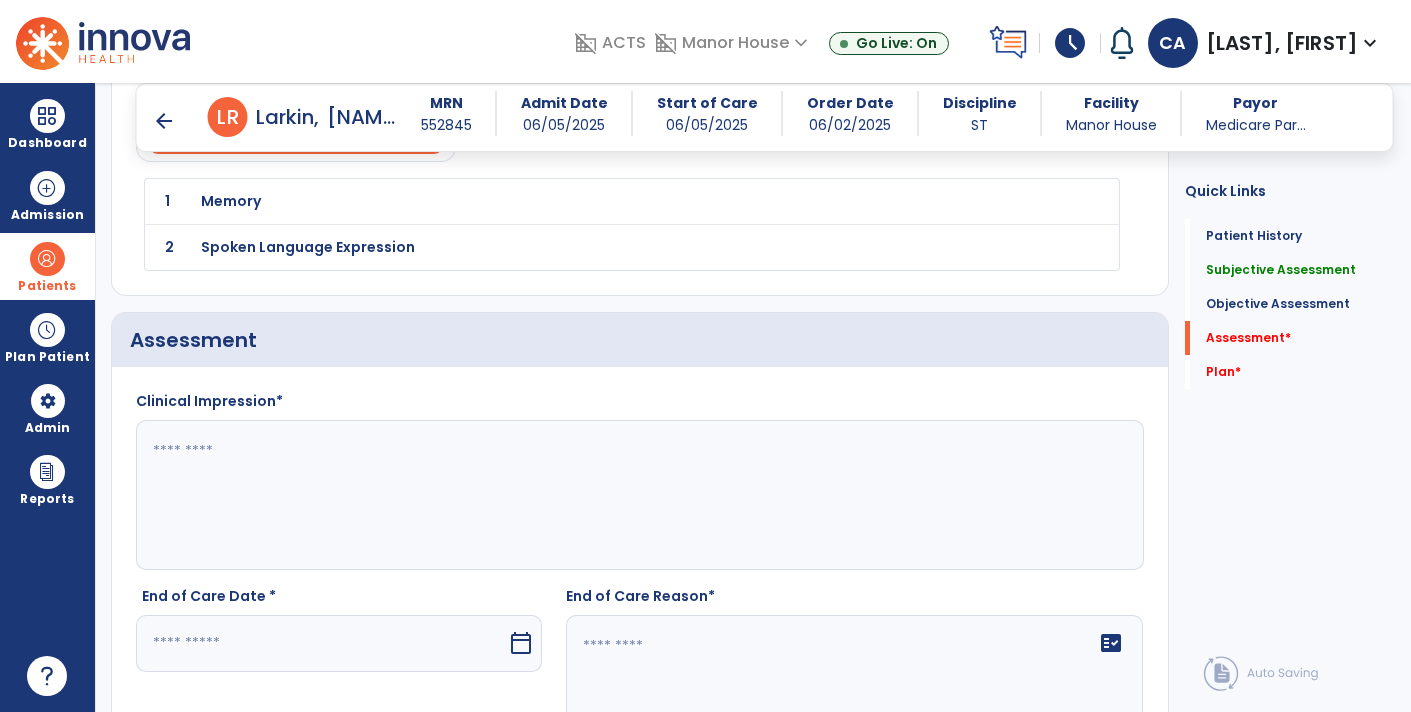 scroll, scrollTop: 2288, scrollLeft: 0, axis: vertical 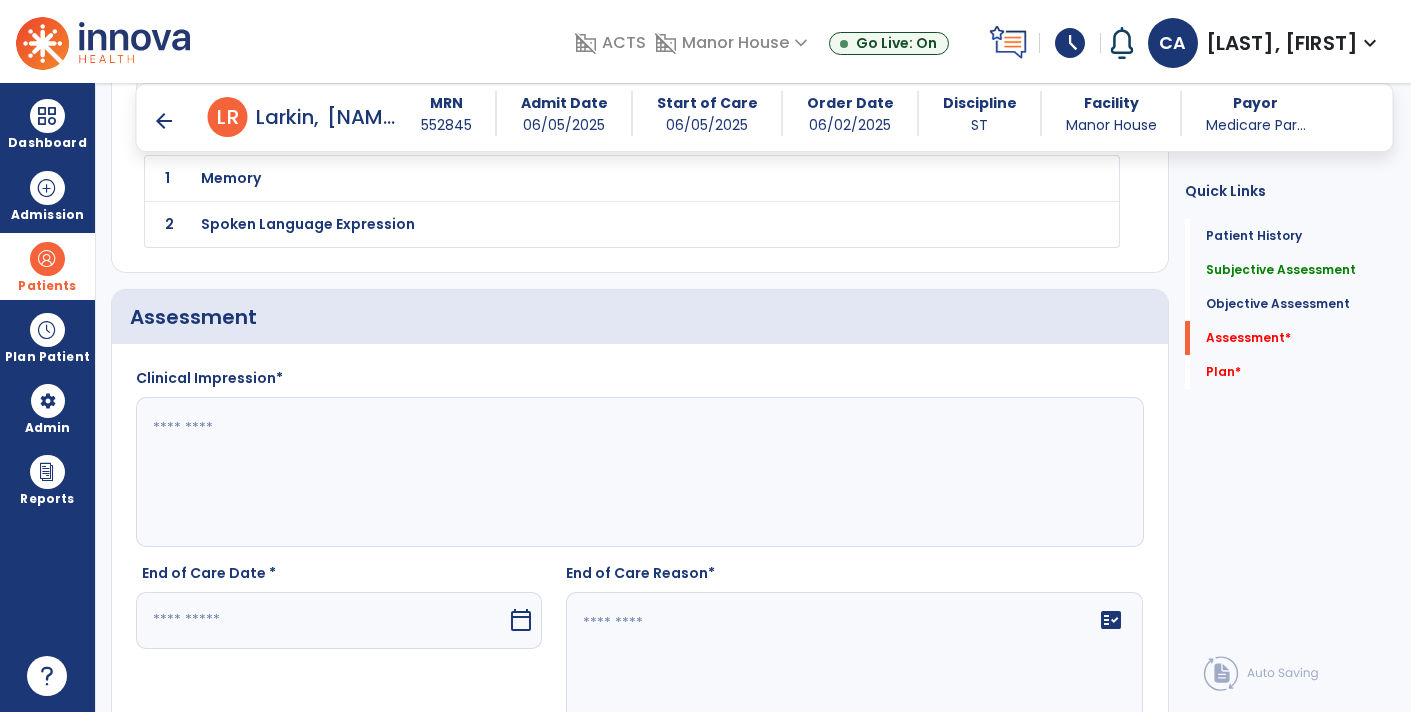 type on "**********" 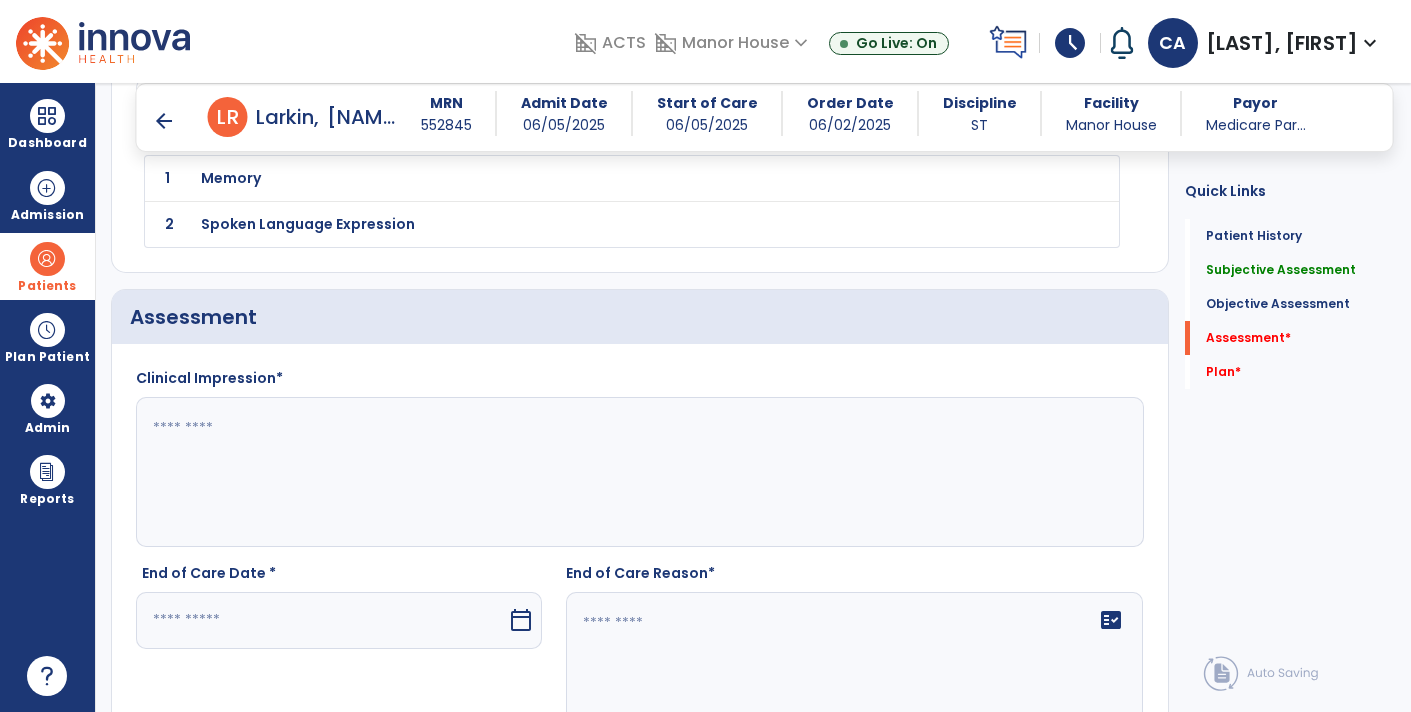 paste on "**********" 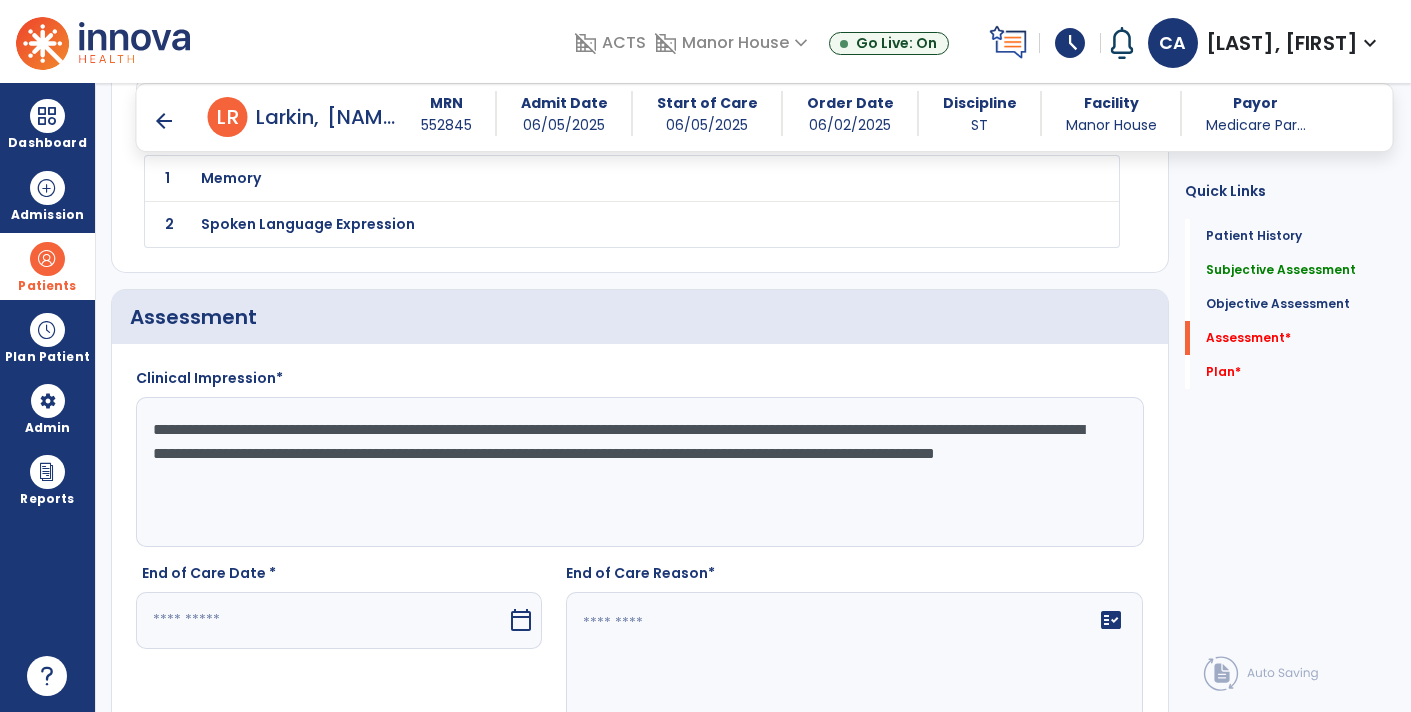 drag, startPoint x: 744, startPoint y: 498, endPoint x: 613, endPoint y: 481, distance: 132.09845 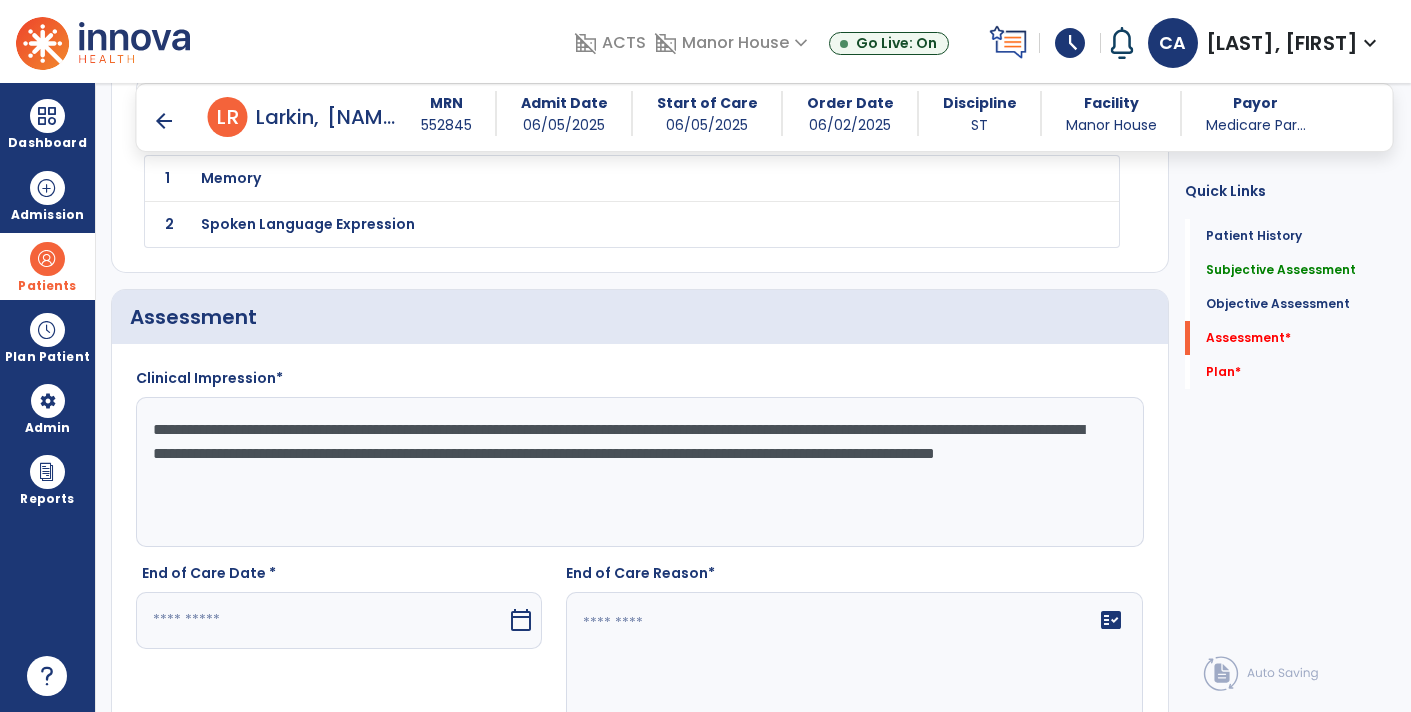 type on "**********" 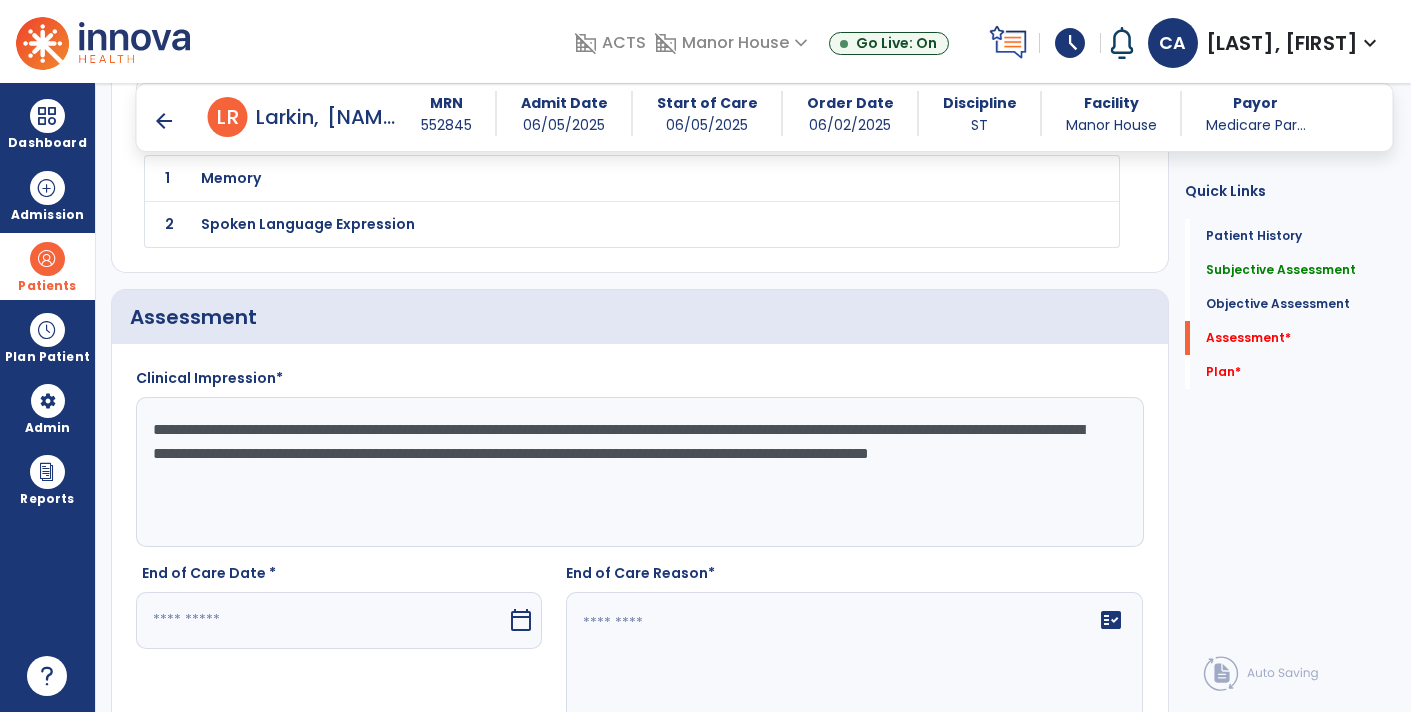 click on "**********" 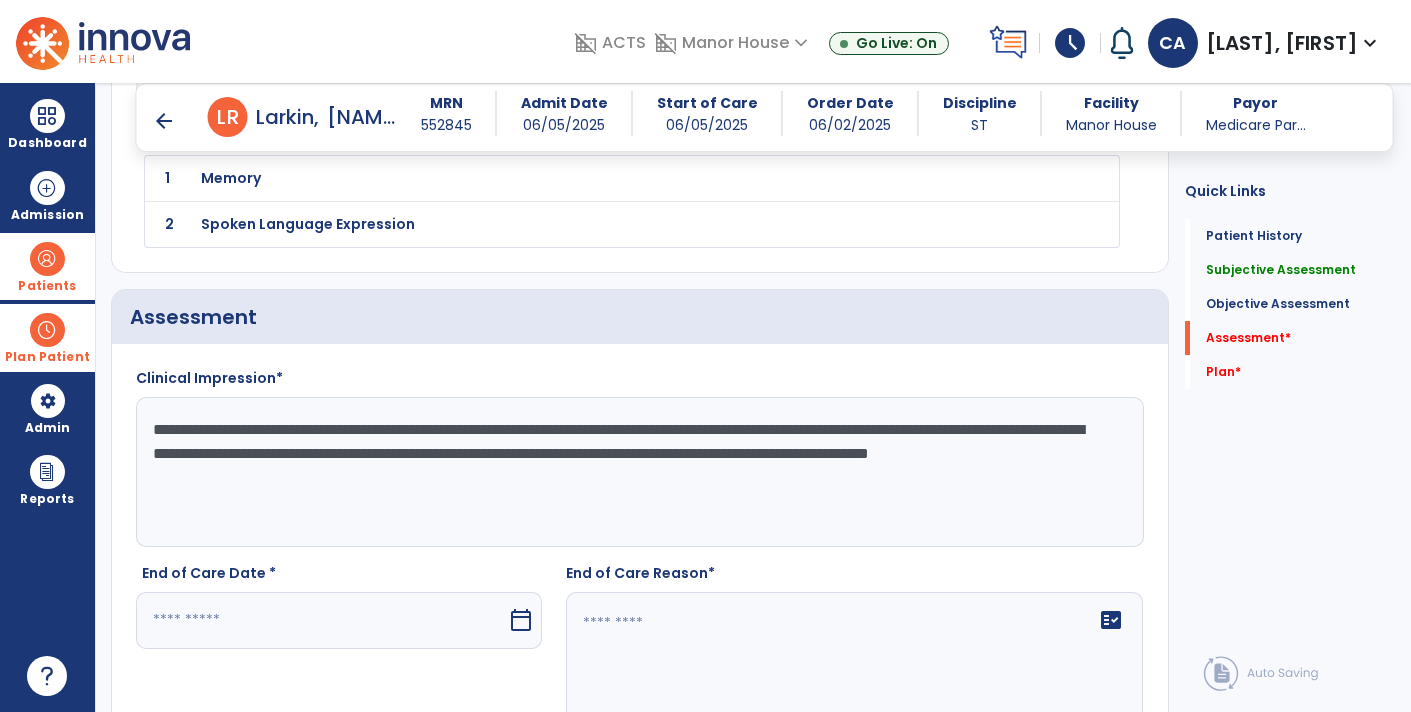 drag, startPoint x: 629, startPoint y: 474, endPoint x: 18, endPoint y: 370, distance: 619.78784 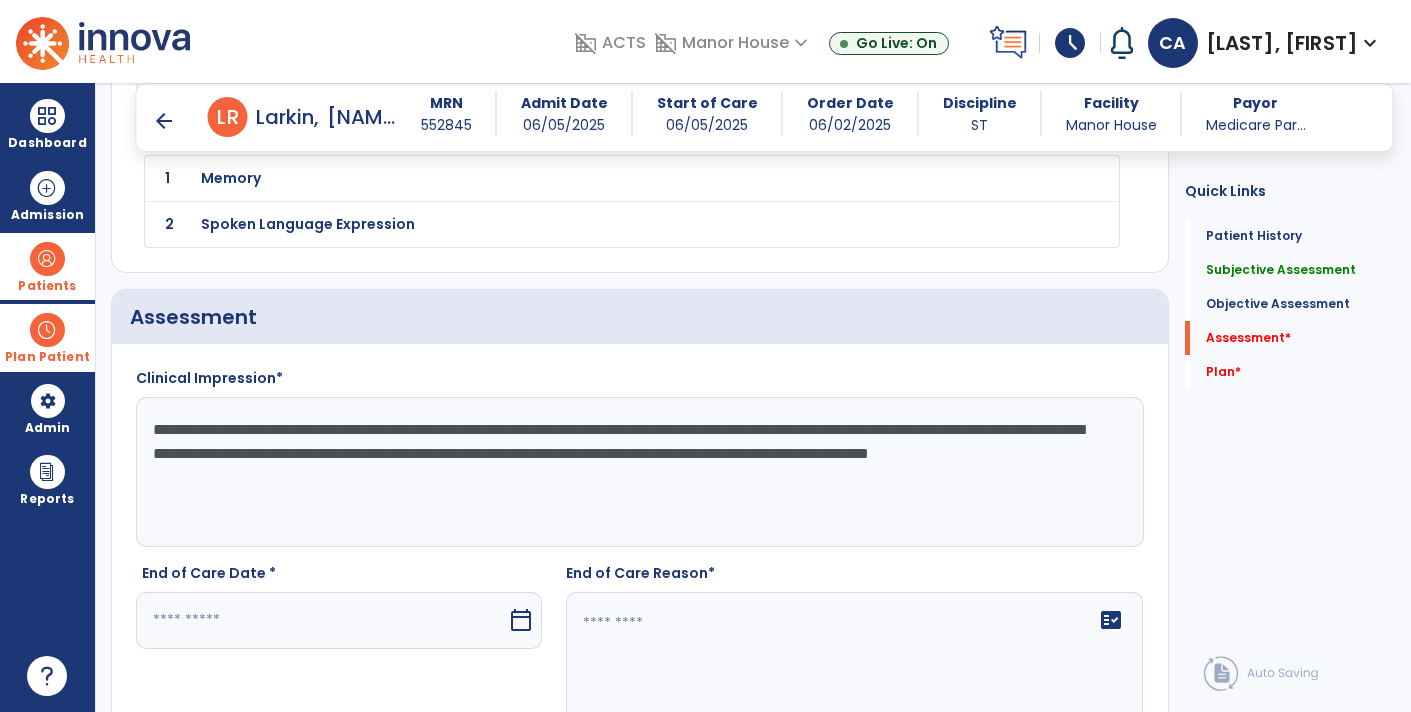 click on "Dashboard  dashboard  Therapist Dashboard  view_quilt  Operations Dashboard Admission Patients  format_list_bulleted  Patient List  space_dashboard  Patient Board  insert_chart  PDPM Board Plan Patient  event_note  Planner  content_paste_go  Scheduler  content_paste_go  Whiteboard Admin  manage_accounts  Users Reports  export_notes  Billing Exports  note_alt  EOM Report  event_note  Minutes By Payor  inbox_customize  Service Log  playlist_add_check  Triple Check Report  arrow_back   Discharge Note   arrow_back      L  R  [LAST],   [FIRST]  MRN 552845 Admit Date 06/05/2025 Start of Care 06/05/2025 Order Date 06/02/2025 Discipline ST Facility Manor House Payor Medicare Par... Patient Demographics  Medical Diagnosis   Treatment Diagnosis
Code
1" at bounding box center [705, 356] 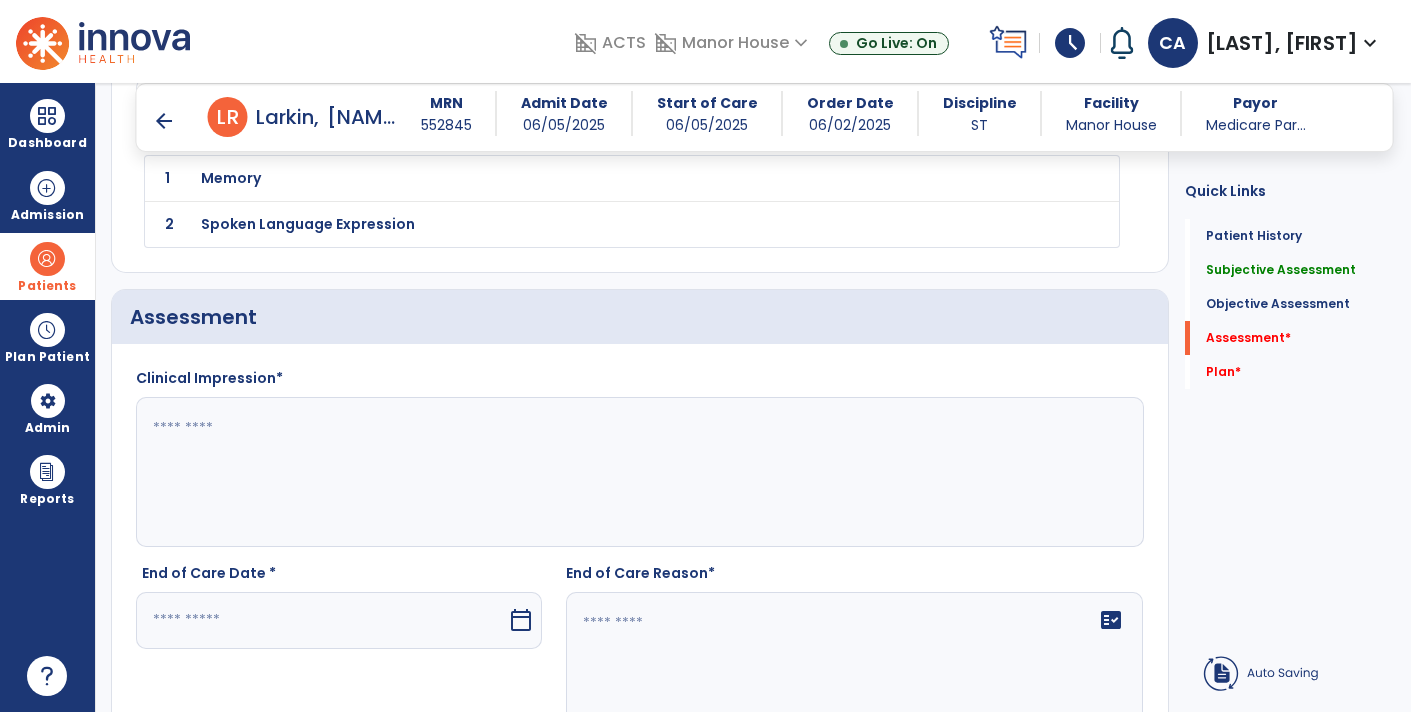 click at bounding box center (47, 676) 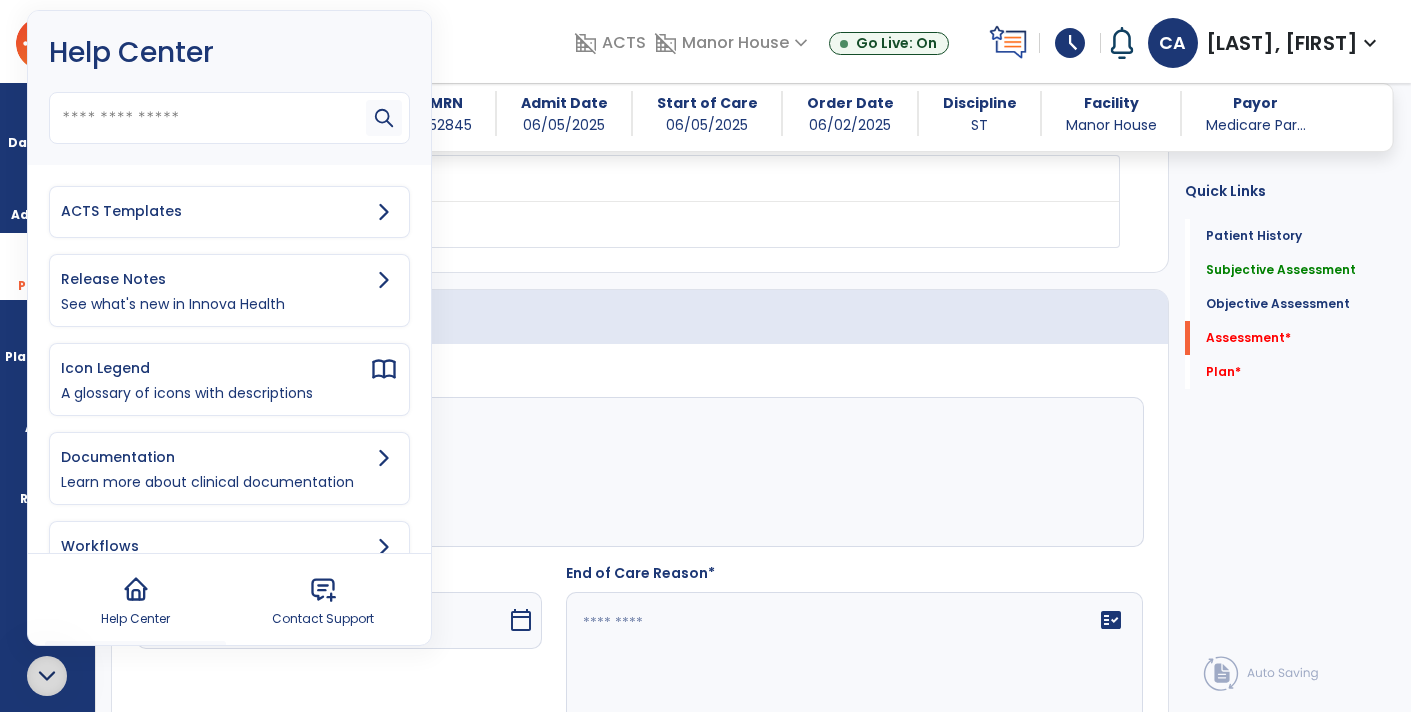 click on "ACTS Templates" at bounding box center [215, 211] 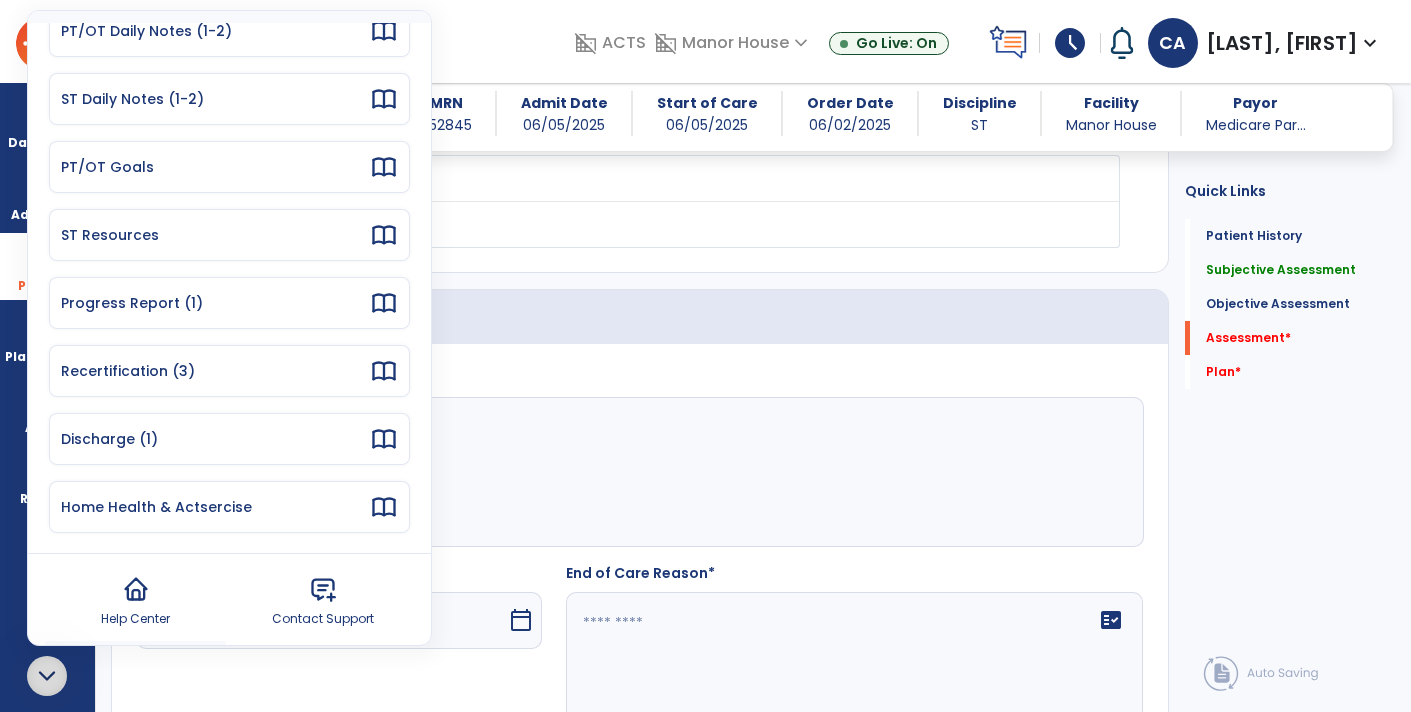 scroll, scrollTop: 179, scrollLeft: 0, axis: vertical 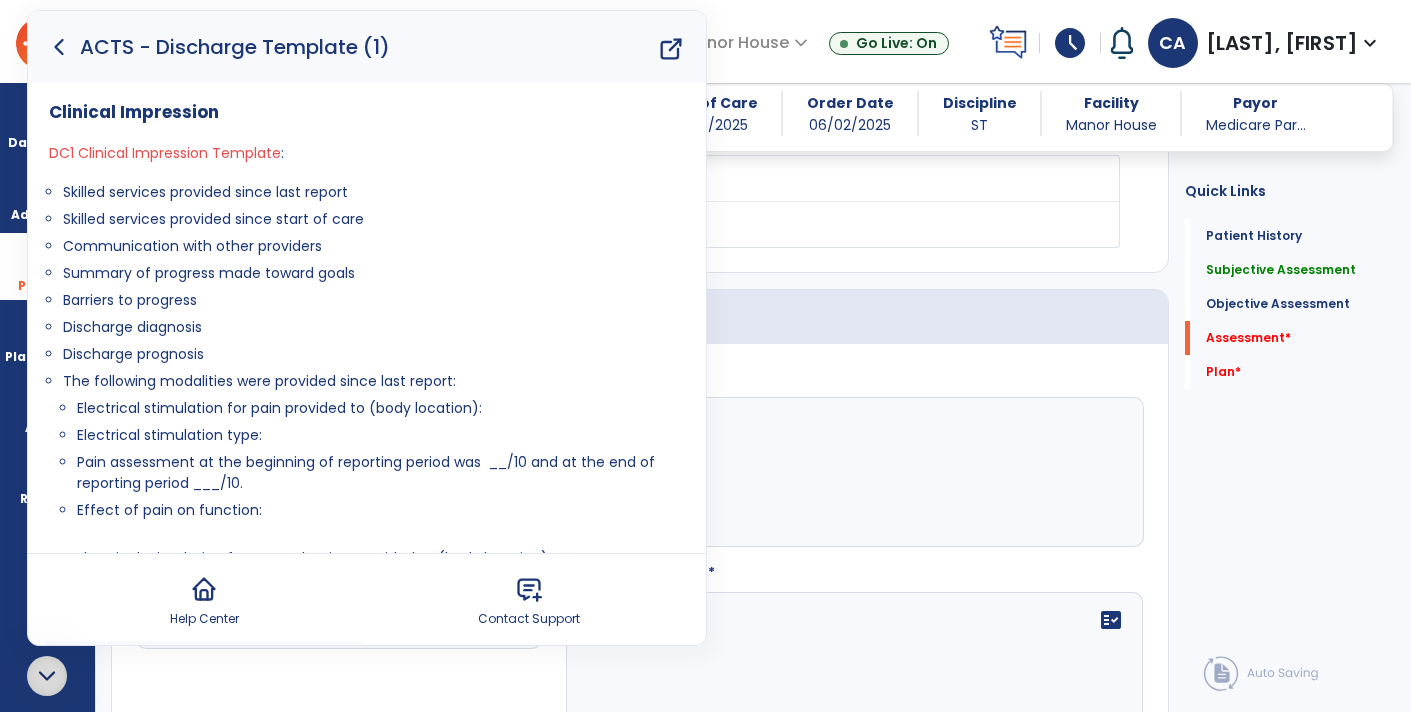 drag, startPoint x: 56, startPoint y: 187, endPoint x: 472, endPoint y: 347, distance: 445.70844 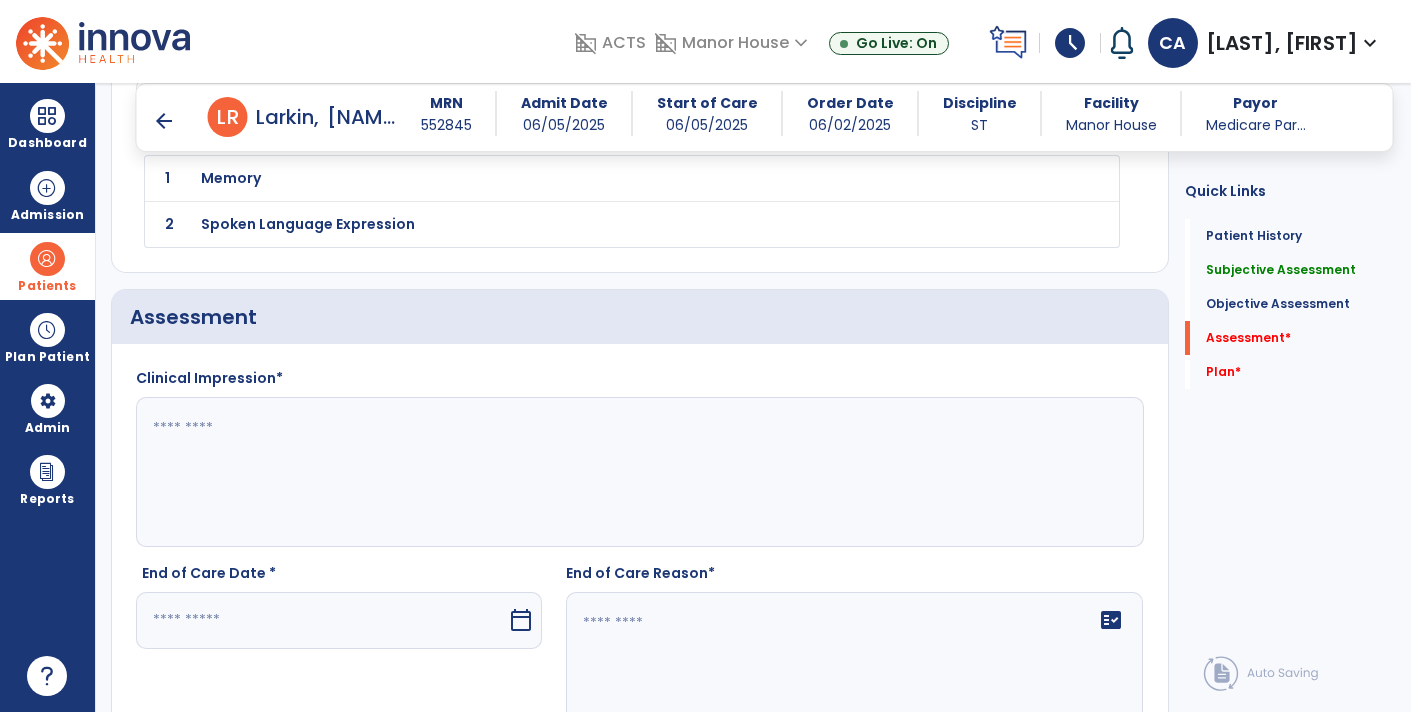 click 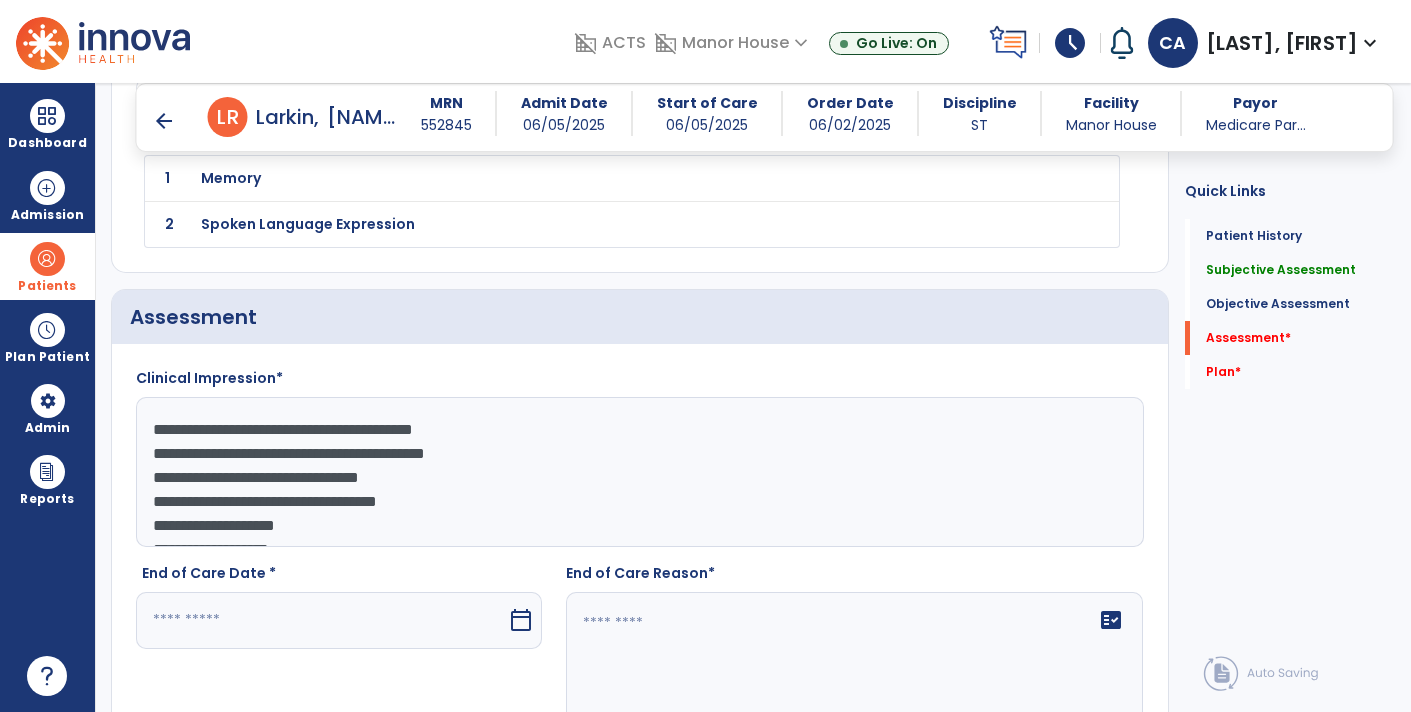 scroll, scrollTop: 39, scrollLeft: 0, axis: vertical 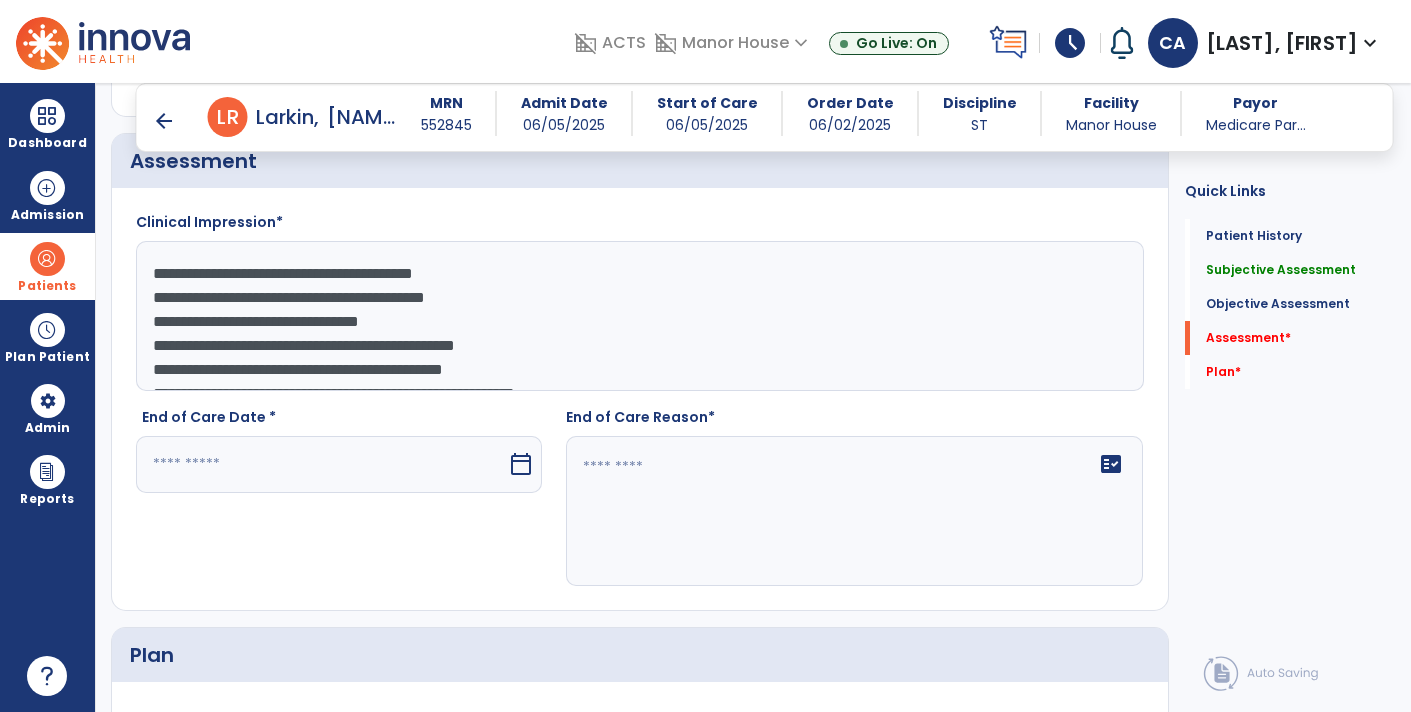 type on "**********" 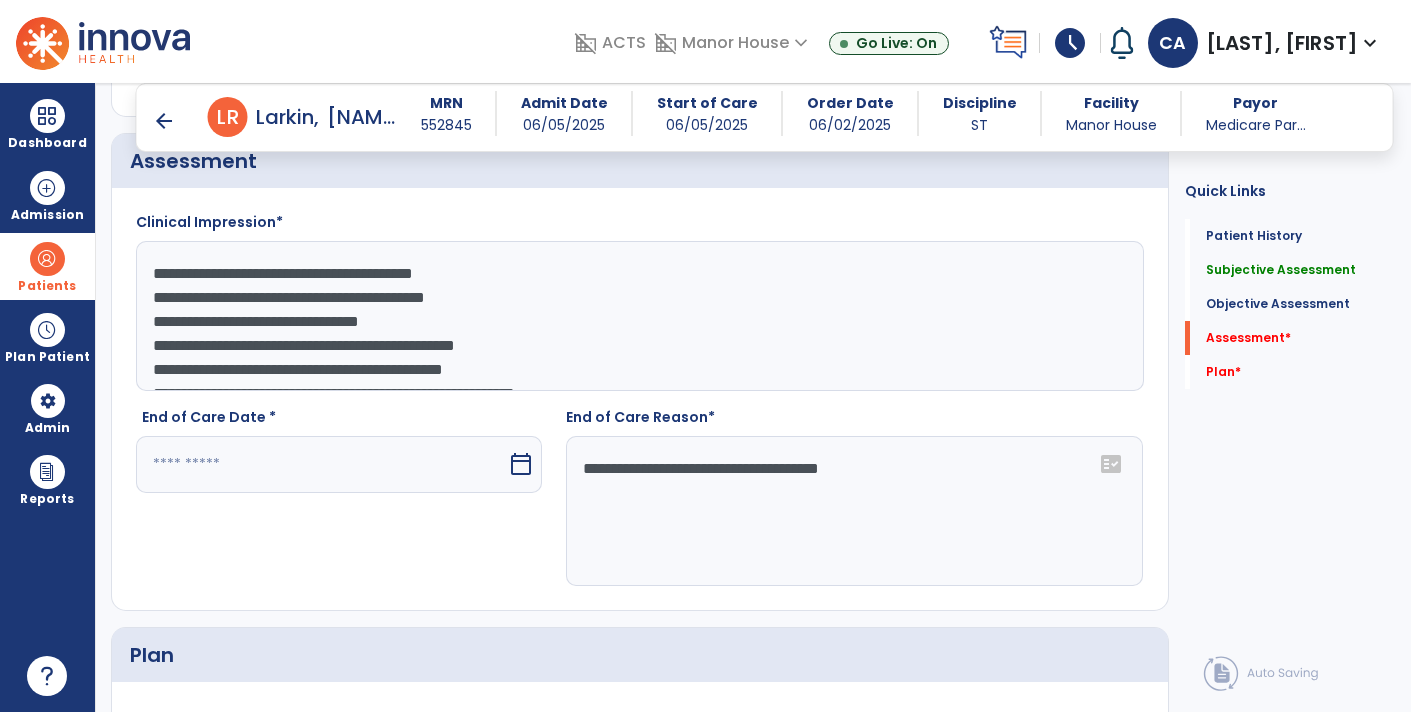 scroll, scrollTop: 48, scrollLeft: 0, axis: vertical 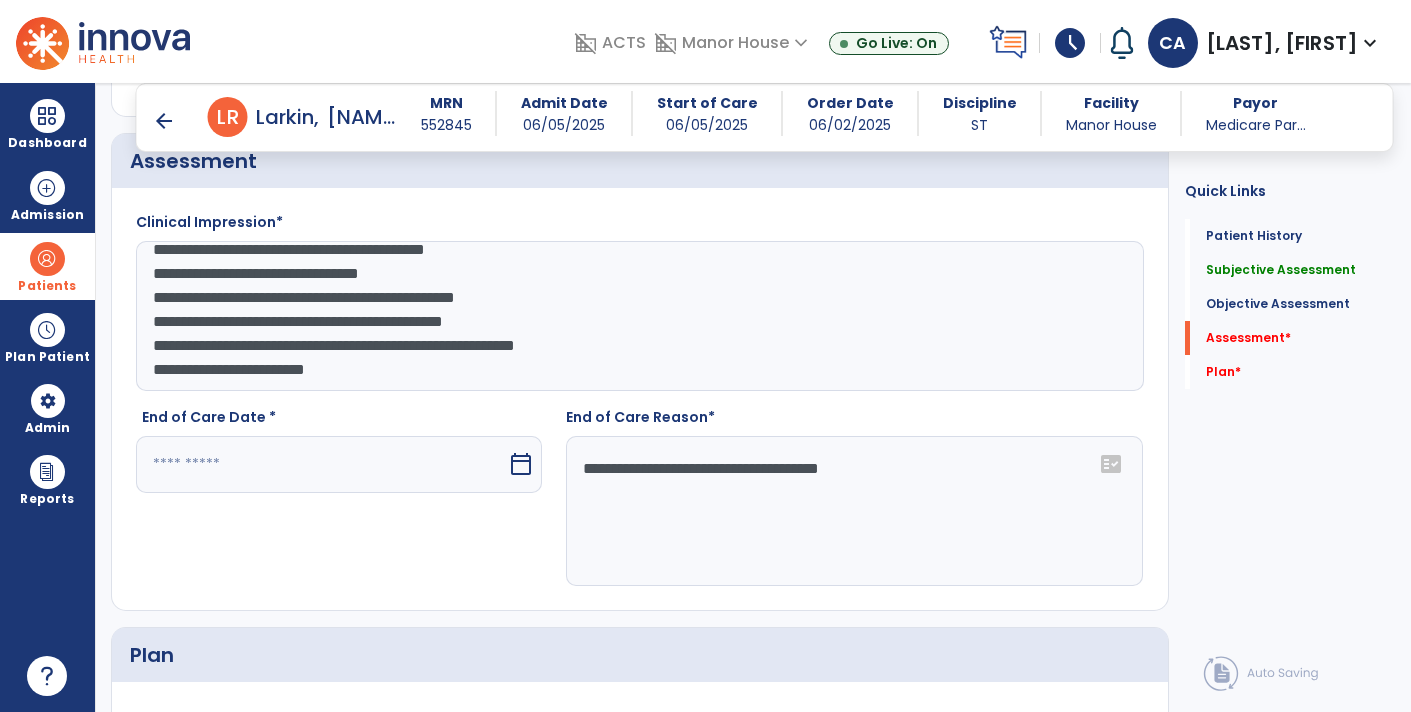 type on "**********" 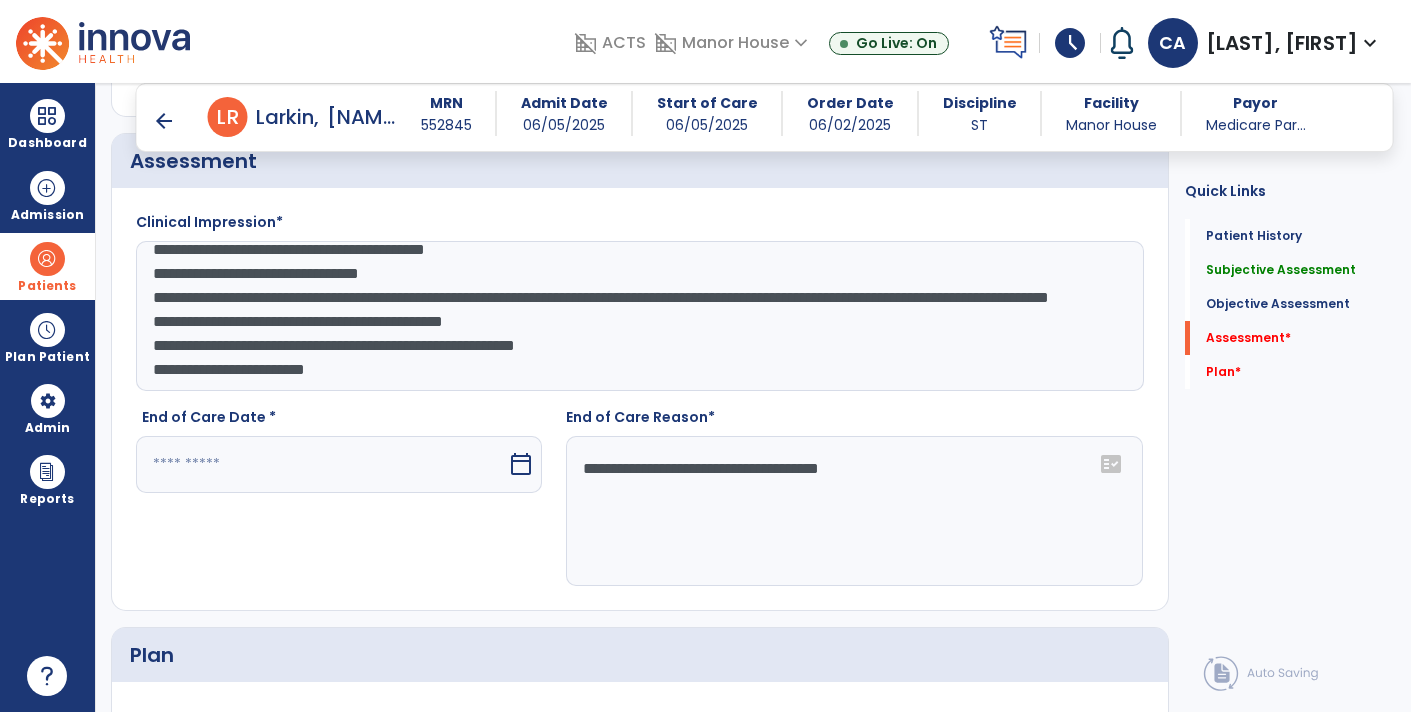 click on "**********" 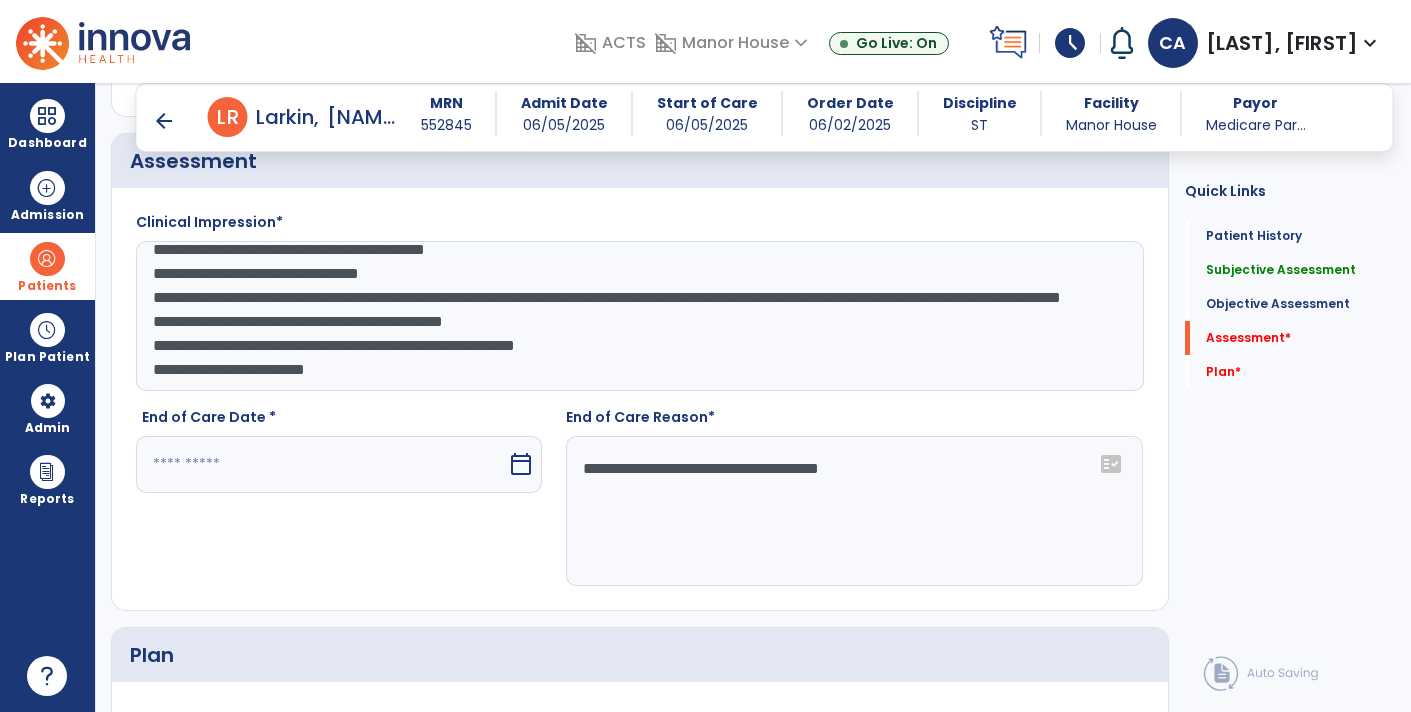 click on "**********" 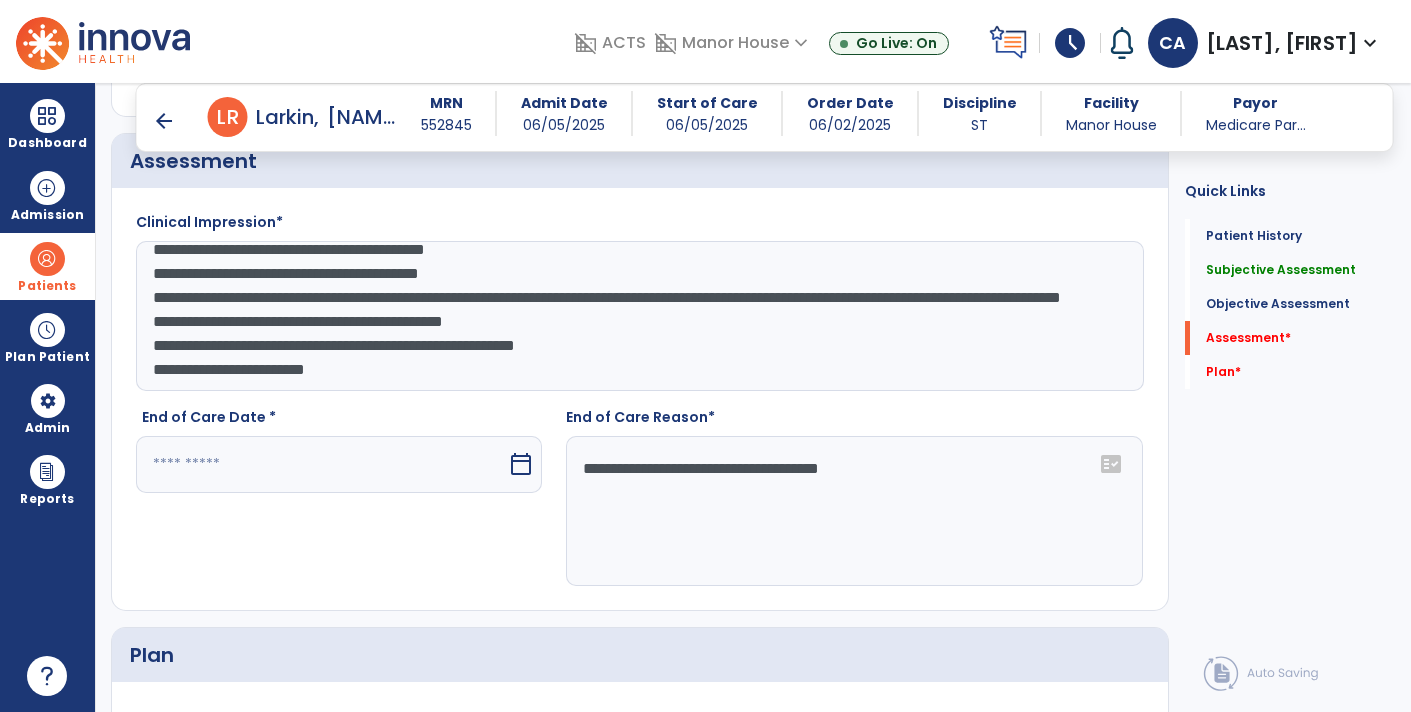 scroll, scrollTop: 0, scrollLeft: 0, axis: both 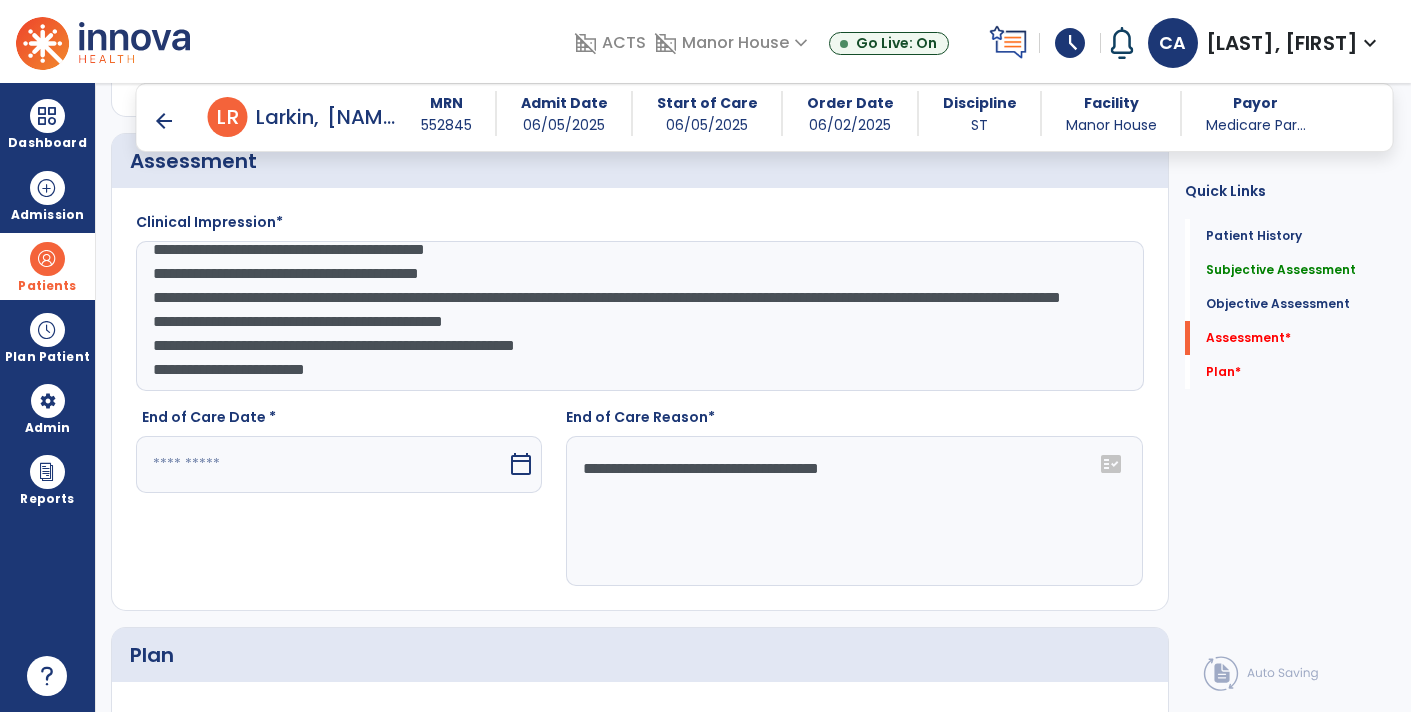 type on "**********" 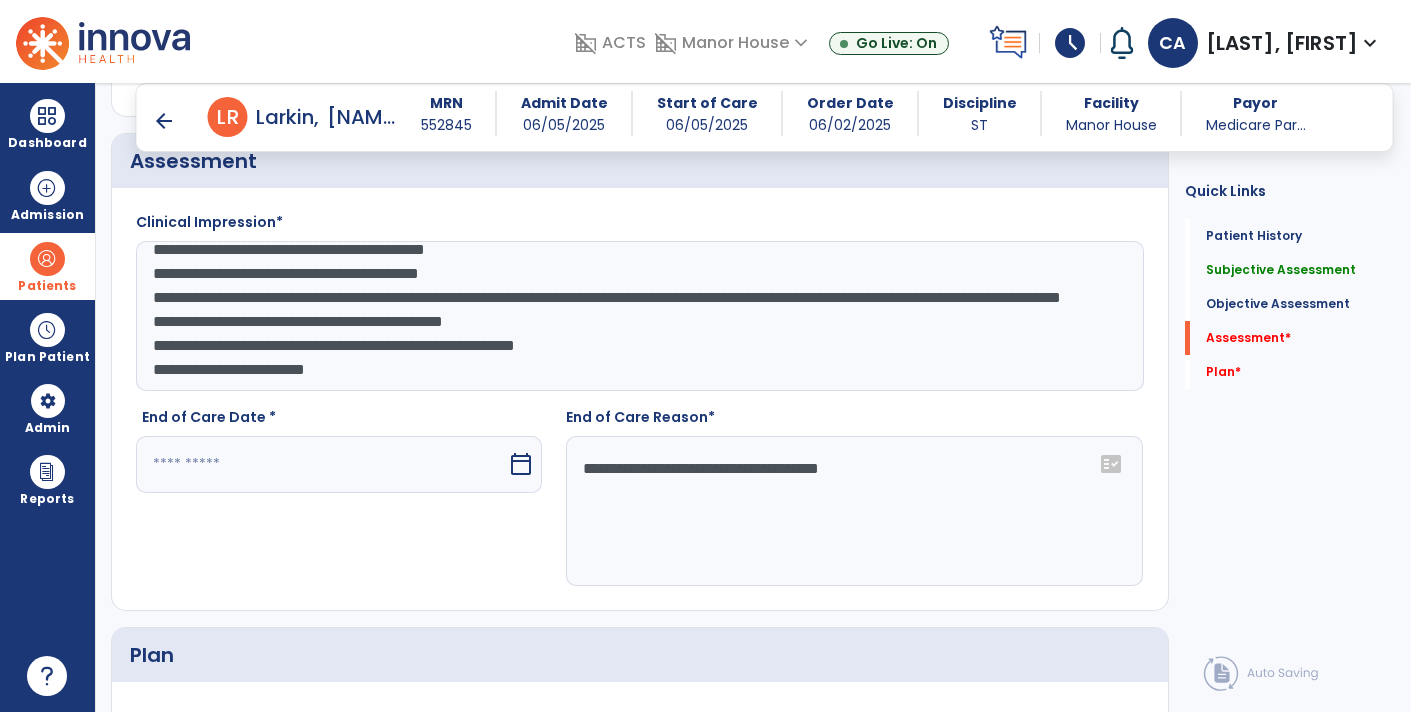 click at bounding box center [321, 464] 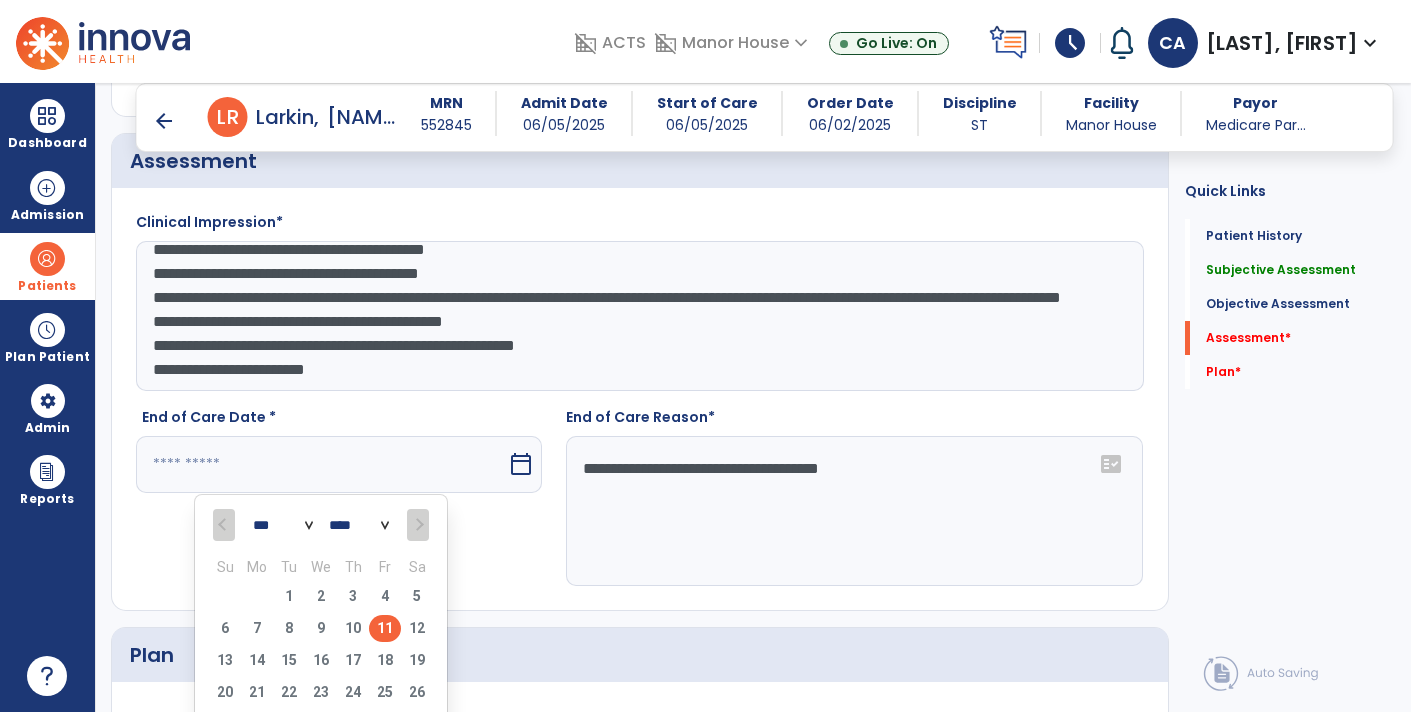click on "11" at bounding box center (385, 628) 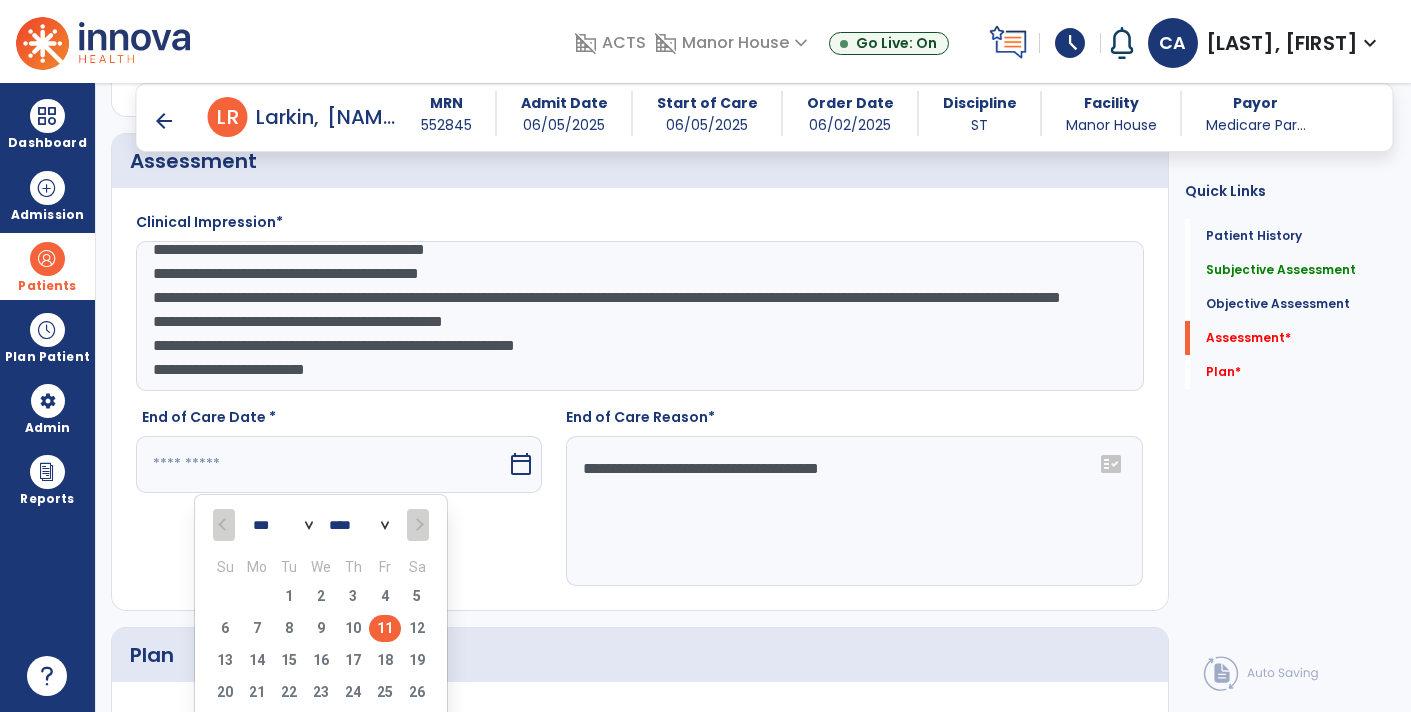 type on "*********" 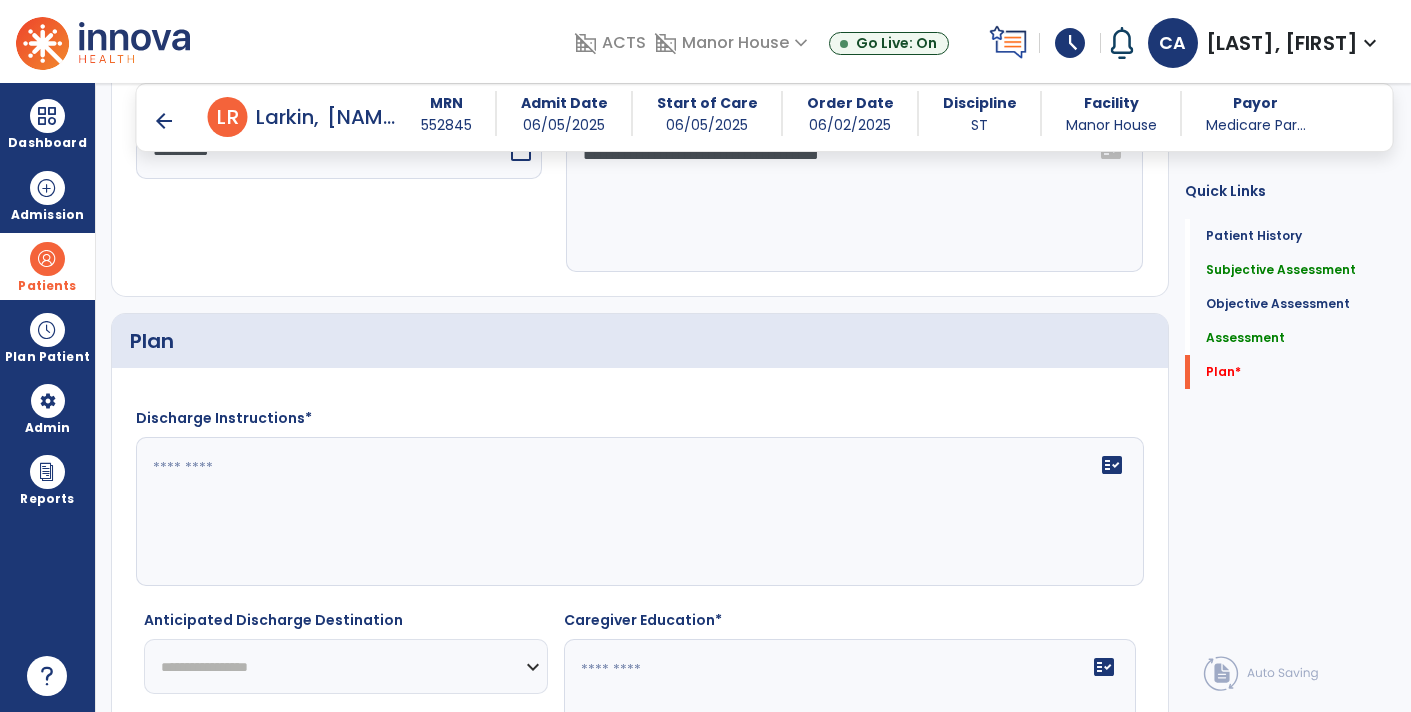 scroll, scrollTop: 2931, scrollLeft: 0, axis: vertical 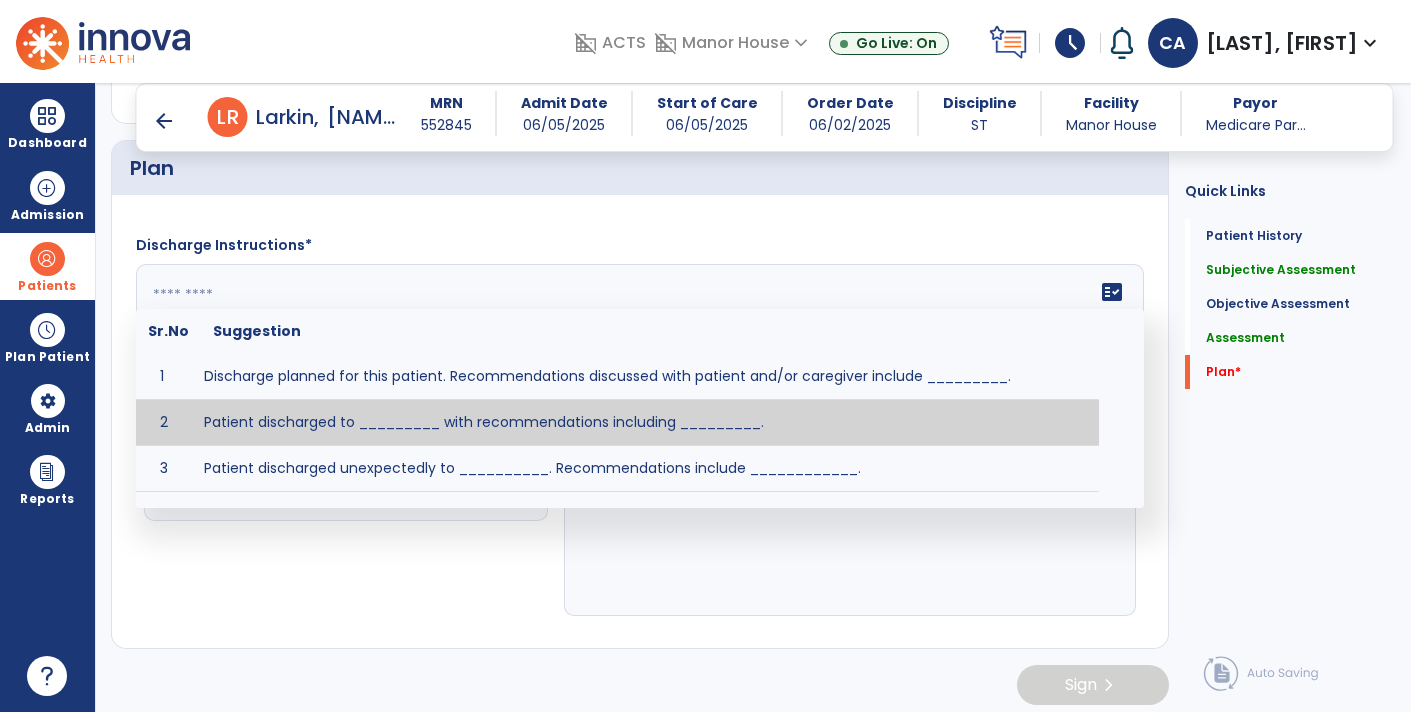 click on "fact_check  Sr.No Suggestion 1 Discharge planned for this patient. Recommendations discussed with patient and/or caregiver include _________. 2 Patient discharged to _________ with recommendations including _________. 3 Patient discharged unexpectedly to __________. Recommendations include ____________." 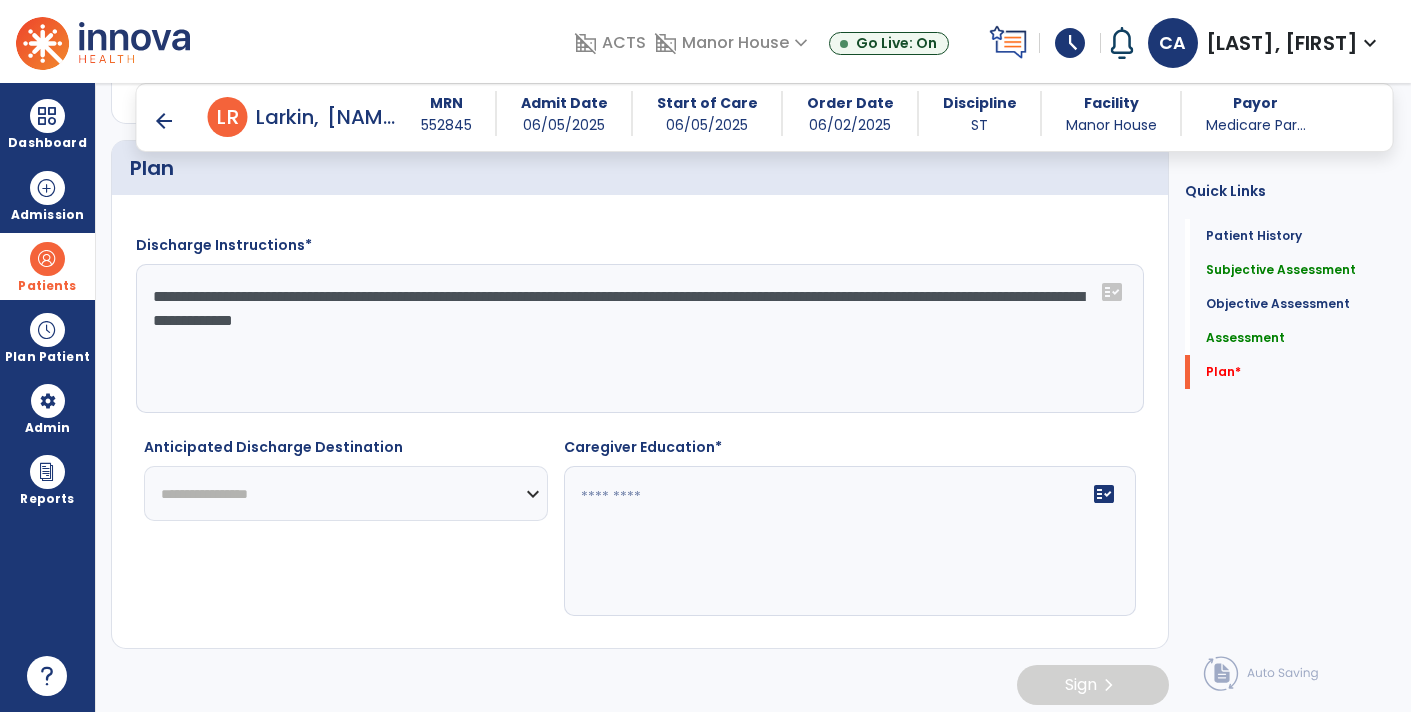 type on "**********" 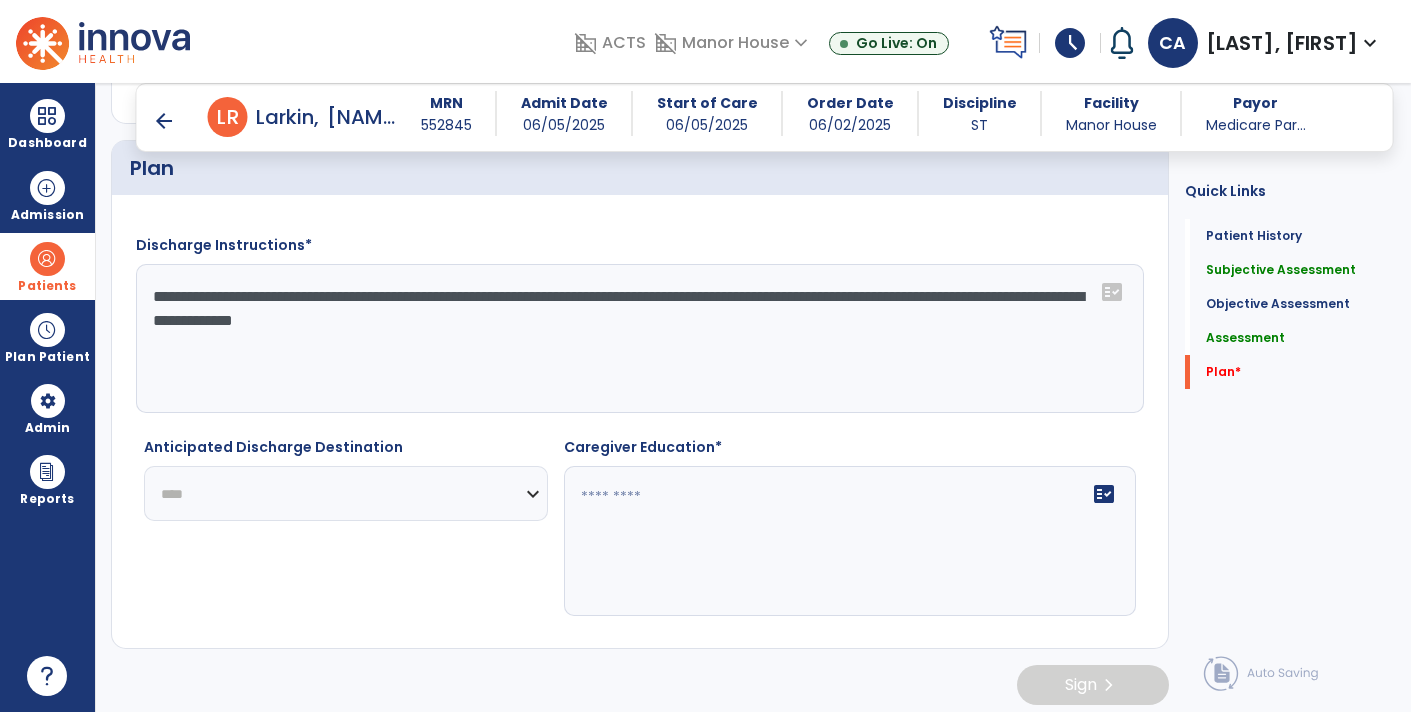 click on "**********" 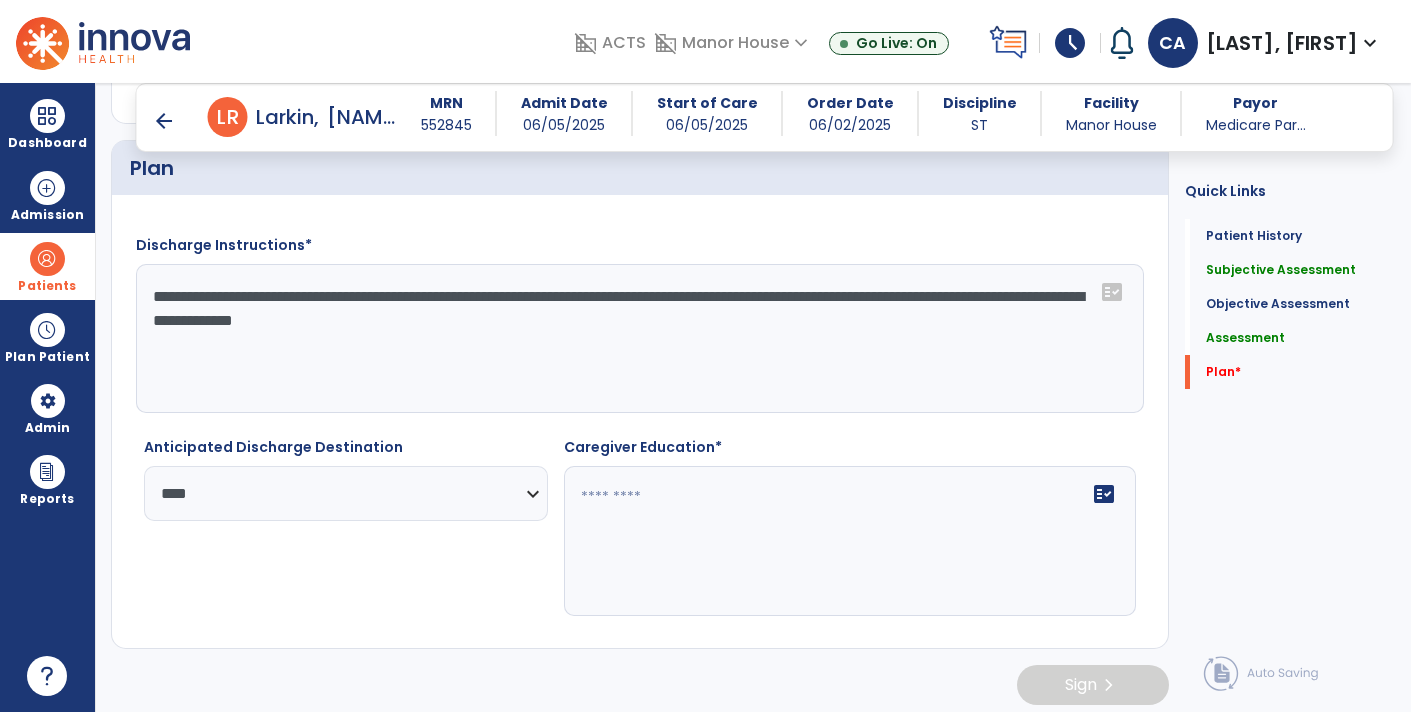 click 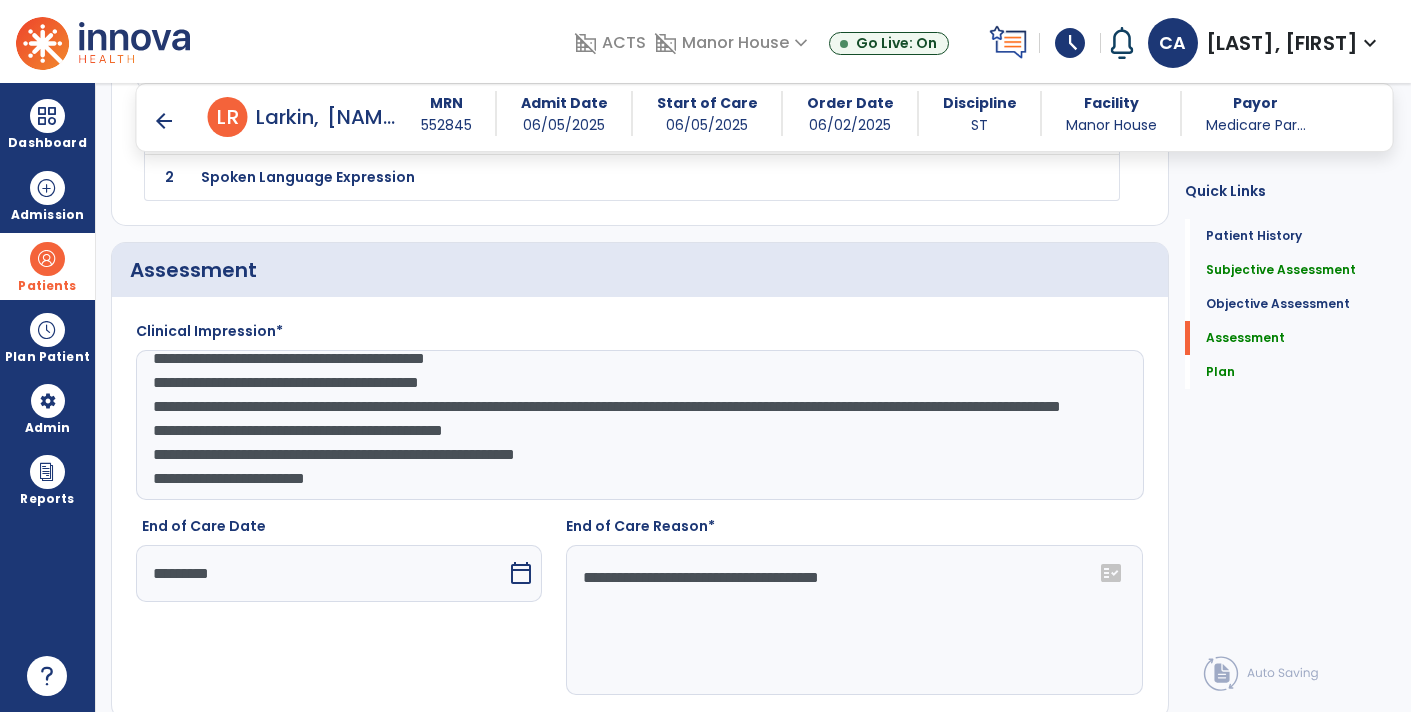 scroll, scrollTop: 2328, scrollLeft: 0, axis: vertical 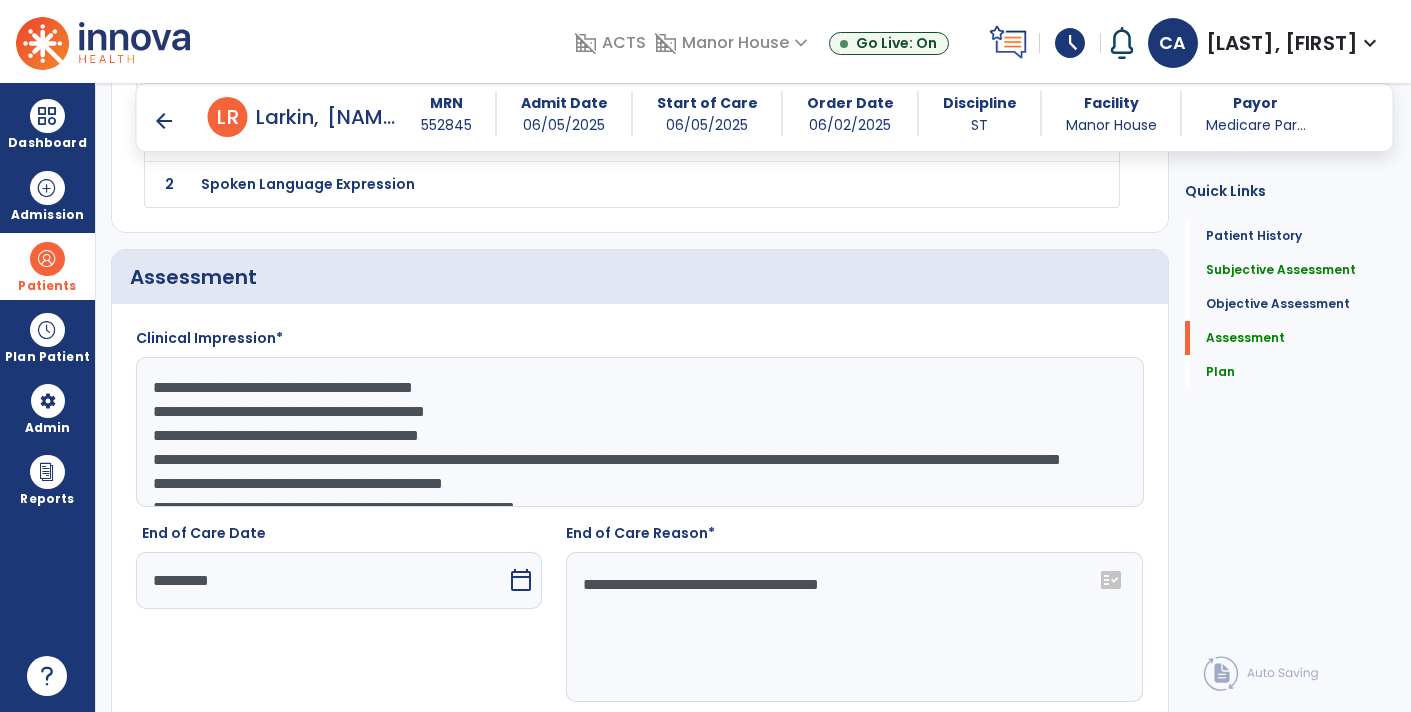 type on "**" 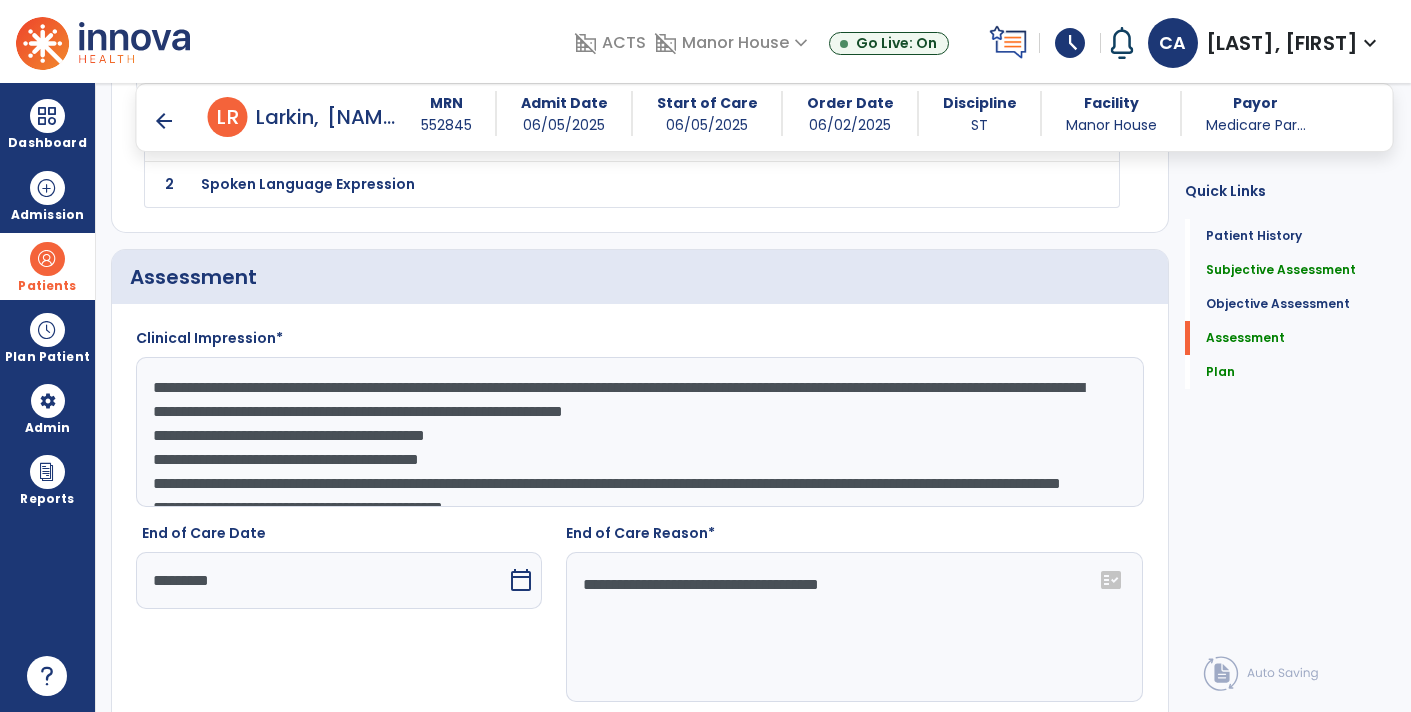 click on "**********" 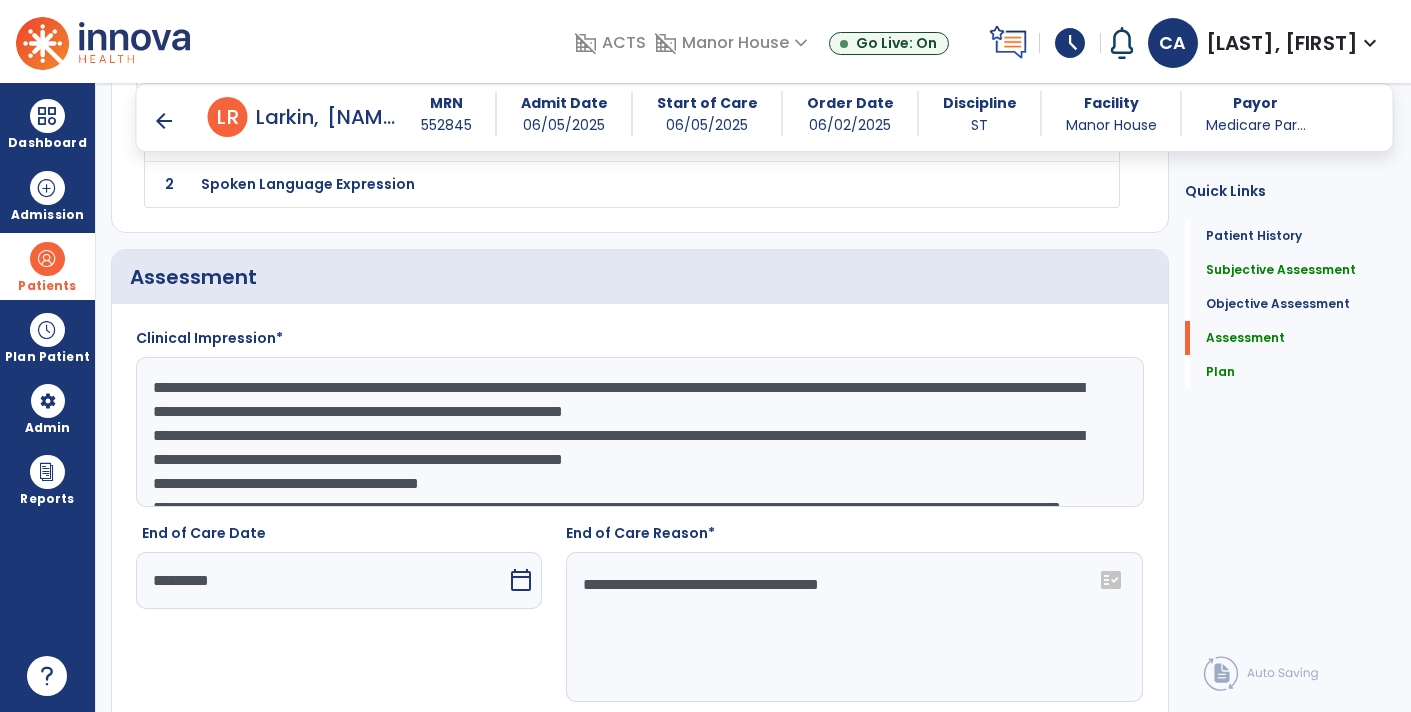 click on "**********" 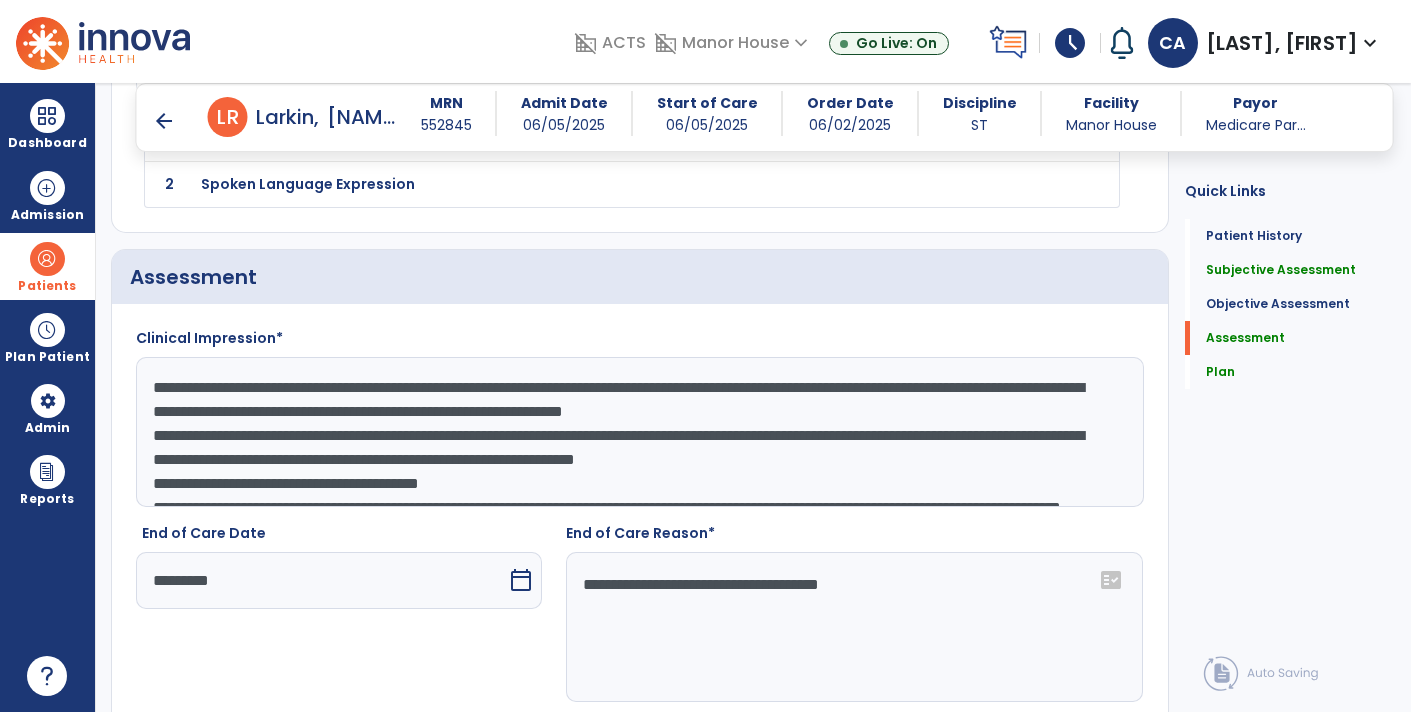 click on "**********" 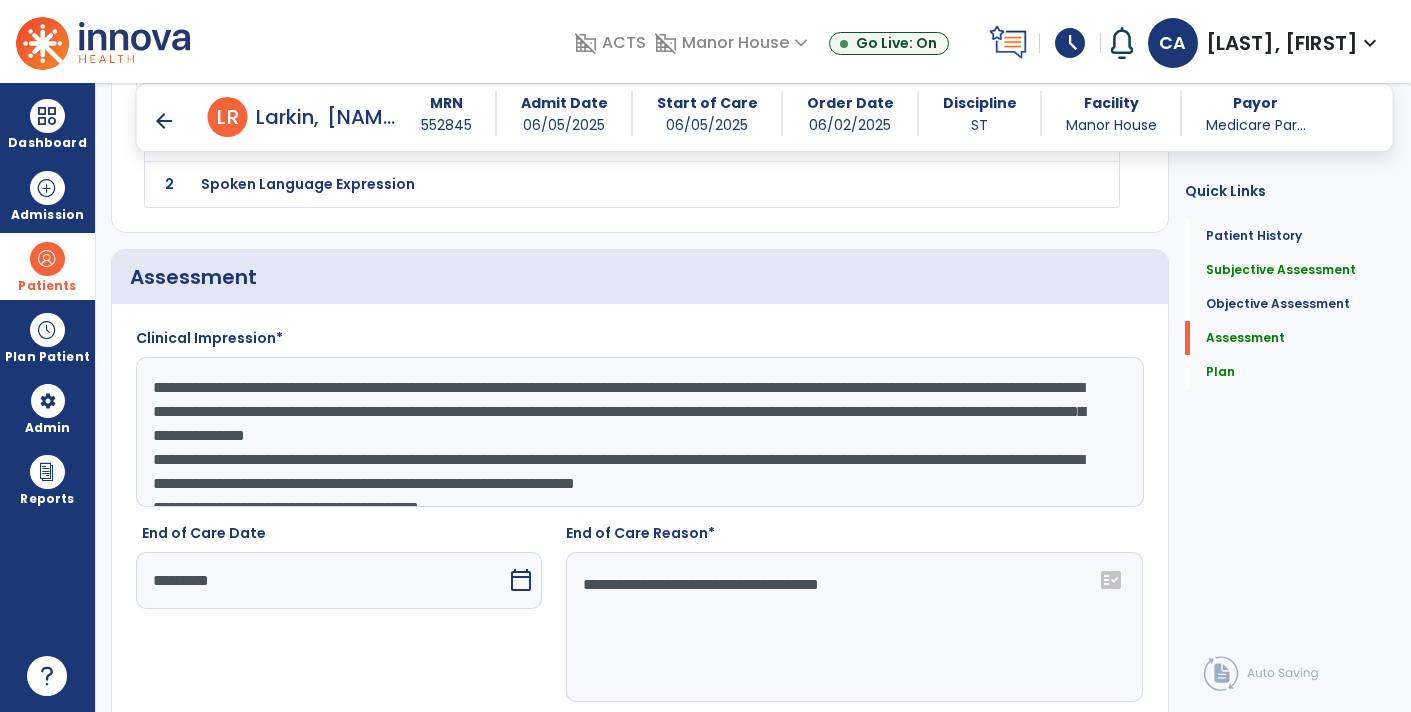 scroll, scrollTop: 59, scrollLeft: 0, axis: vertical 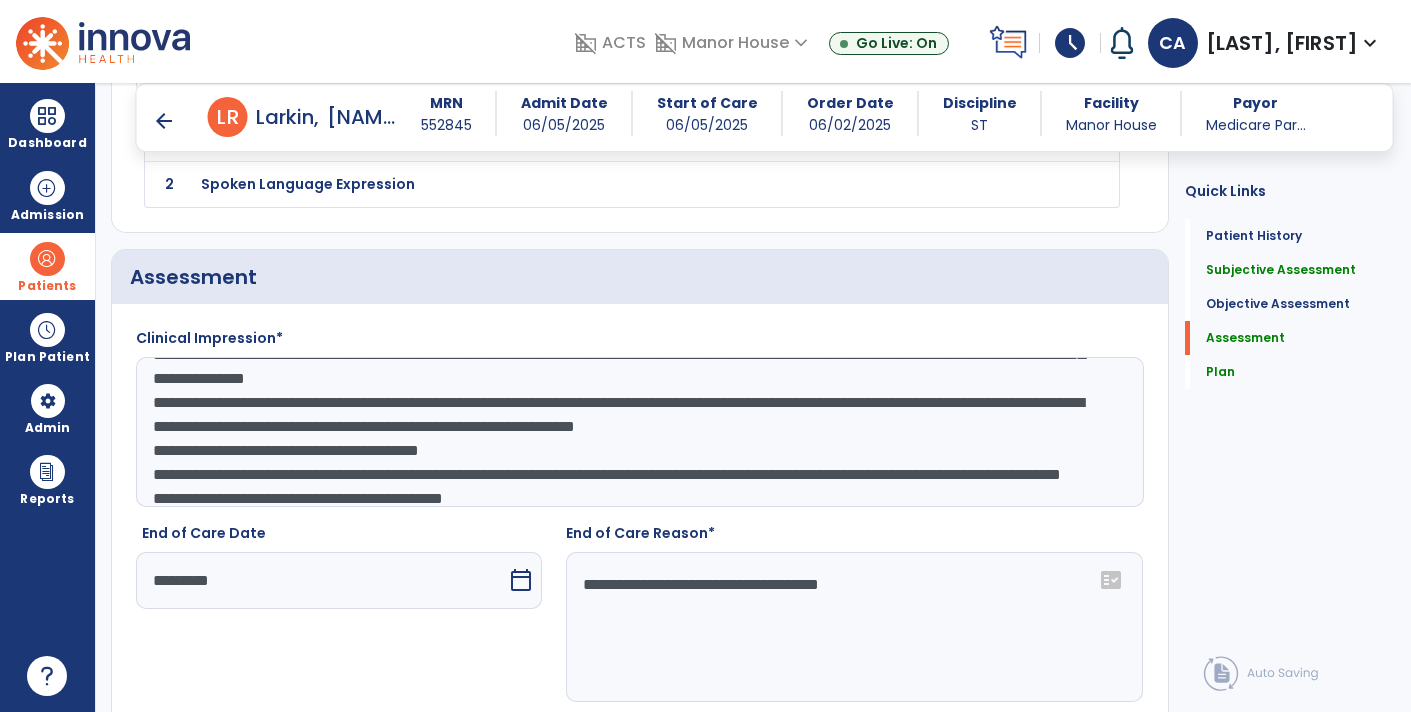 click on "**********" 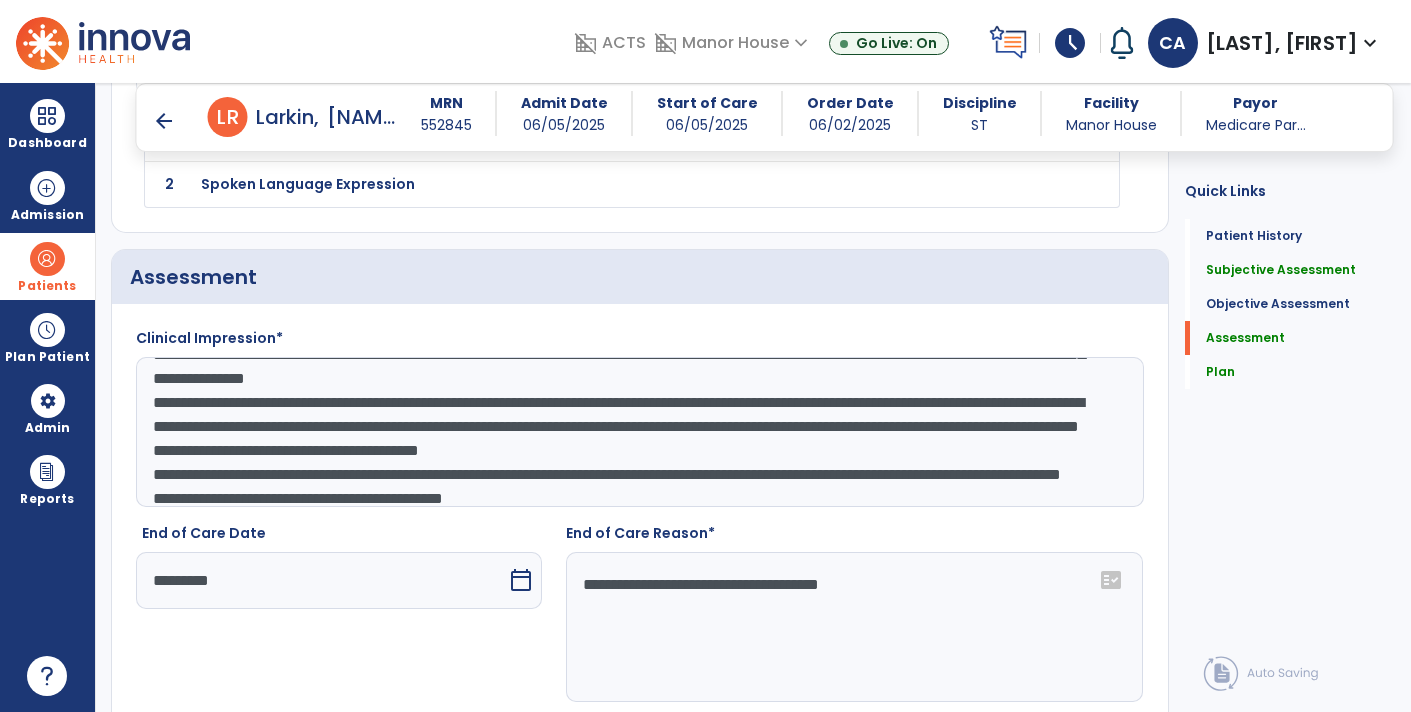 scroll, scrollTop: 168, scrollLeft: 0, axis: vertical 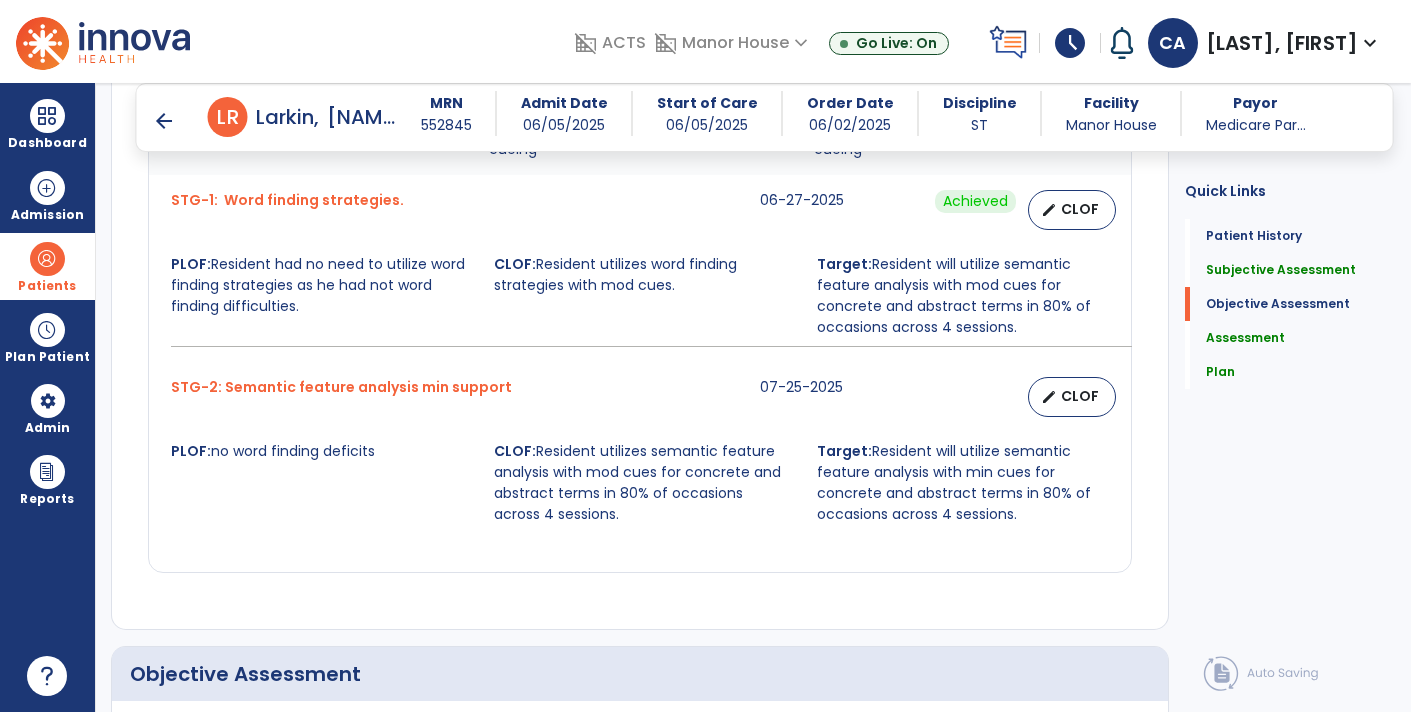 type on "**********" 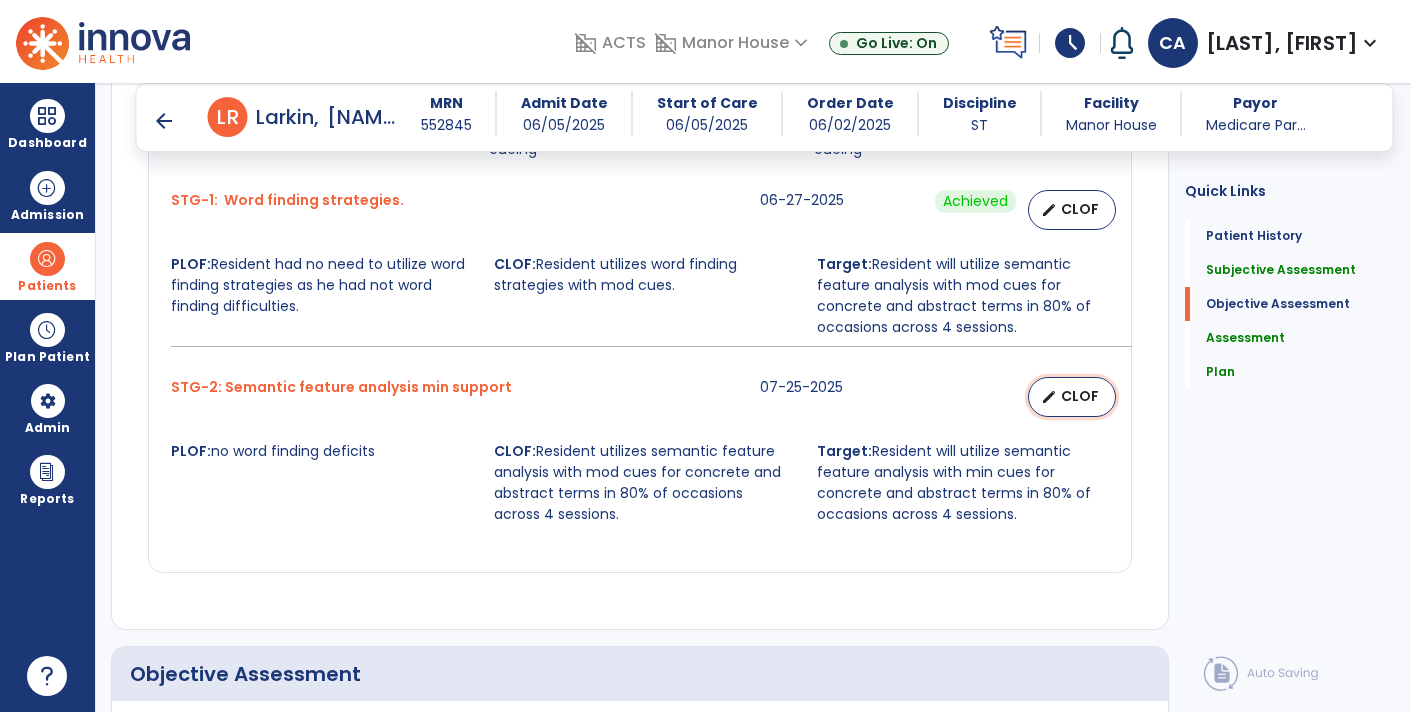 click on "edit   CLOF" at bounding box center [1072, 397] 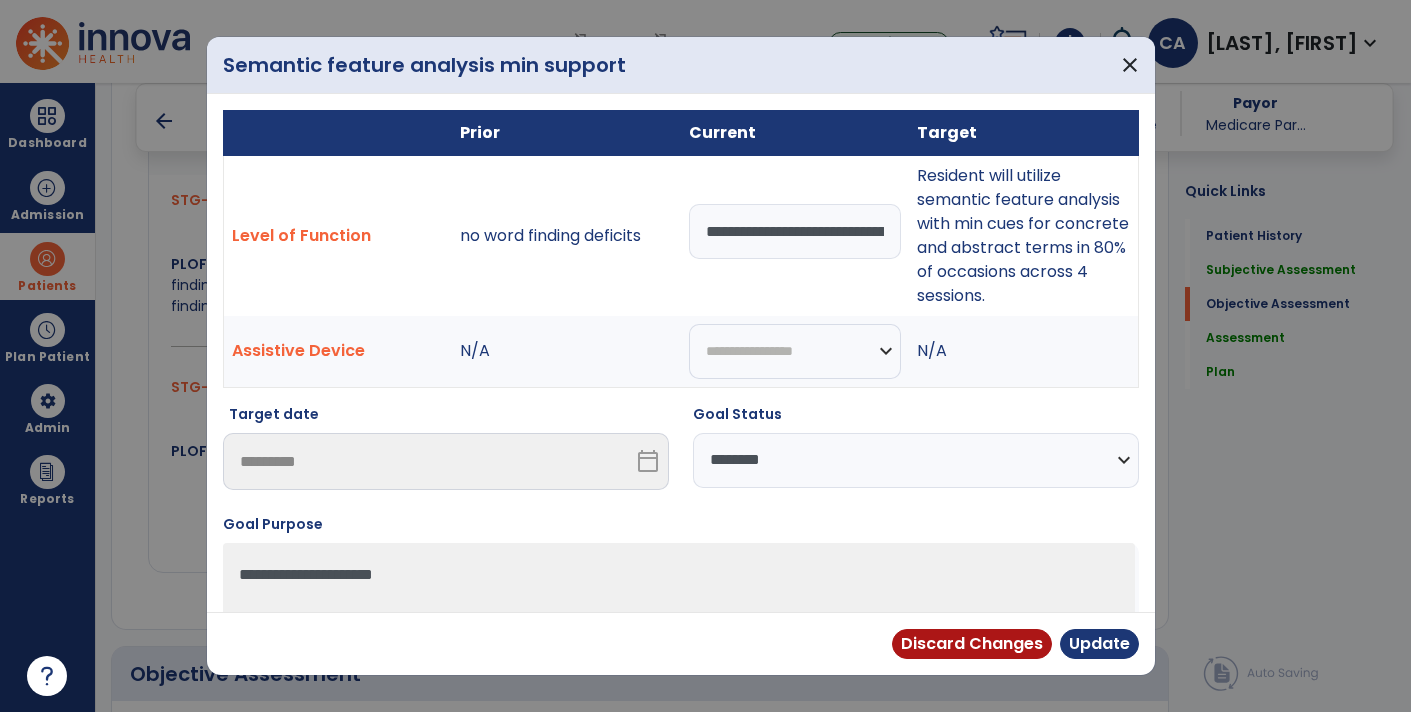 click on "**********" at bounding box center [916, 460] 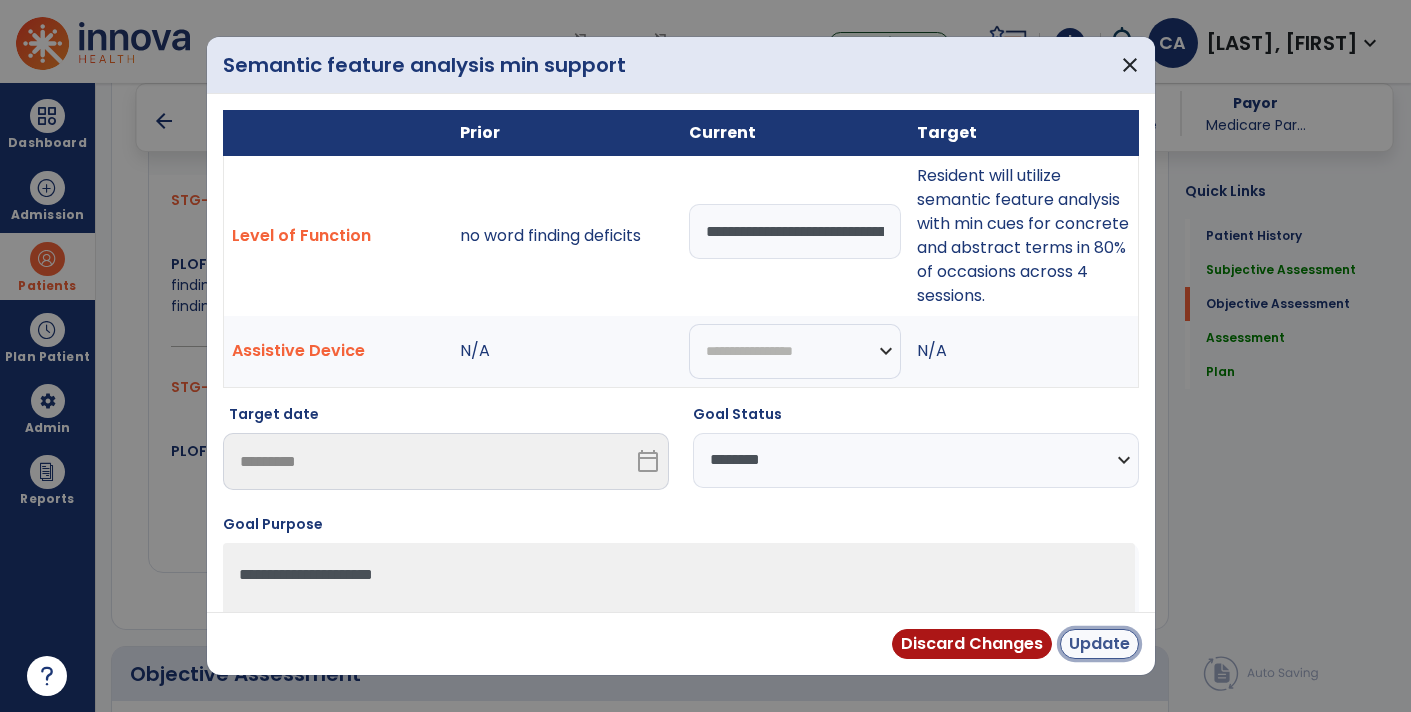 click on "Update" at bounding box center [1099, 644] 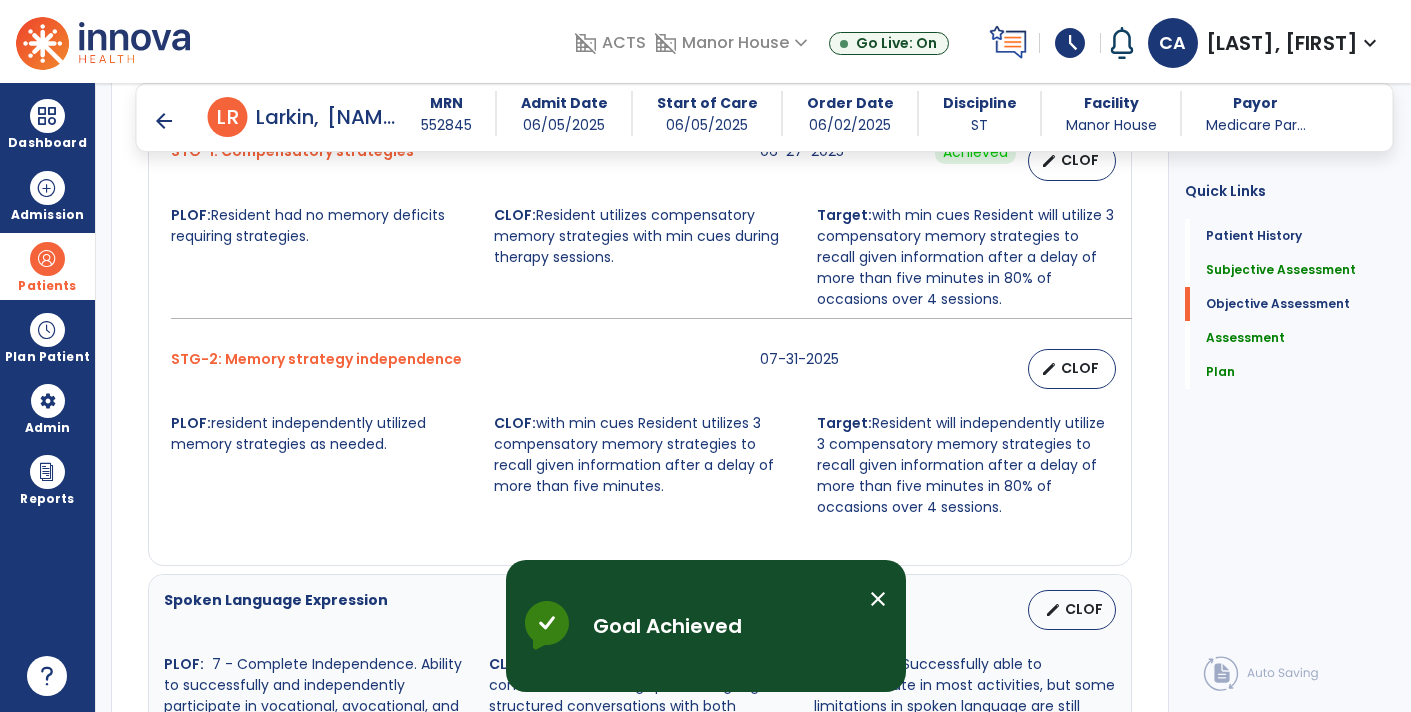 scroll, scrollTop: 994, scrollLeft: 0, axis: vertical 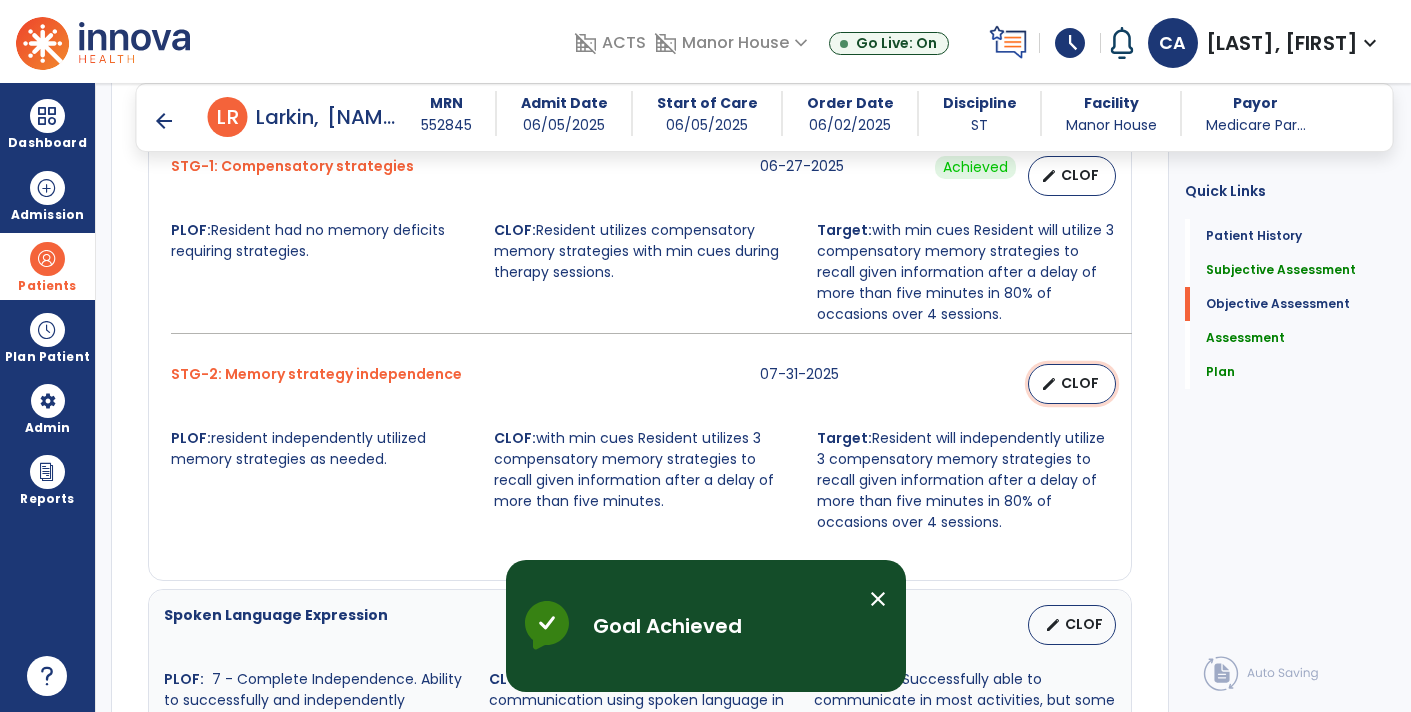 click on "edit" at bounding box center [1049, 384] 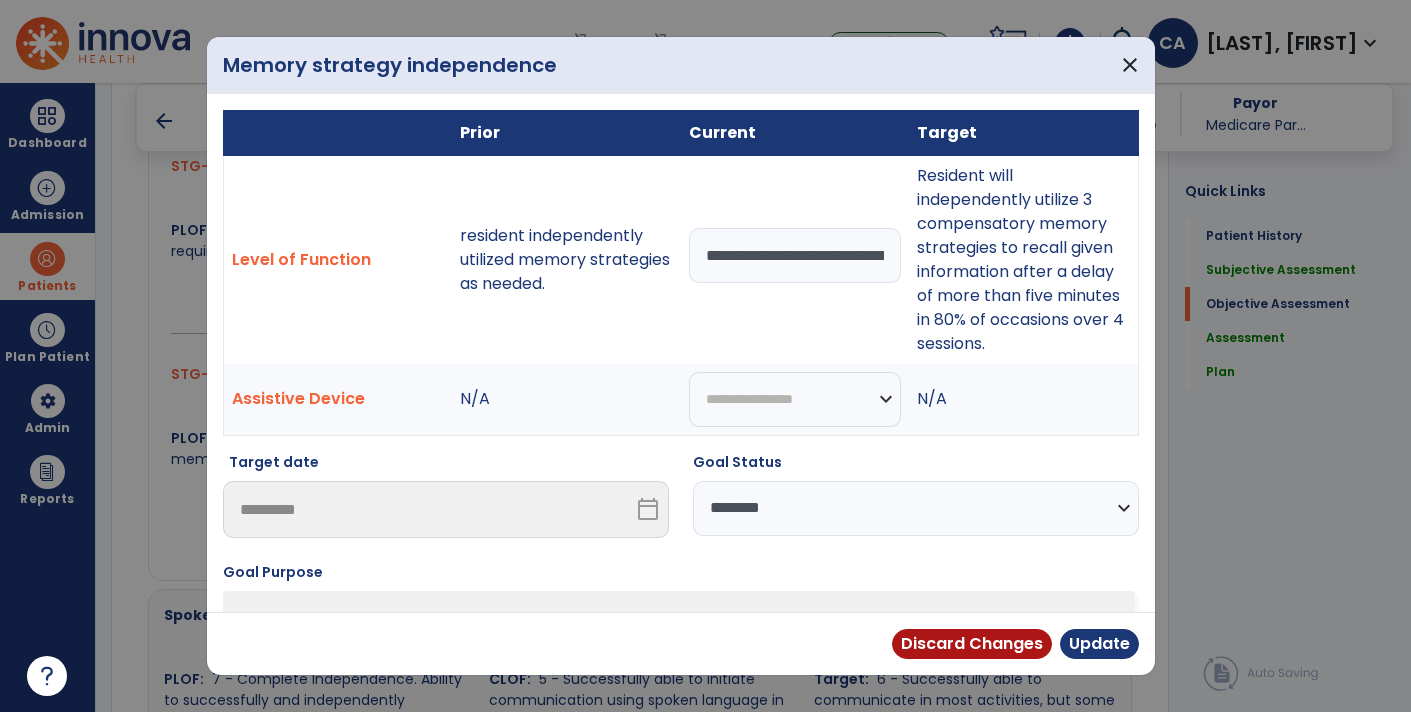 click on "**********" at bounding box center [916, 503] 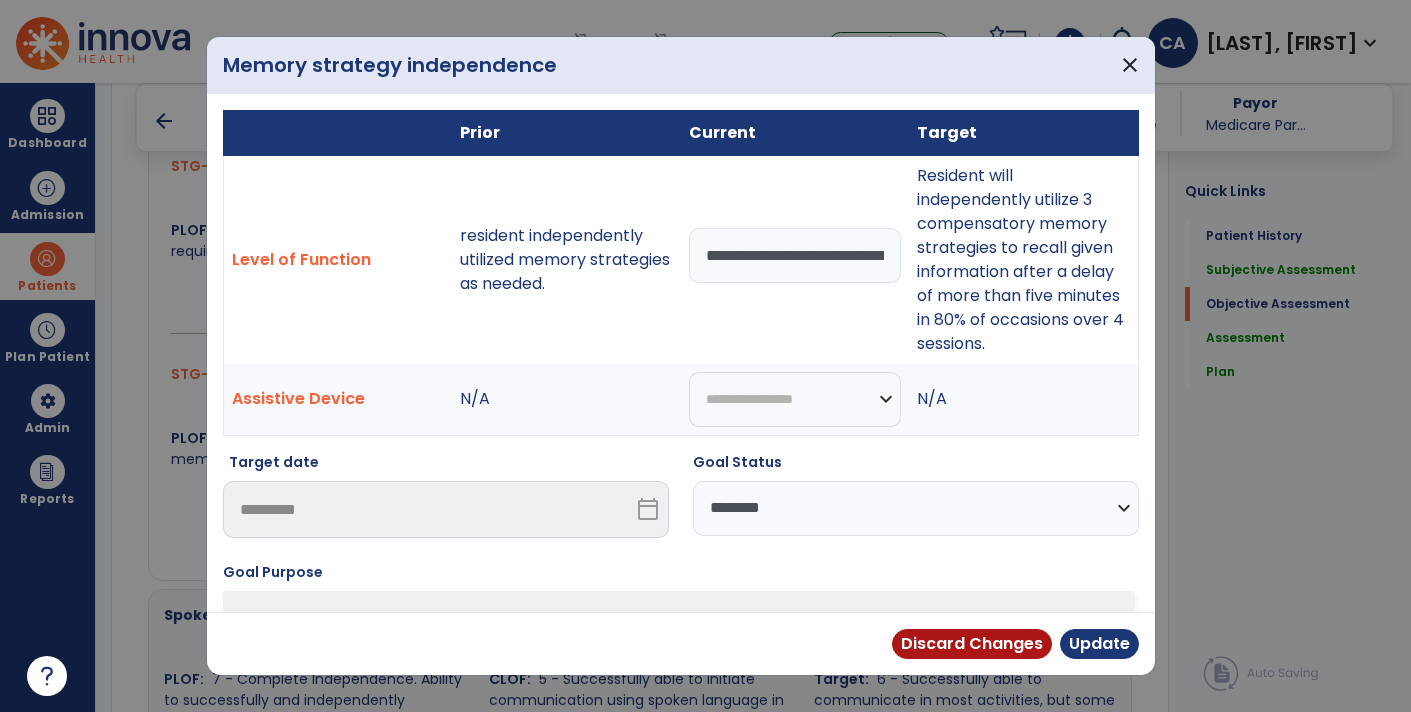 click on "**********" at bounding box center (916, 508) 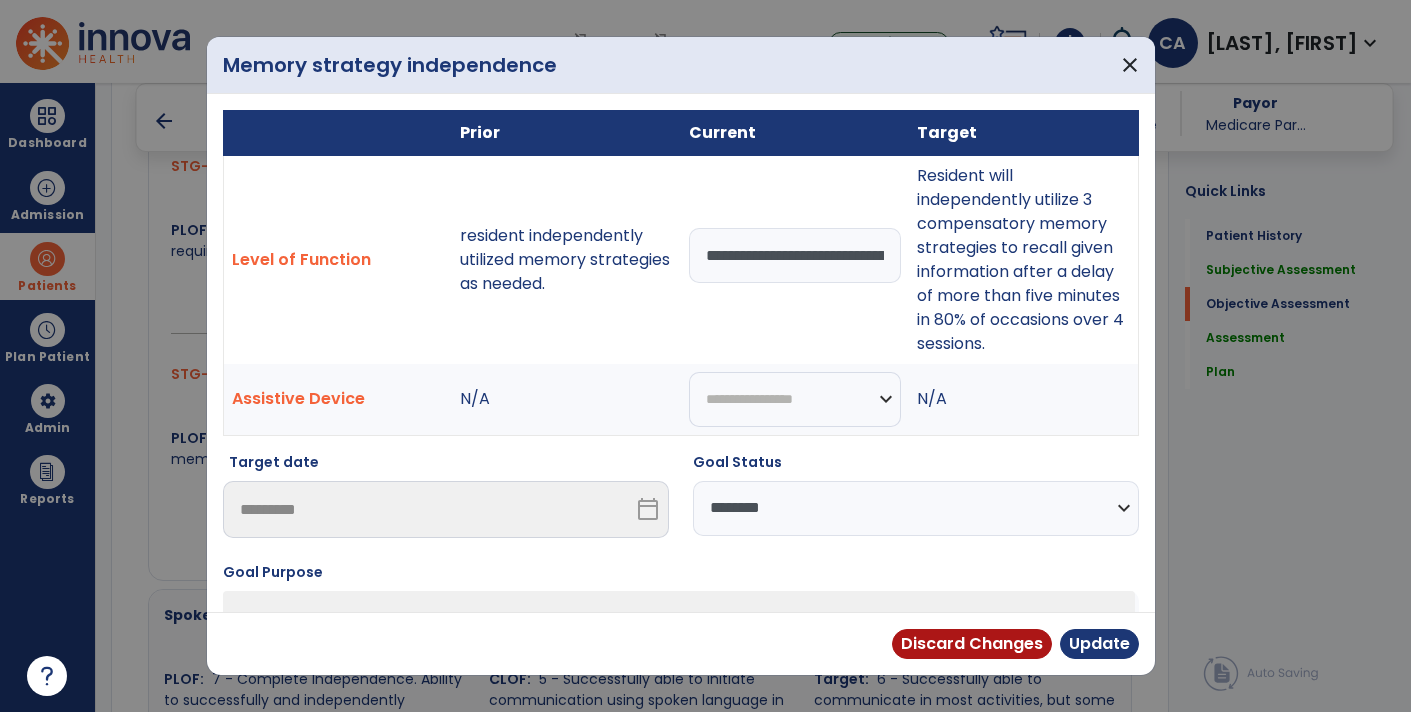 select on "********" 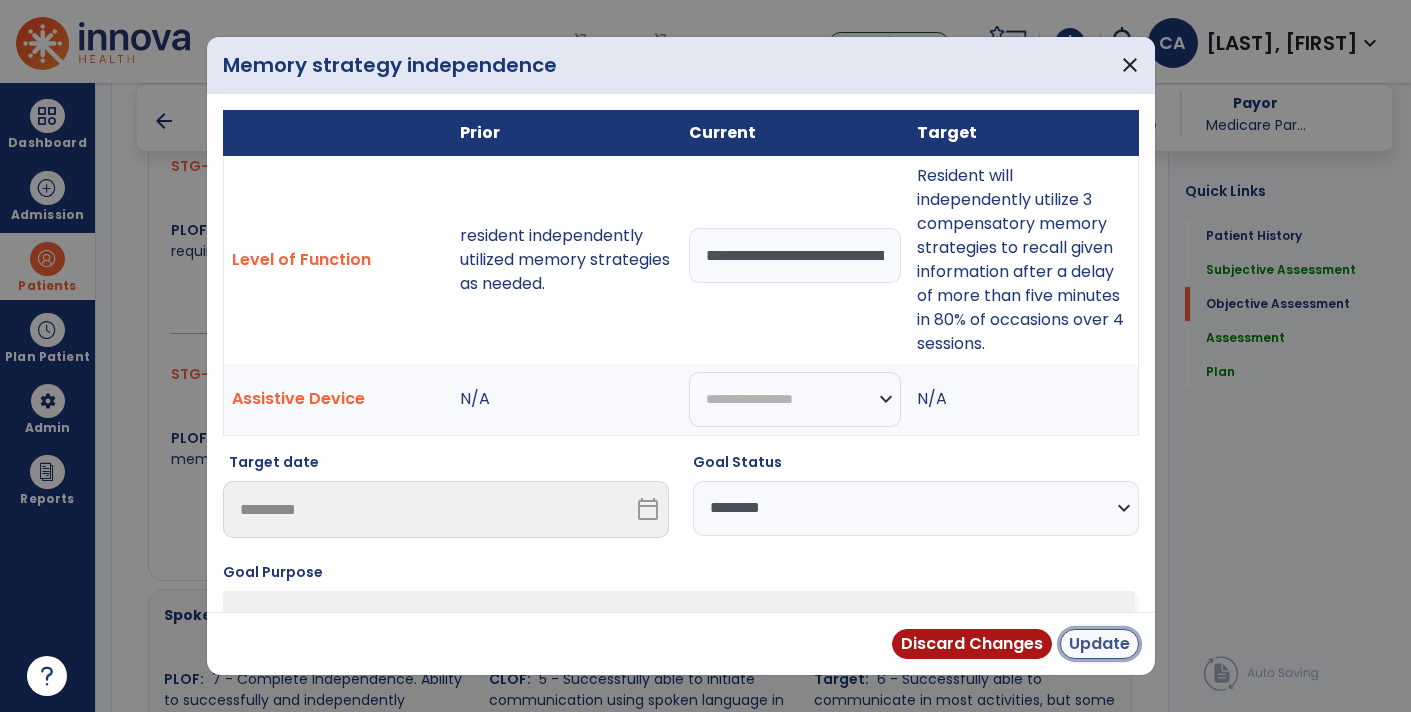 click on "Update" at bounding box center [1099, 644] 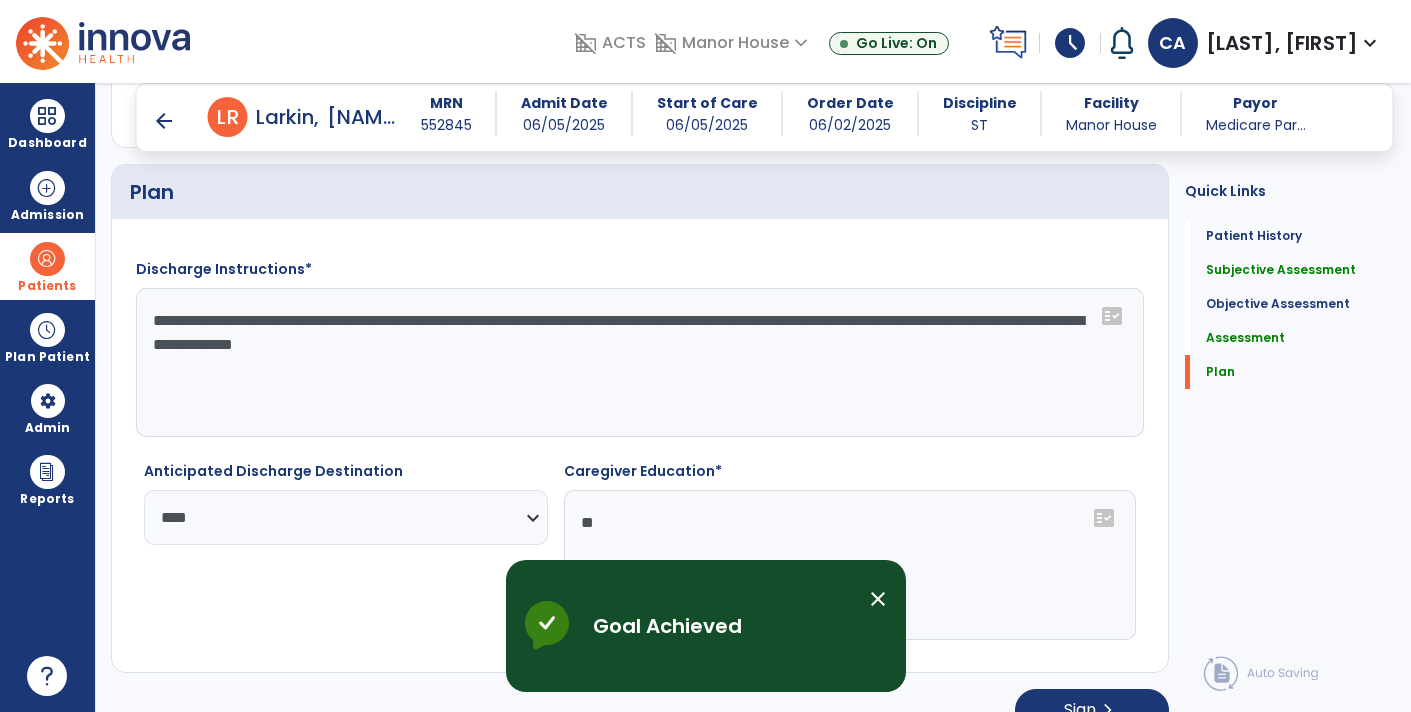 scroll, scrollTop: 2932, scrollLeft: 0, axis: vertical 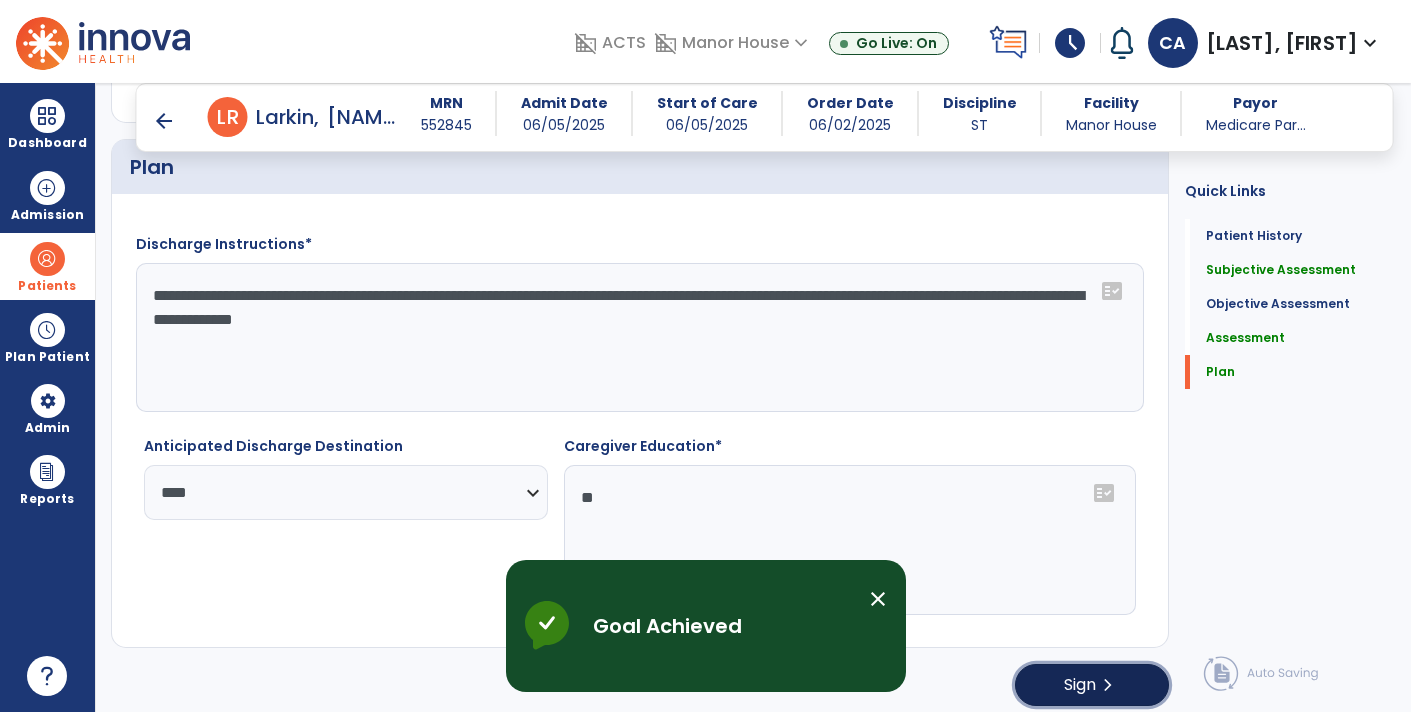 click on "Sign  chevron_right" 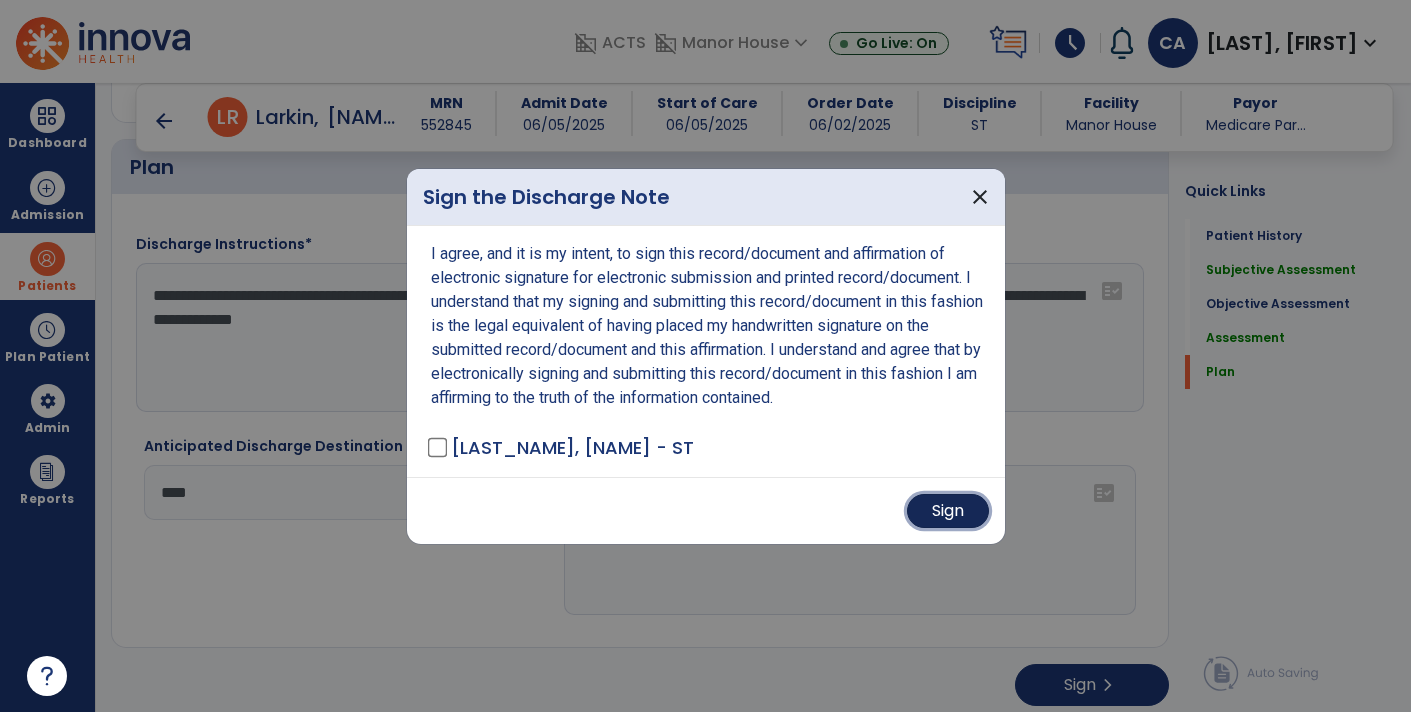 click on "Sign" at bounding box center (948, 511) 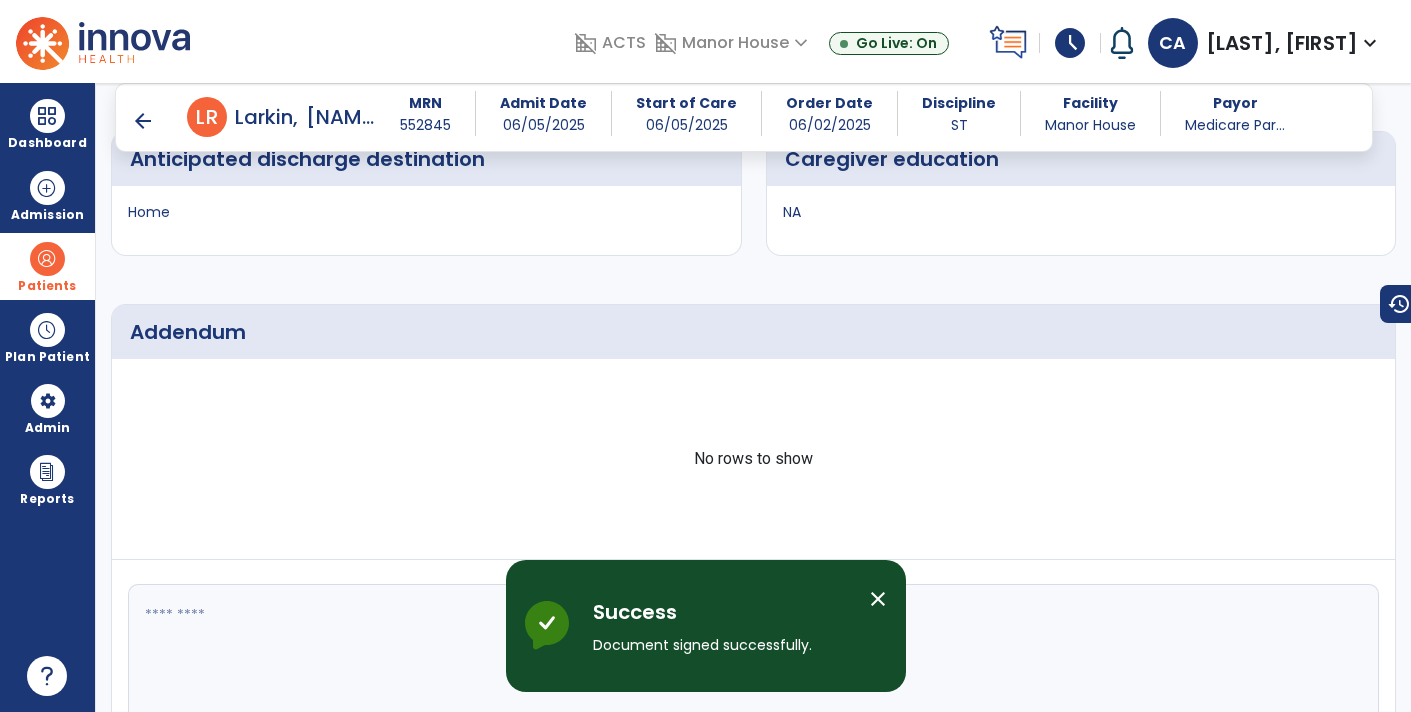 scroll, scrollTop: 3564, scrollLeft: 0, axis: vertical 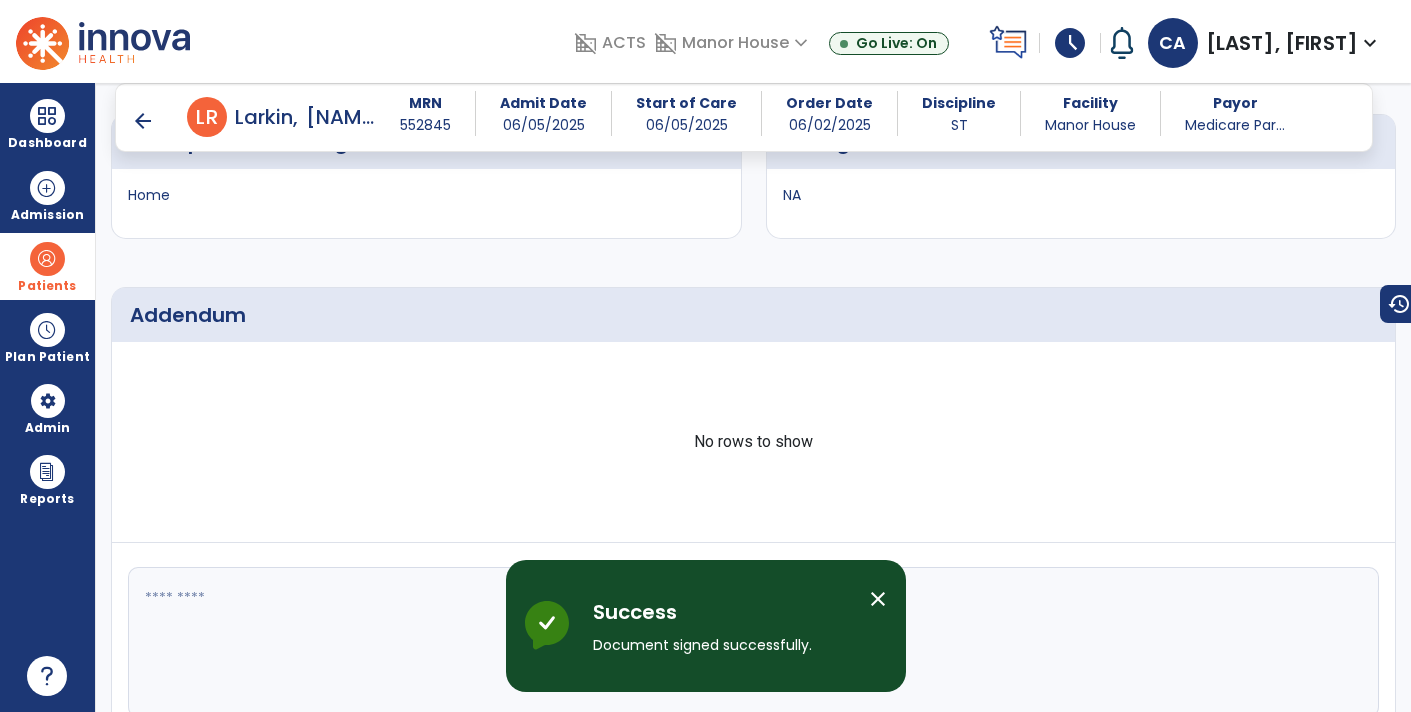 click on "arrow_back" at bounding box center [143, 121] 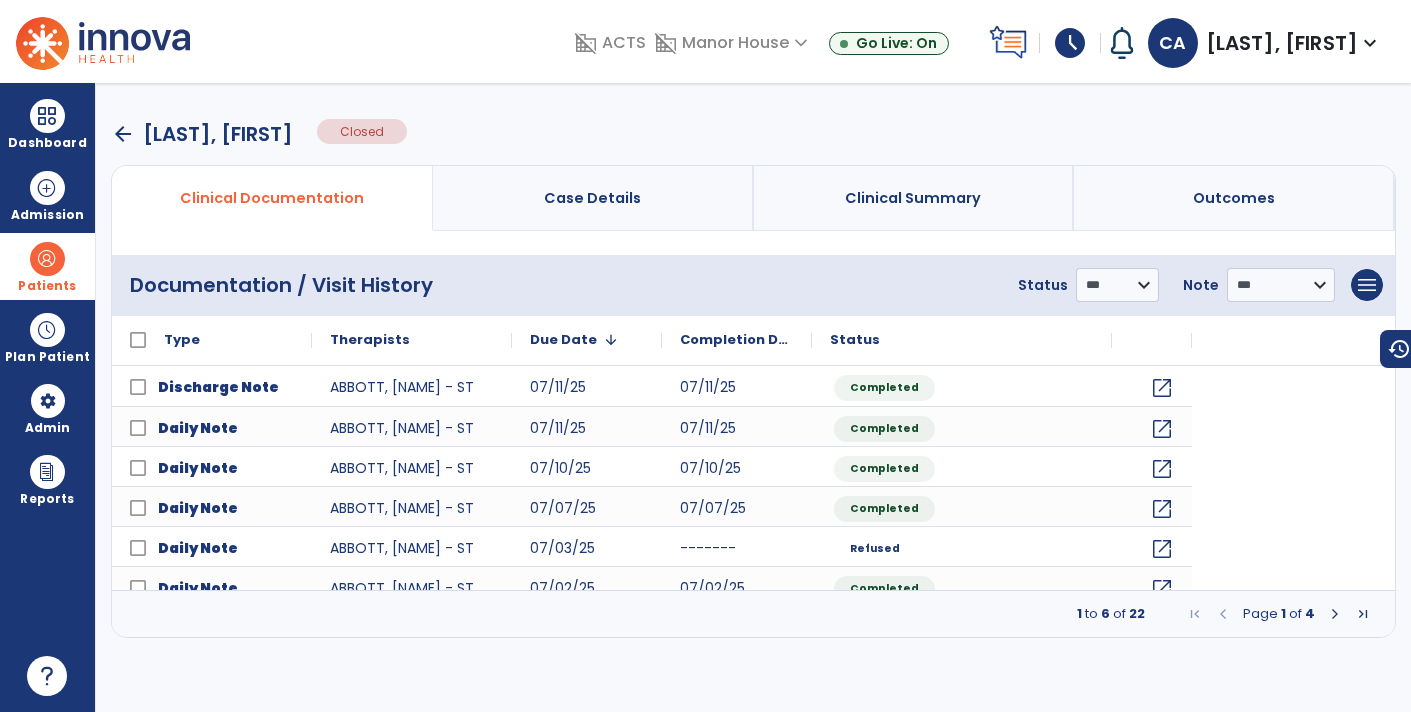 scroll, scrollTop: 0, scrollLeft: 0, axis: both 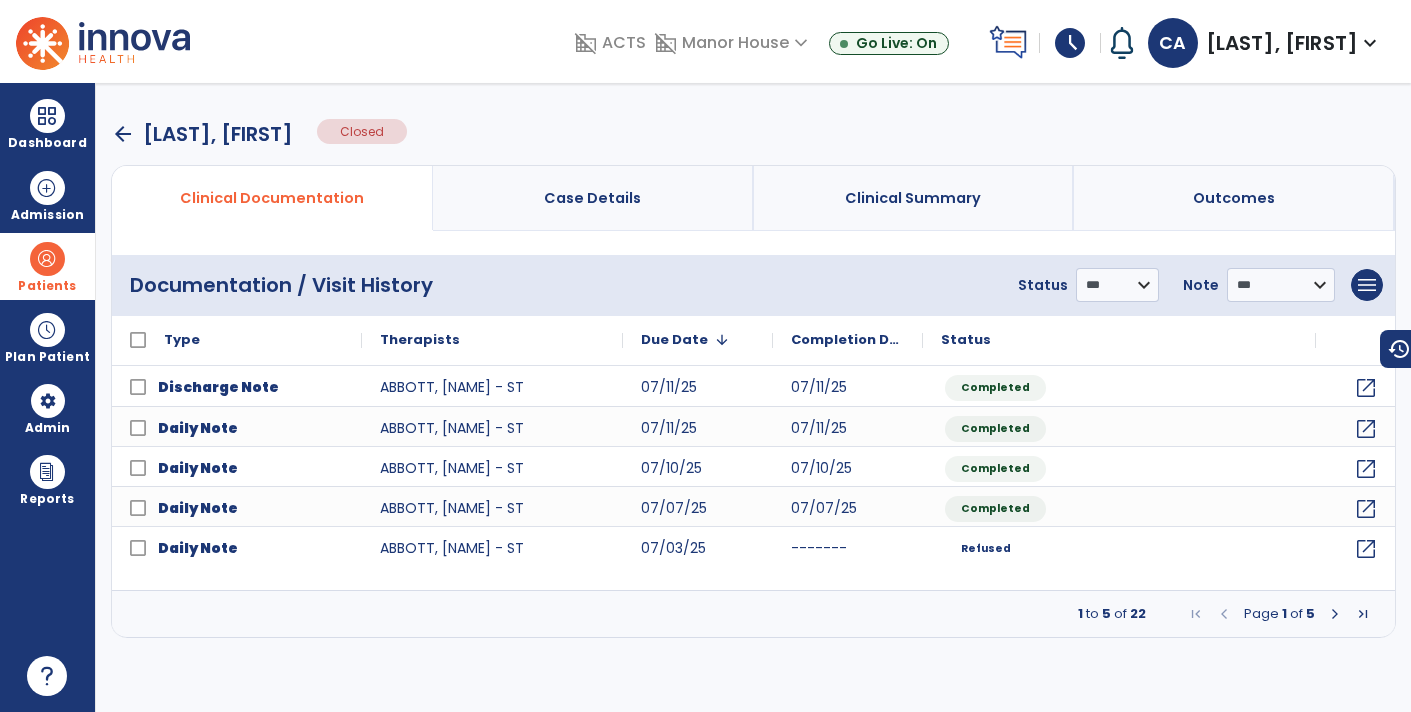 click on "arrow_back   [NAME]" at bounding box center (202, 134) 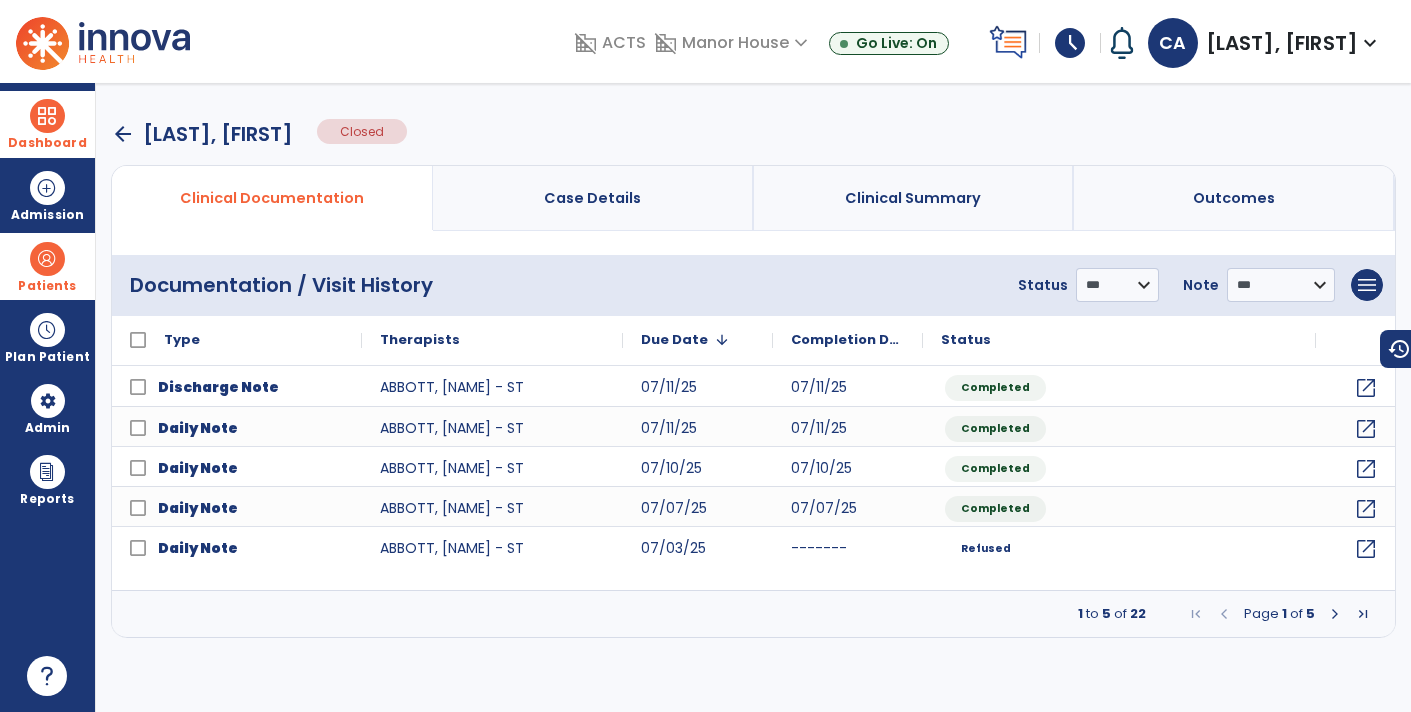 click at bounding box center [47, 116] 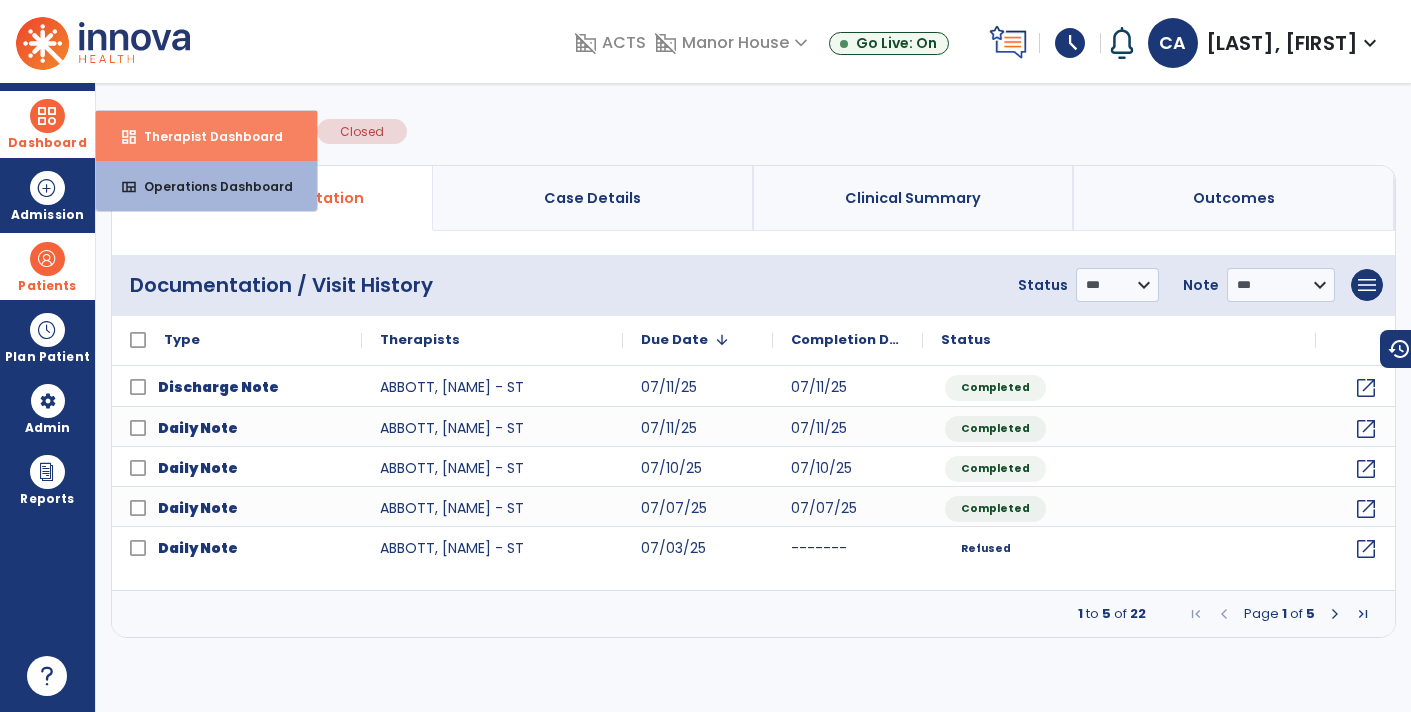 click on "dashboard  Therapist Dashboard" at bounding box center (206, 136) 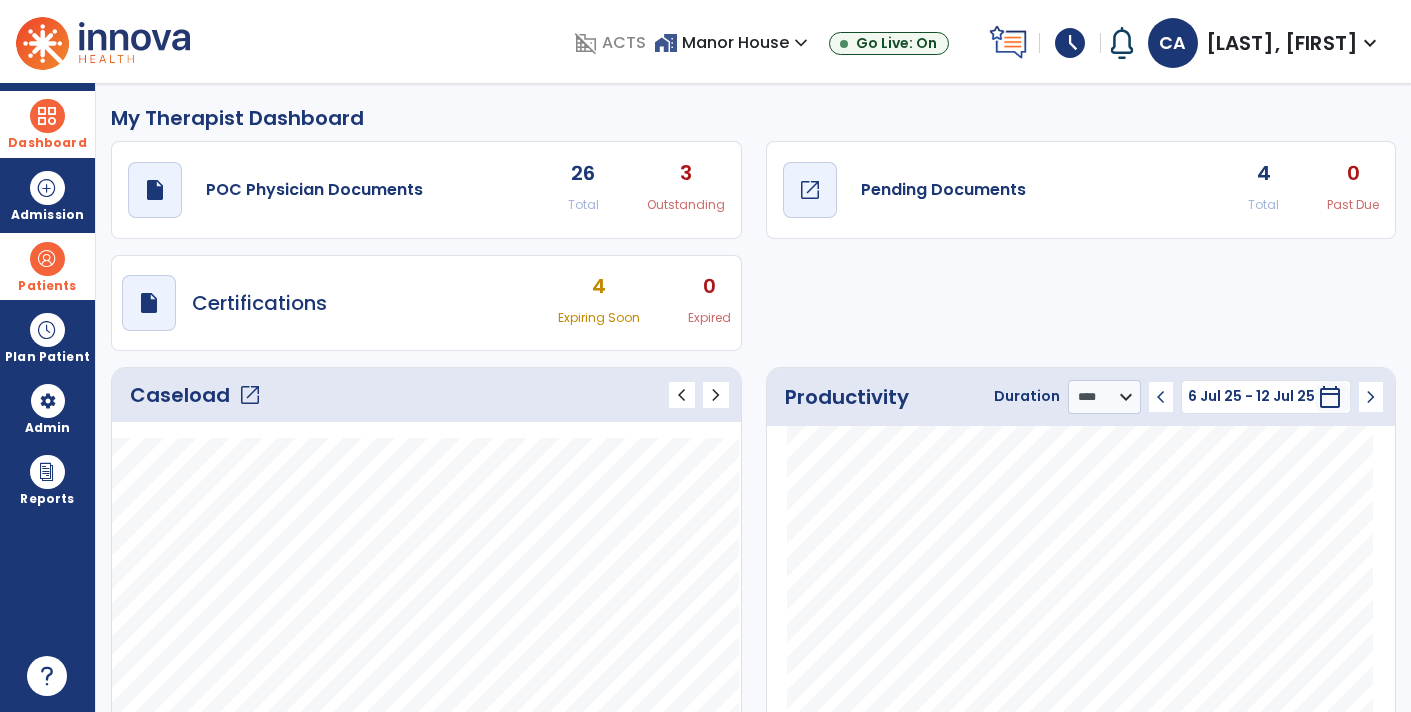 click on "Pending Documents" 